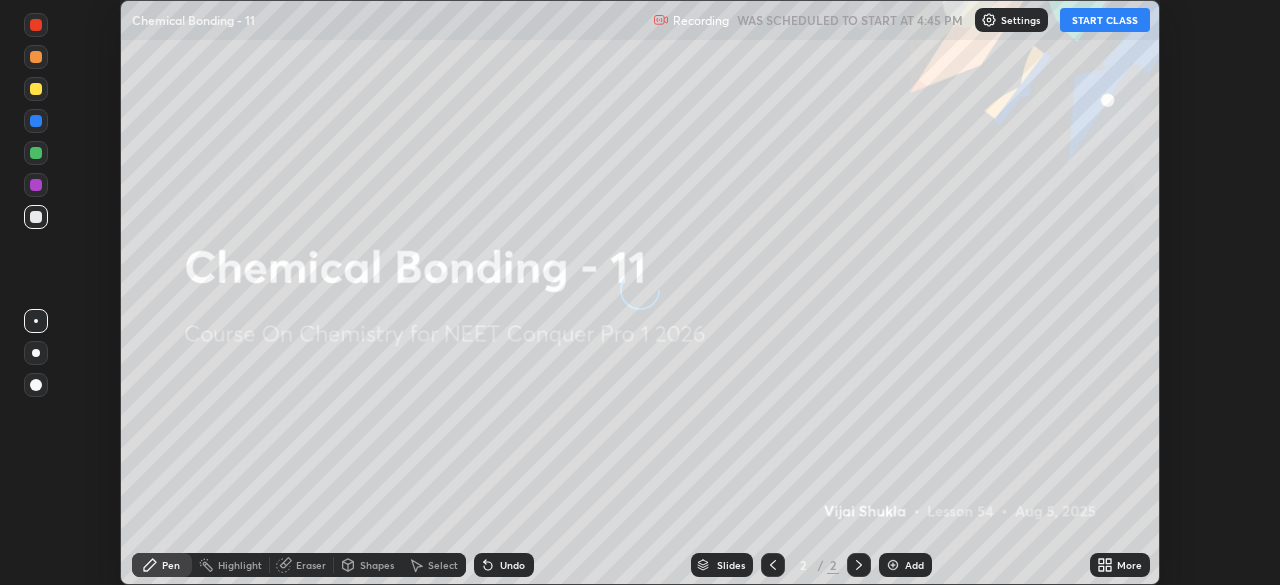 scroll, scrollTop: 0, scrollLeft: 0, axis: both 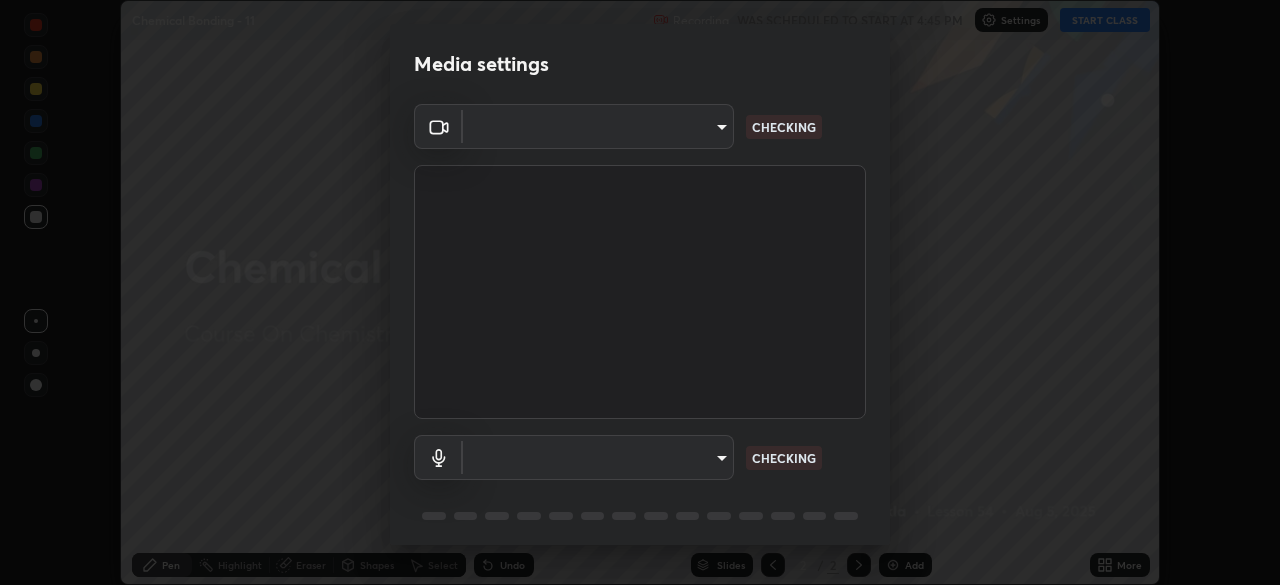 type on "e5f32b9a37d83756d2696e8423a1893a7de7eefef83412cf73fe4da3c4688103" 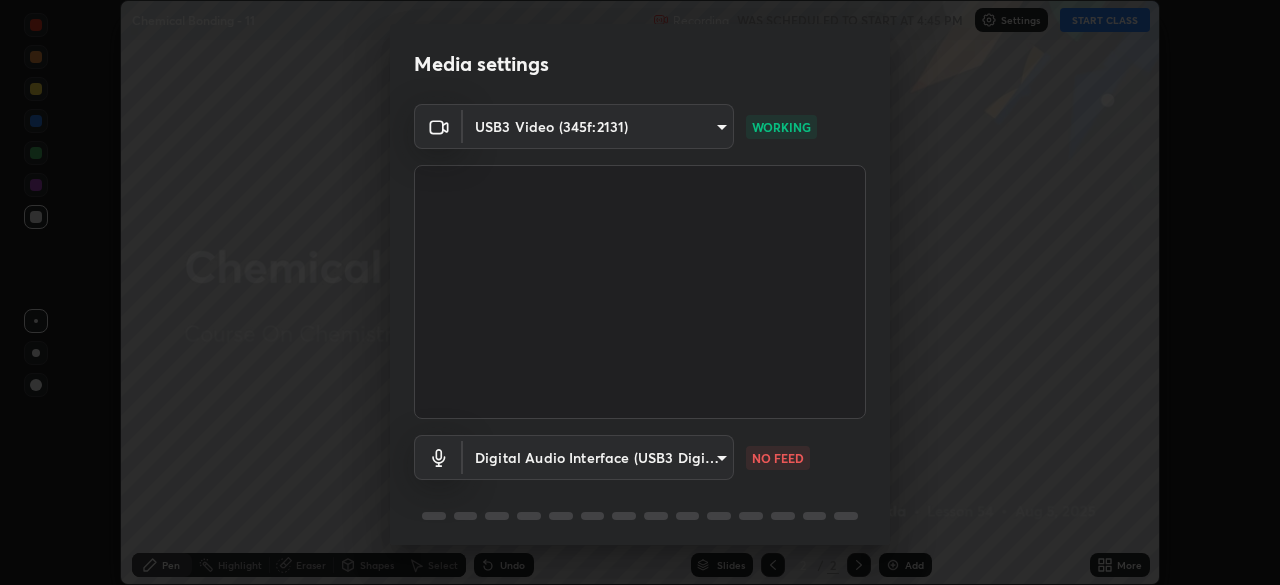 scroll, scrollTop: 70, scrollLeft: 0, axis: vertical 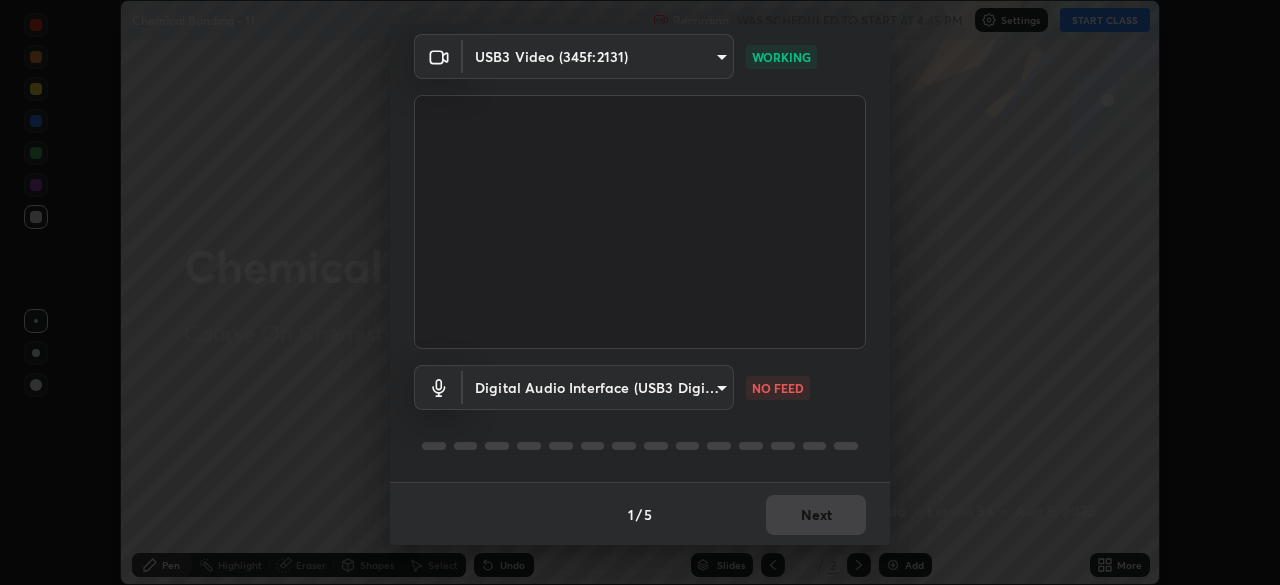 click on "Erase all Chemical Bonding - 11 Recording WAS SCHEDULED TO START AT  4:45 PM Settings START CLASS Setting up your live class Chemical Bonding - 11 • L54 of Course On Chemistry for NEET Conquer Pro 1 2026 [PERSON] Pen Highlight Eraser Shapes Select Undo Slides 2 / 2 Add More No doubts shared Encourage your learners to ask a doubt for better clarity Report an issue Reason for reporting Buffering Chat not working Audio - Video sync issue Educator video quality low ​ Attach an image Report Media settings USB3 Video (345f:2131) e5f32b9a37d83756d2696e8423a1893a7de7eefef83412cf73fe4da3c4688103 WORKING Digital Audio Interface (USB3 Digital Audio) 585cda95c333d5861e905893667515bc00ae83fcab62efa008678b328871fb55 NO FEED 1 / 5 Next" at bounding box center [640, 292] 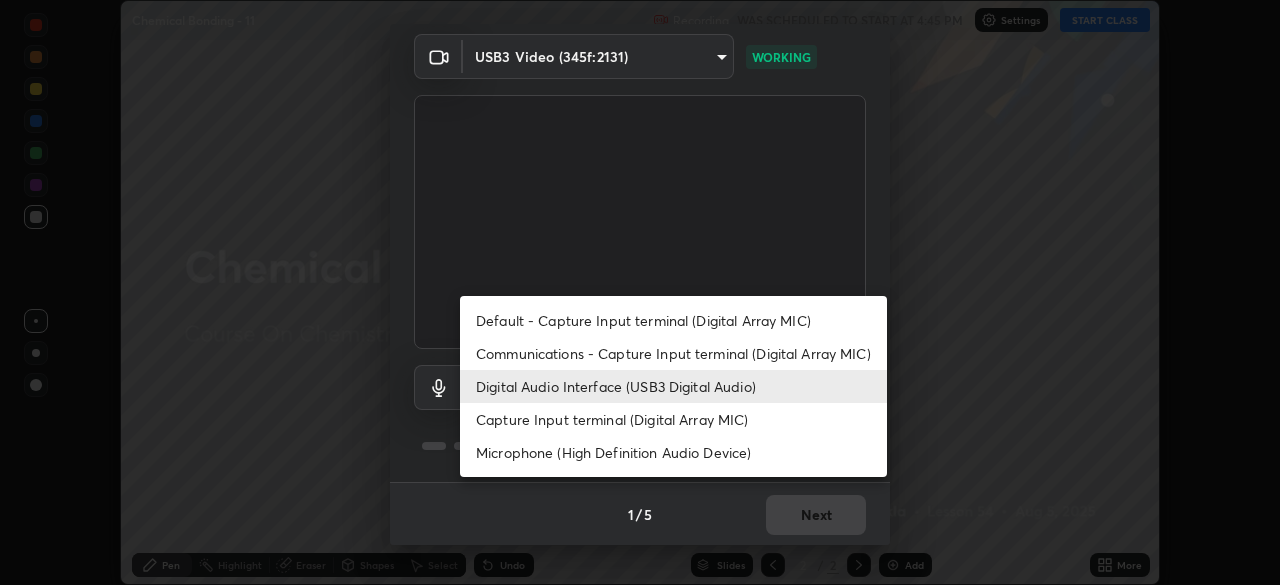 click on "Communications - Capture Input terminal (Digital Array MIC)" at bounding box center (673, 353) 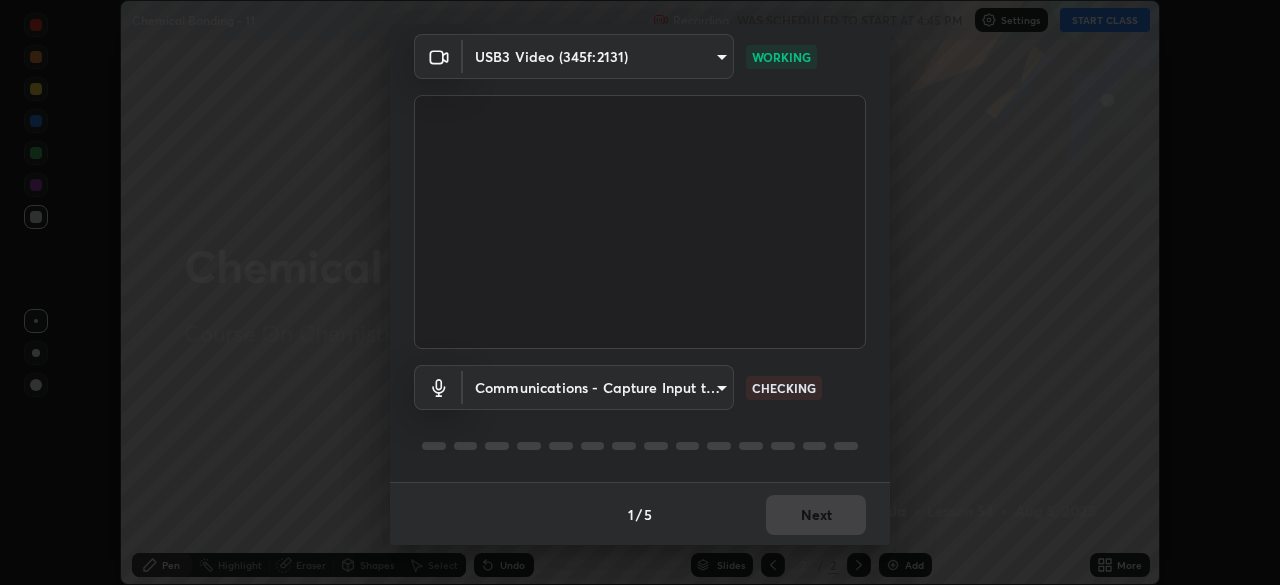 click on "Erase all Chemical Bonding - 11 Recording WAS SCHEDULED TO START AT  4:45 PM Settings START CLASS Setting up your live class Chemical Bonding - 11 • L54 of Course On Chemistry for NEET Conquer Pro 1 2026 [PERSON] Pen Highlight Eraser Shapes Select Undo Slides 2 / 2 Add More No doubts shared Encourage your learners to ask a doubt for better clarity Report an issue Reason for reporting Buffering Chat not working Audio - Video sync issue Educator video quality low ​ Attach an image Report Media settings USB3 Video (345f:2131) e5f32b9a37d83756d2696e8423a1893a7de7eefef83412cf73fe4da3c4688103 WORKING Communications - Capture Input terminal (Digital Array MIC) communications CHECKING 1 / 5 Next" at bounding box center [640, 292] 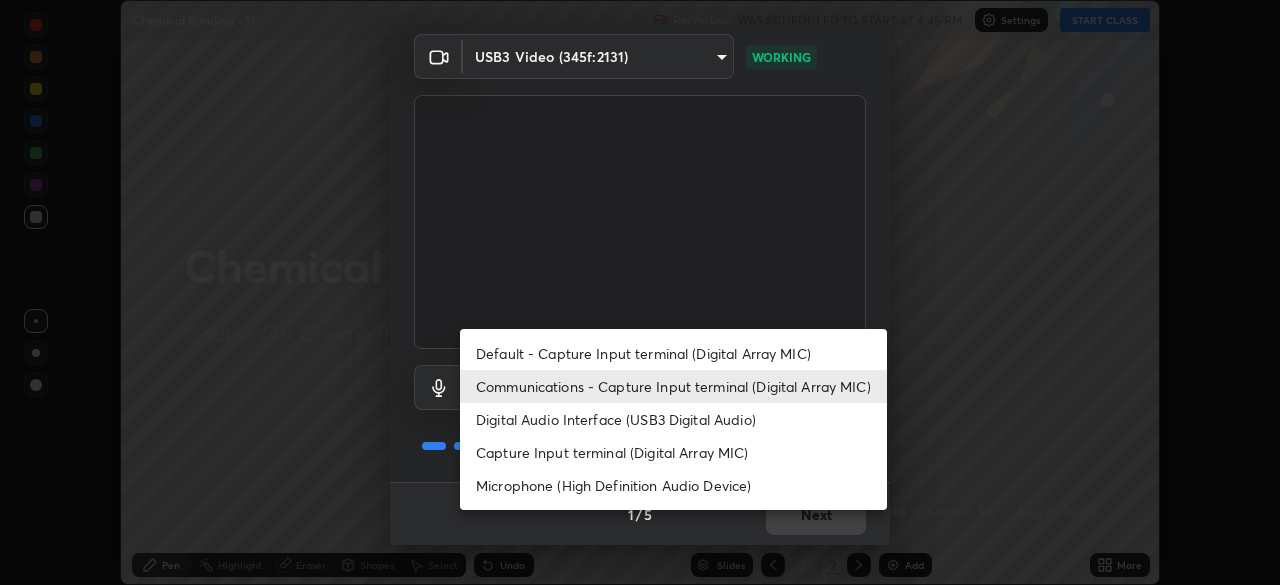 click on "Digital Audio Interface (USB3 Digital Audio)" at bounding box center (673, 419) 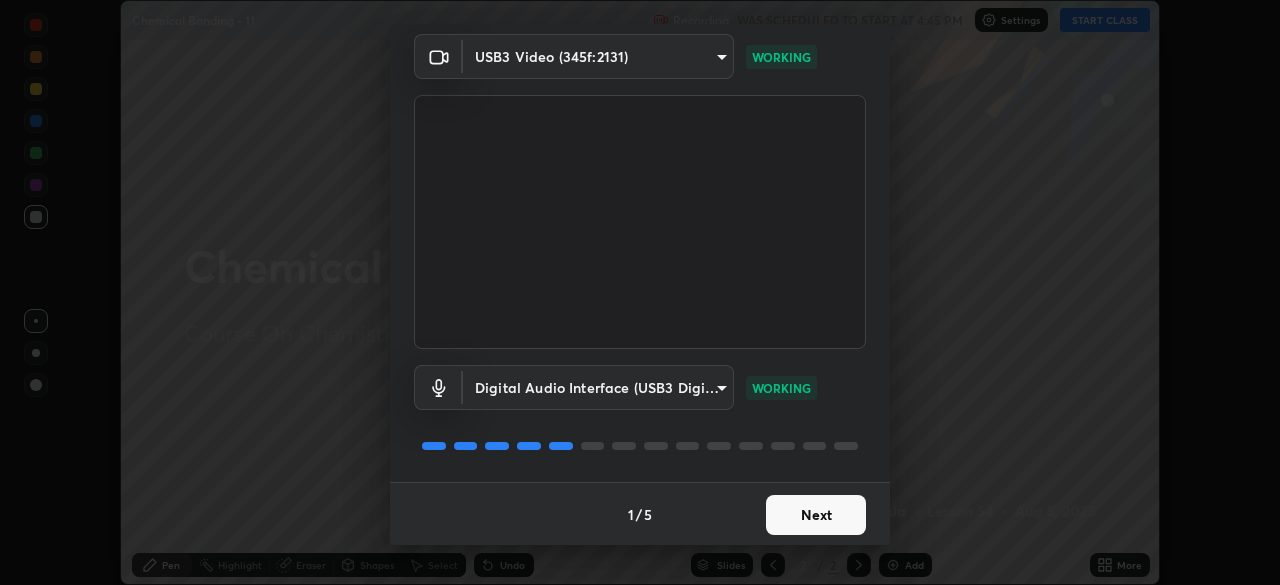 click on "Next" at bounding box center (816, 515) 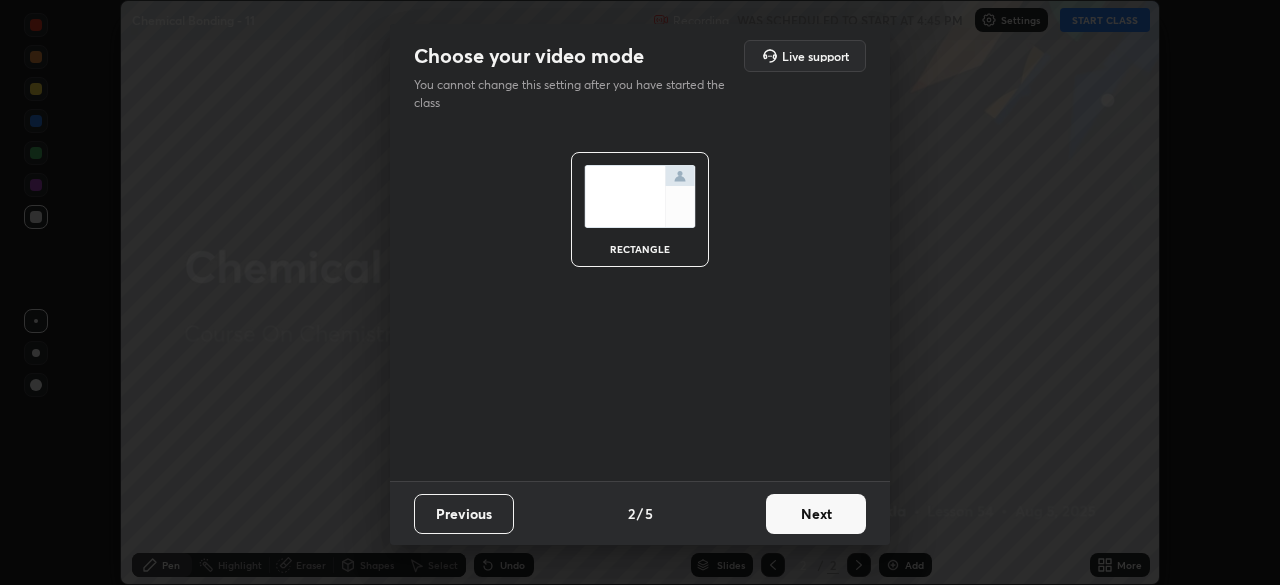 scroll, scrollTop: 0, scrollLeft: 0, axis: both 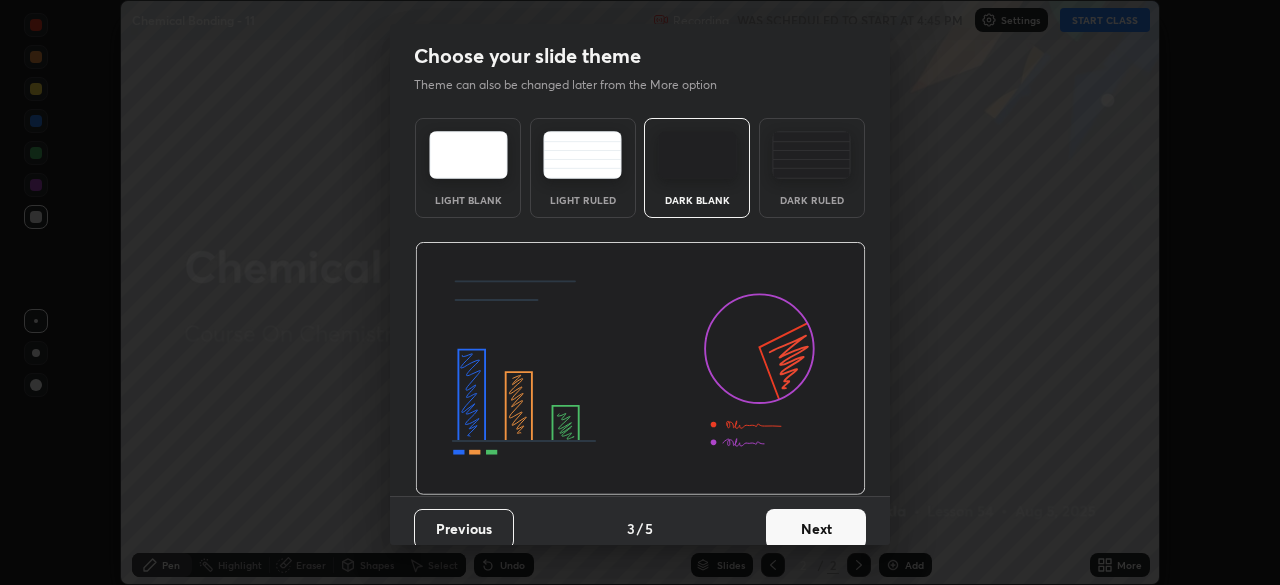 click on "Next" at bounding box center (816, 529) 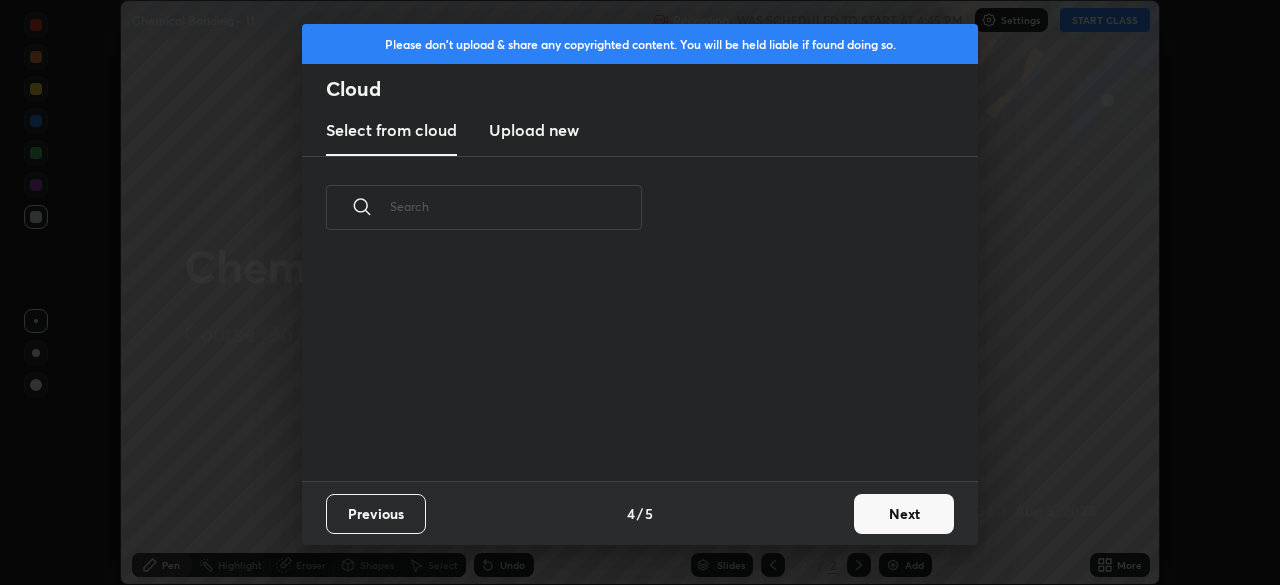 click on "Next" at bounding box center [904, 514] 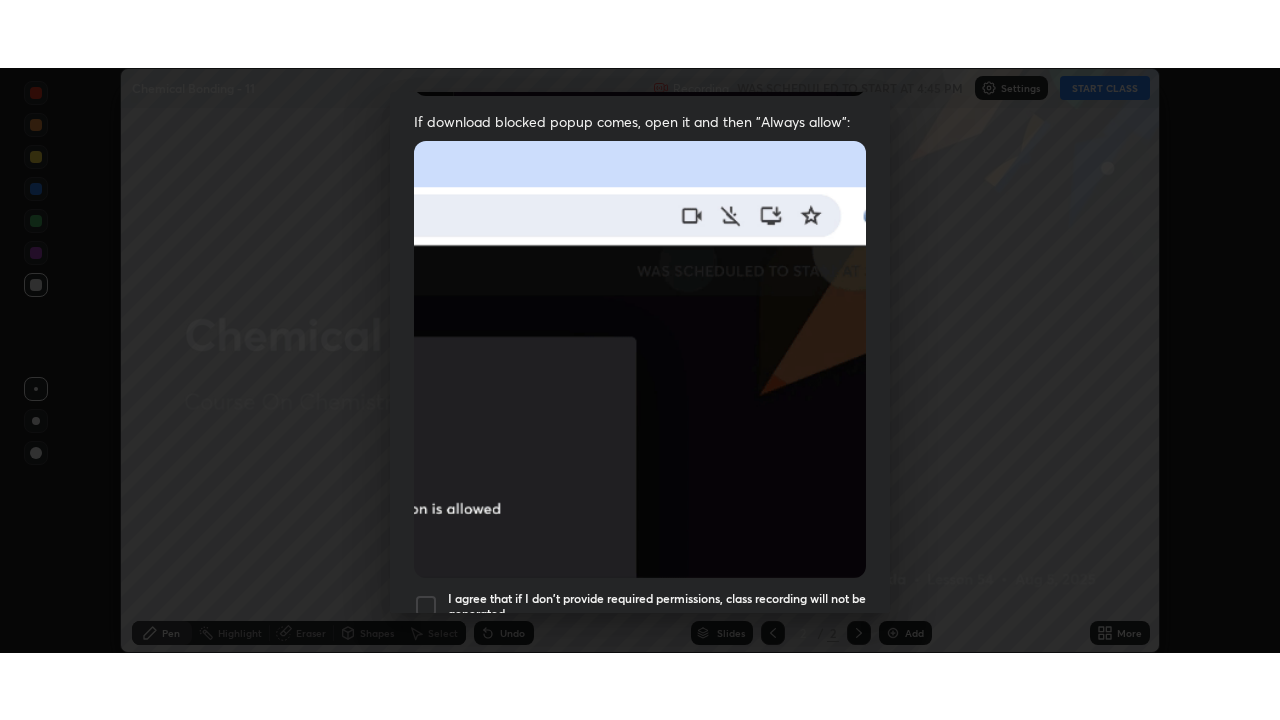 scroll, scrollTop: 478, scrollLeft: 0, axis: vertical 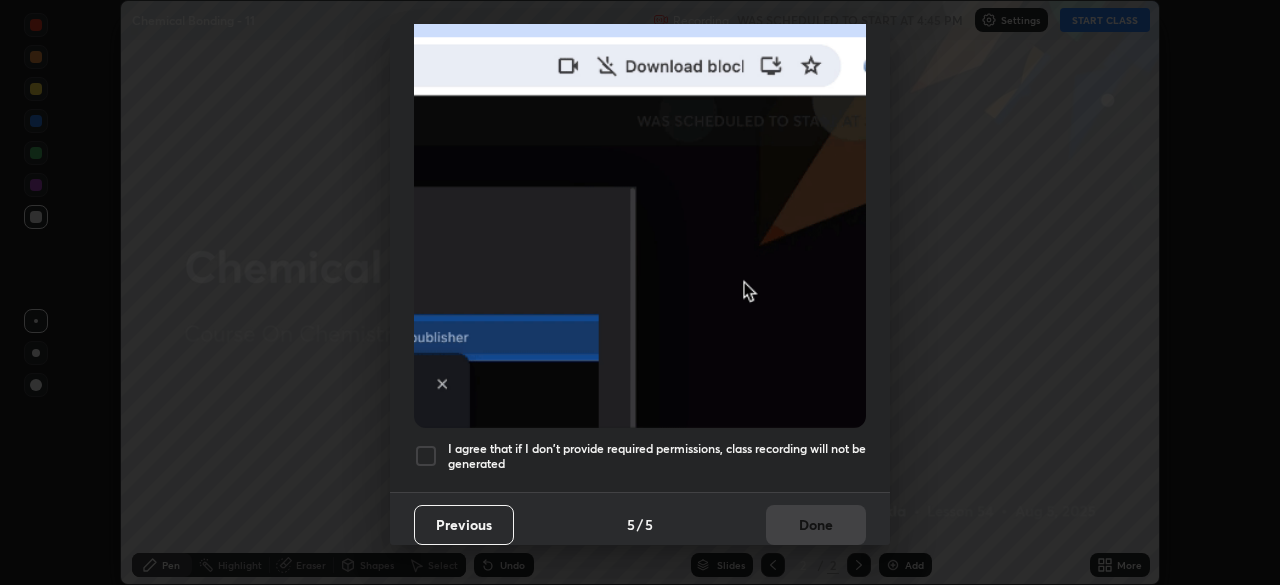 click on "I agree that if I don't provide required permissions, class recording will not be generated" at bounding box center (640, 456) 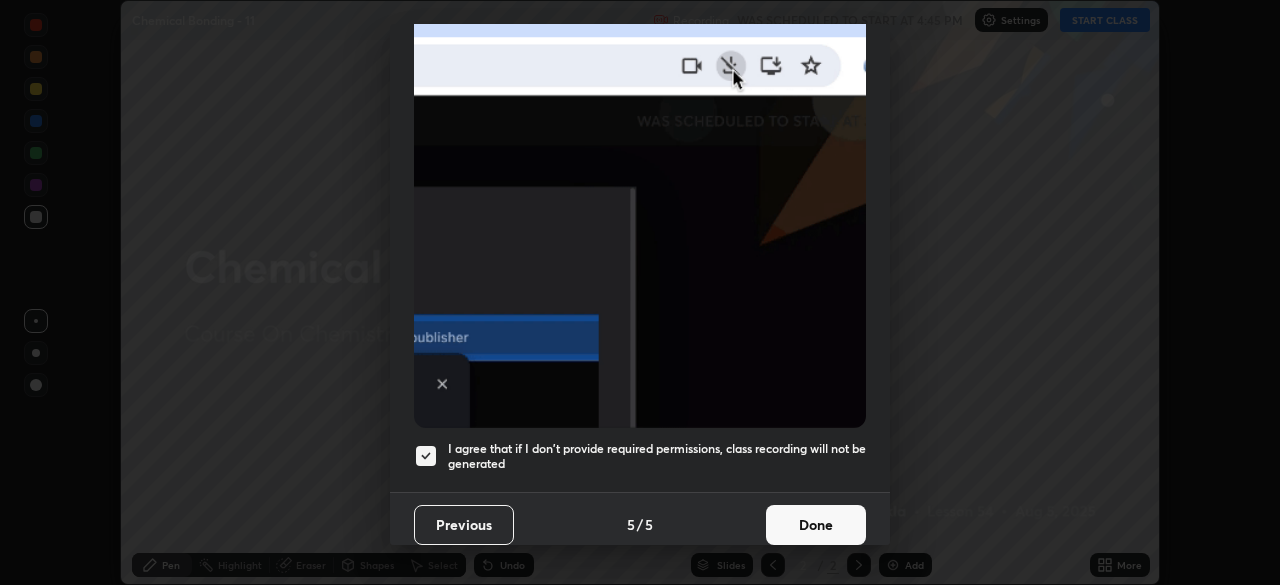click on "Done" at bounding box center [816, 525] 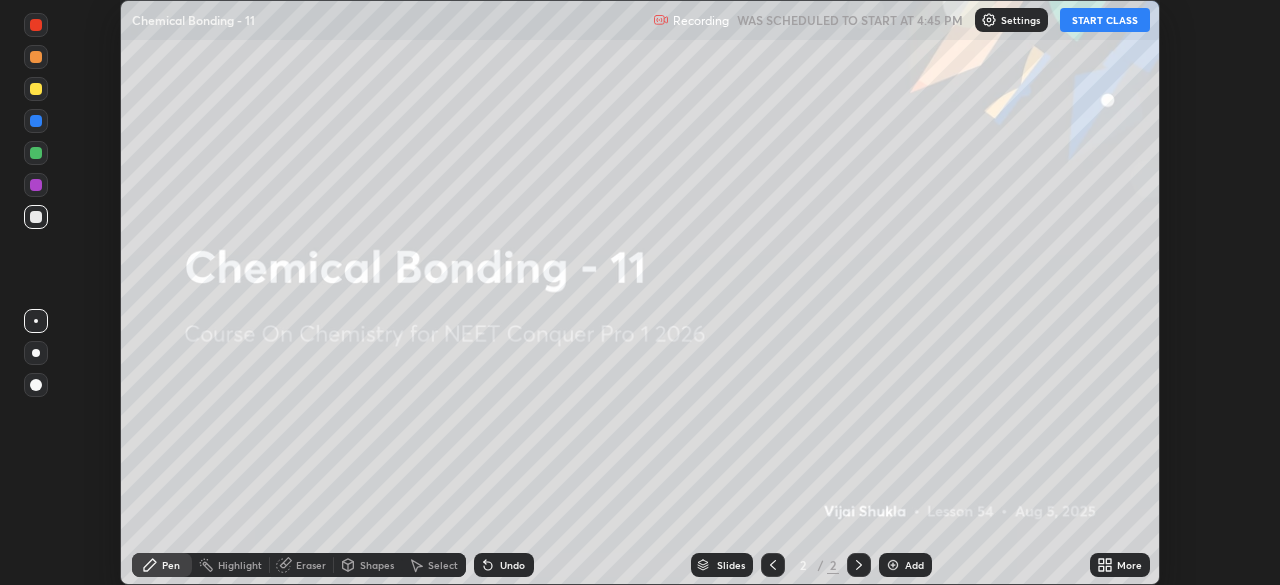 click 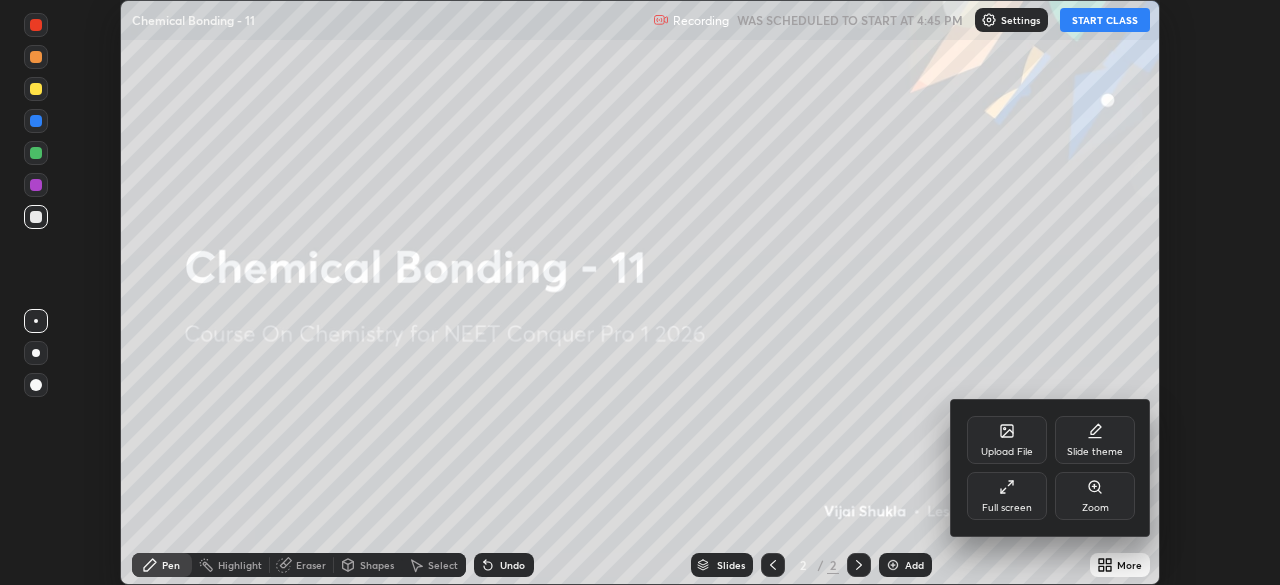 click on "Full screen" at bounding box center (1007, 496) 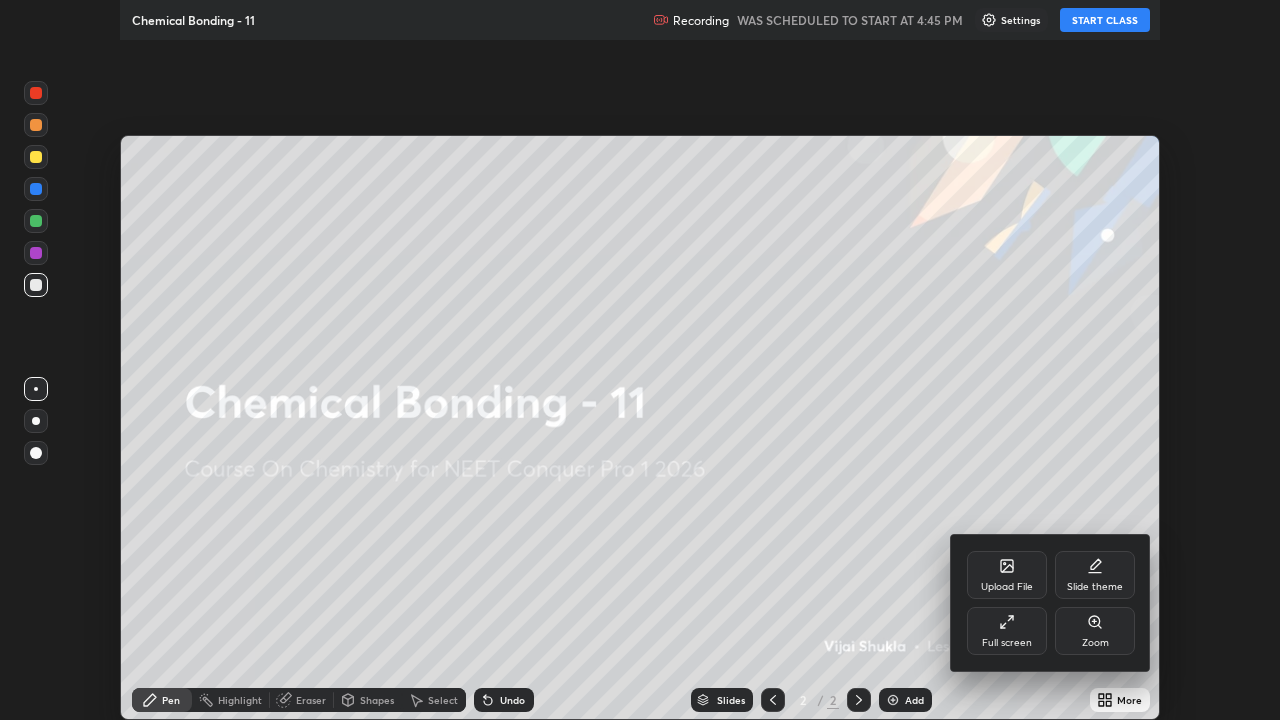 scroll, scrollTop: 99280, scrollLeft: 98720, axis: both 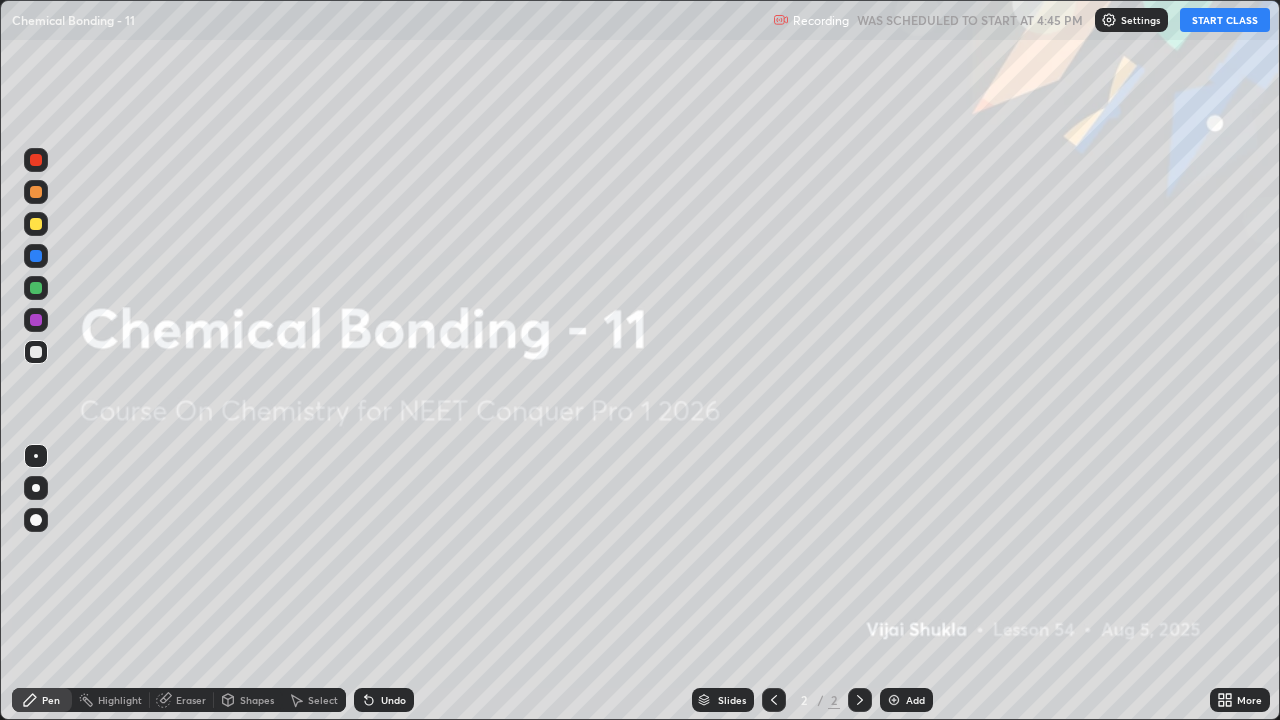 click on "START CLASS" at bounding box center (1225, 20) 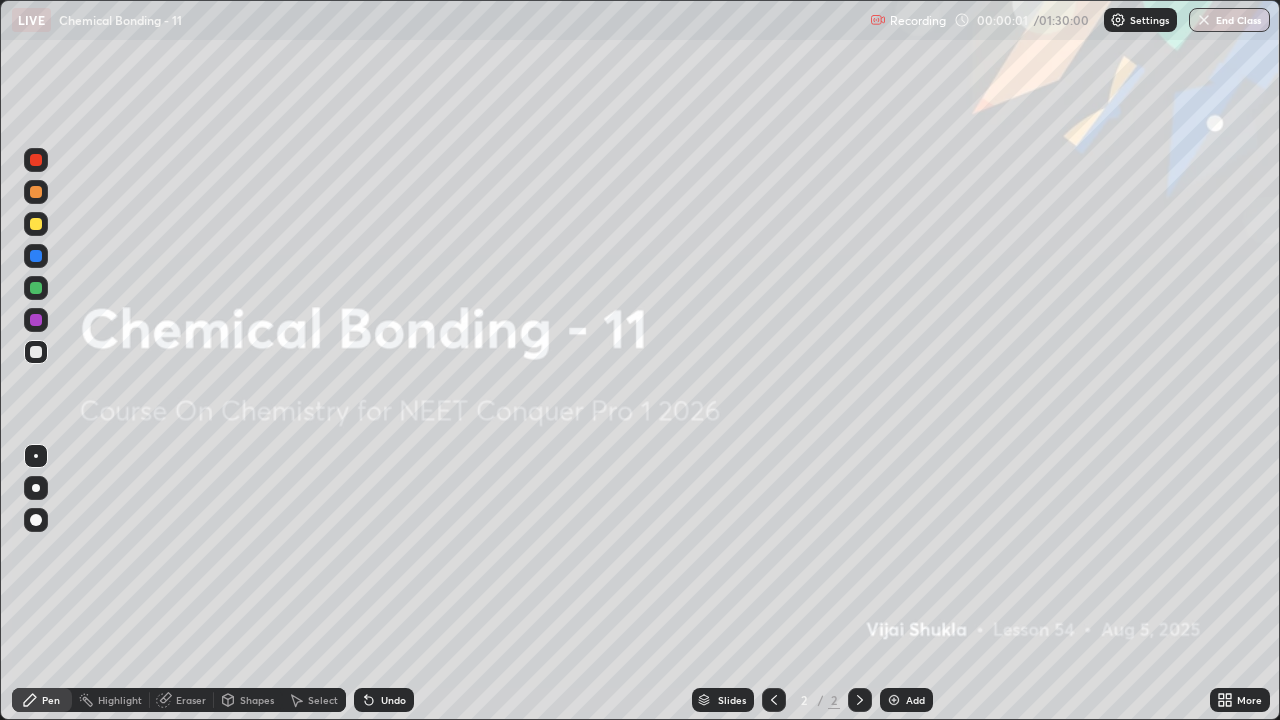 click on "Add" at bounding box center (906, 700) 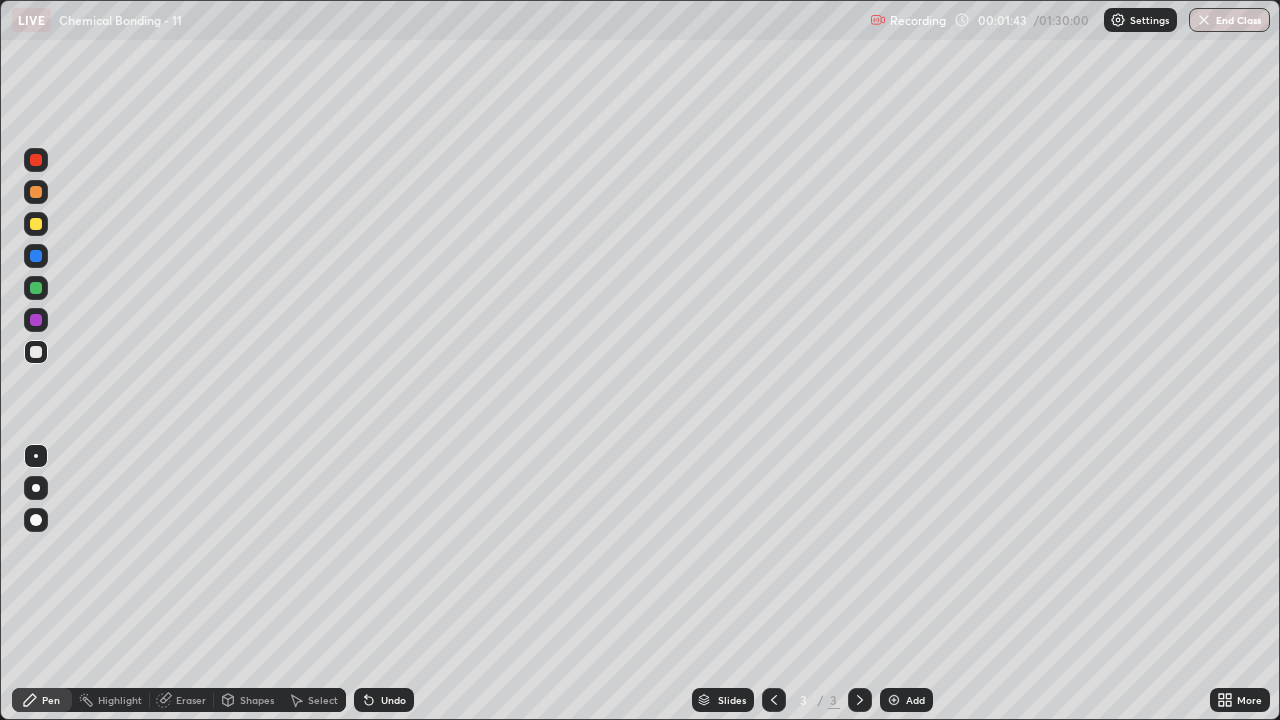 click at bounding box center [36, 352] 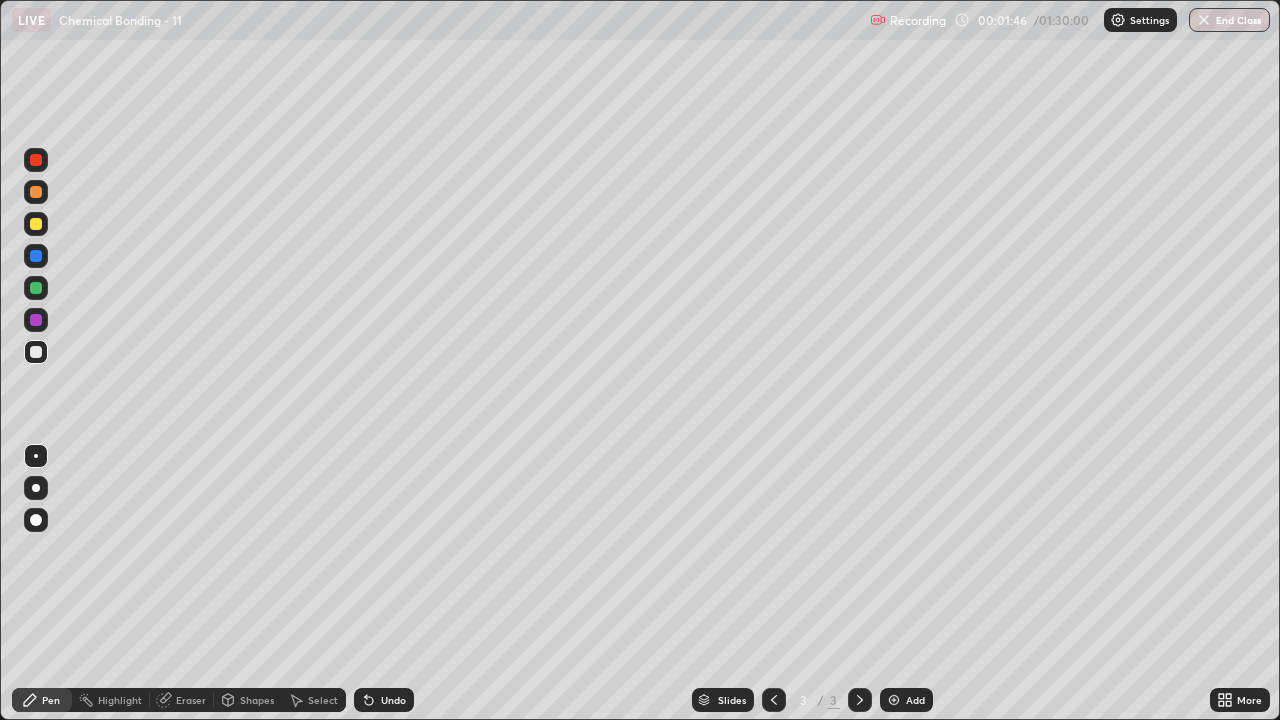 click at bounding box center [36, 488] 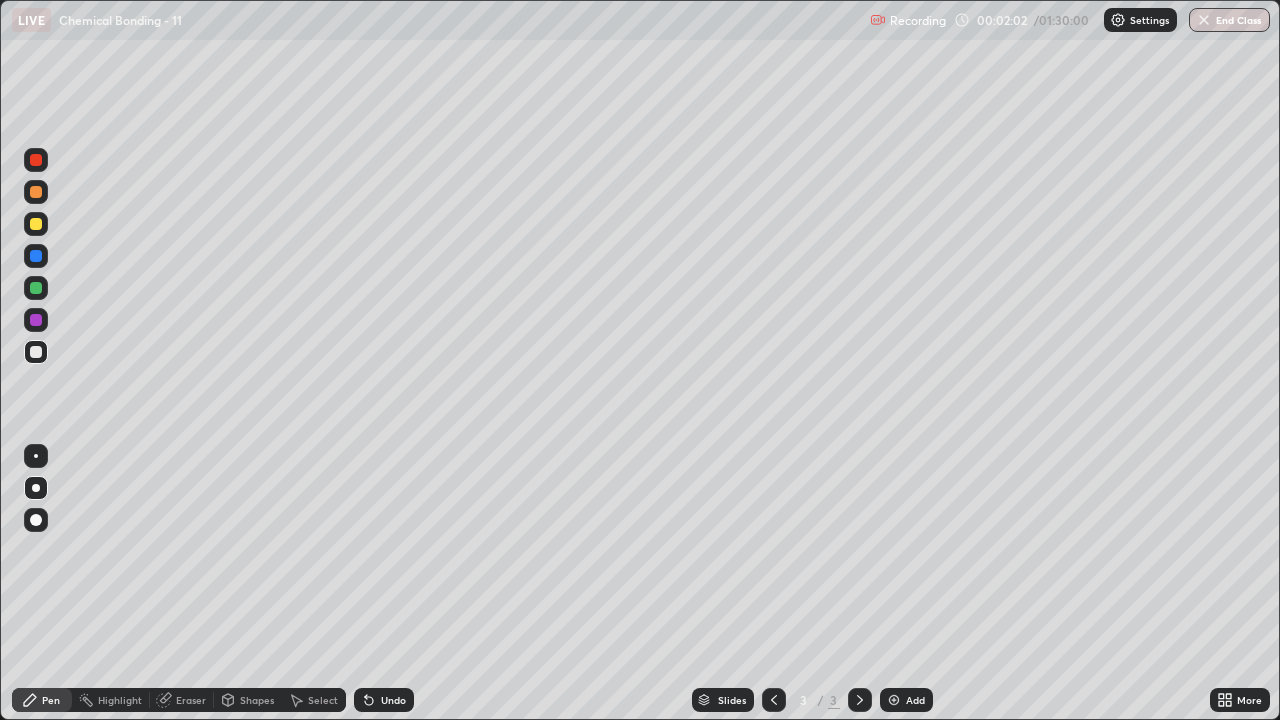 click at bounding box center [36, 192] 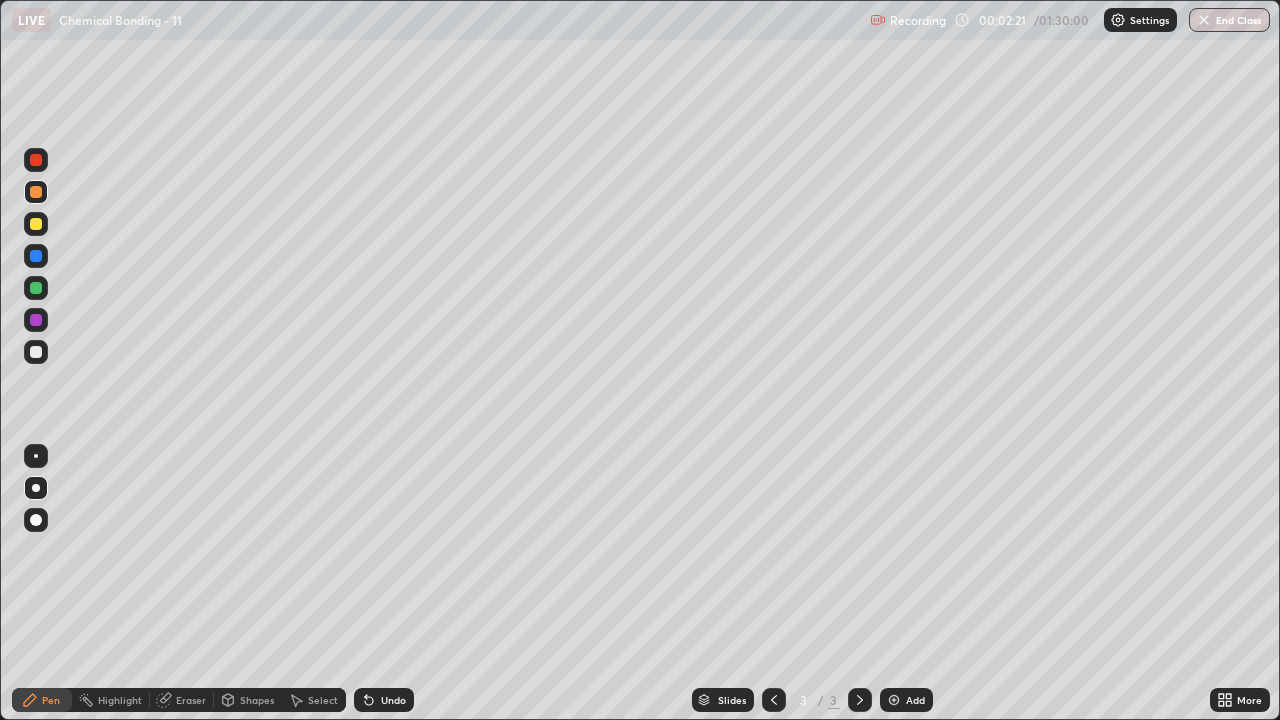 click at bounding box center (36, 352) 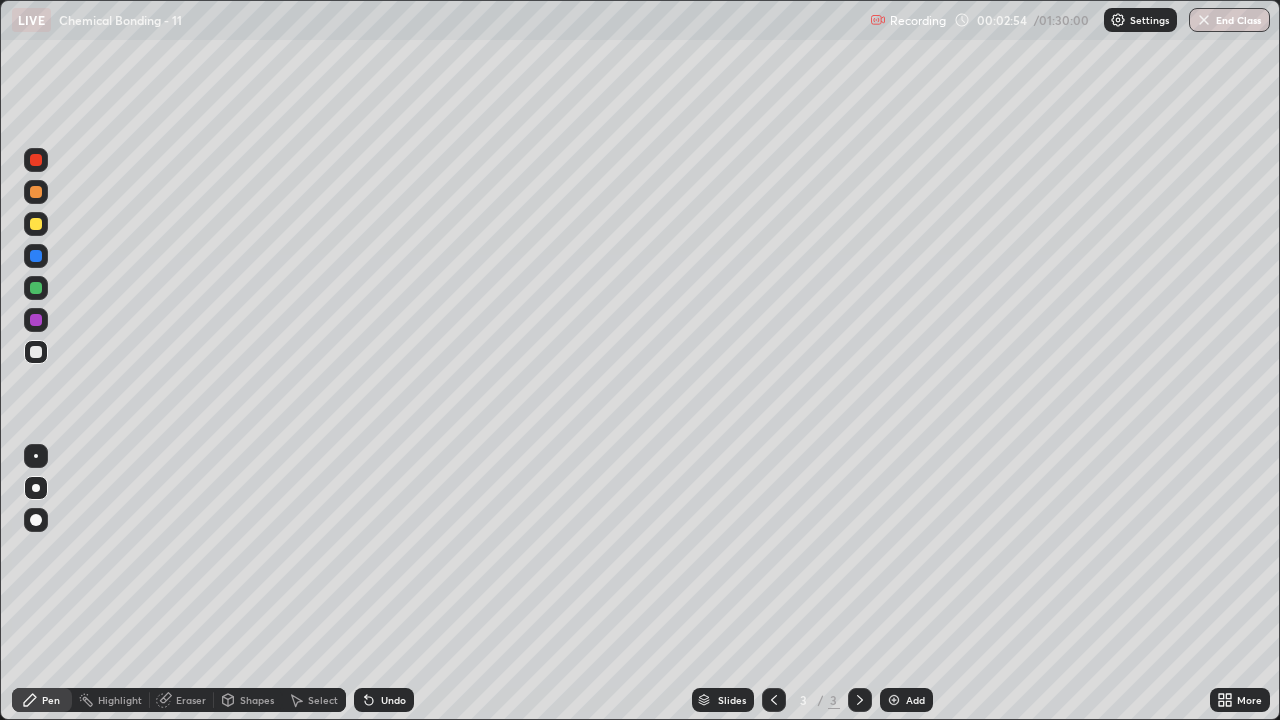 click 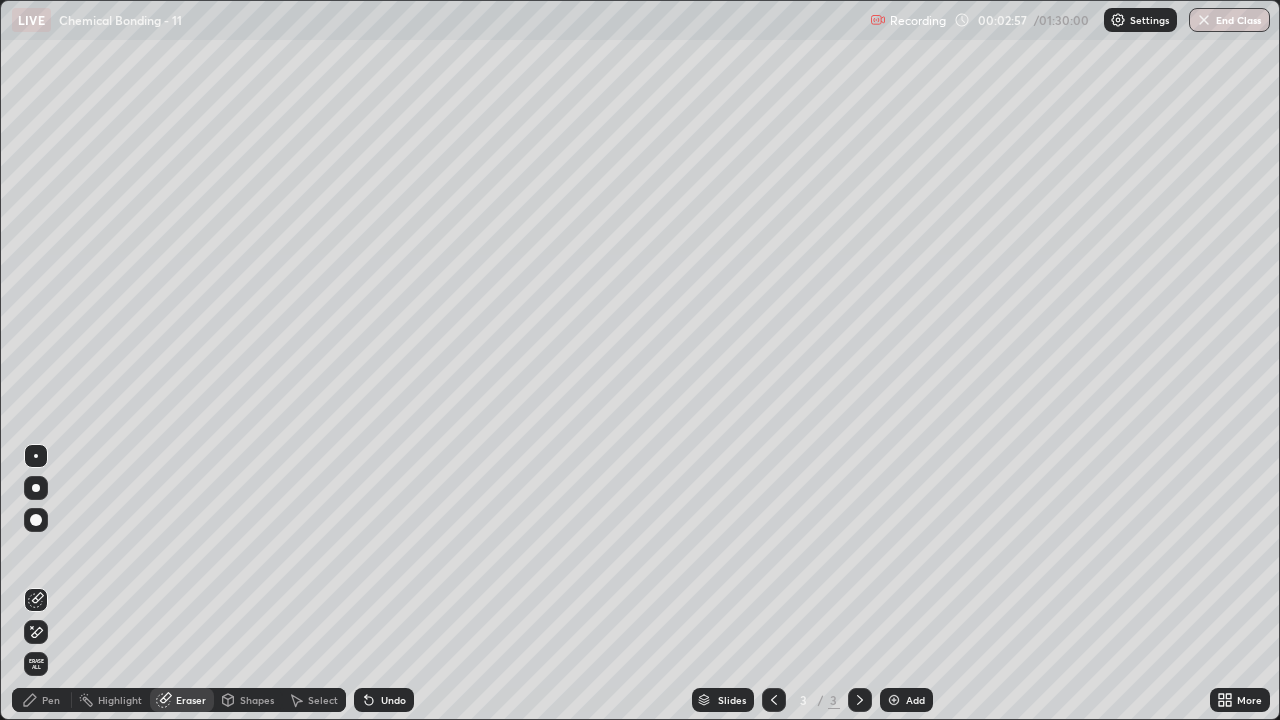 click on "Pen" at bounding box center [42, 700] 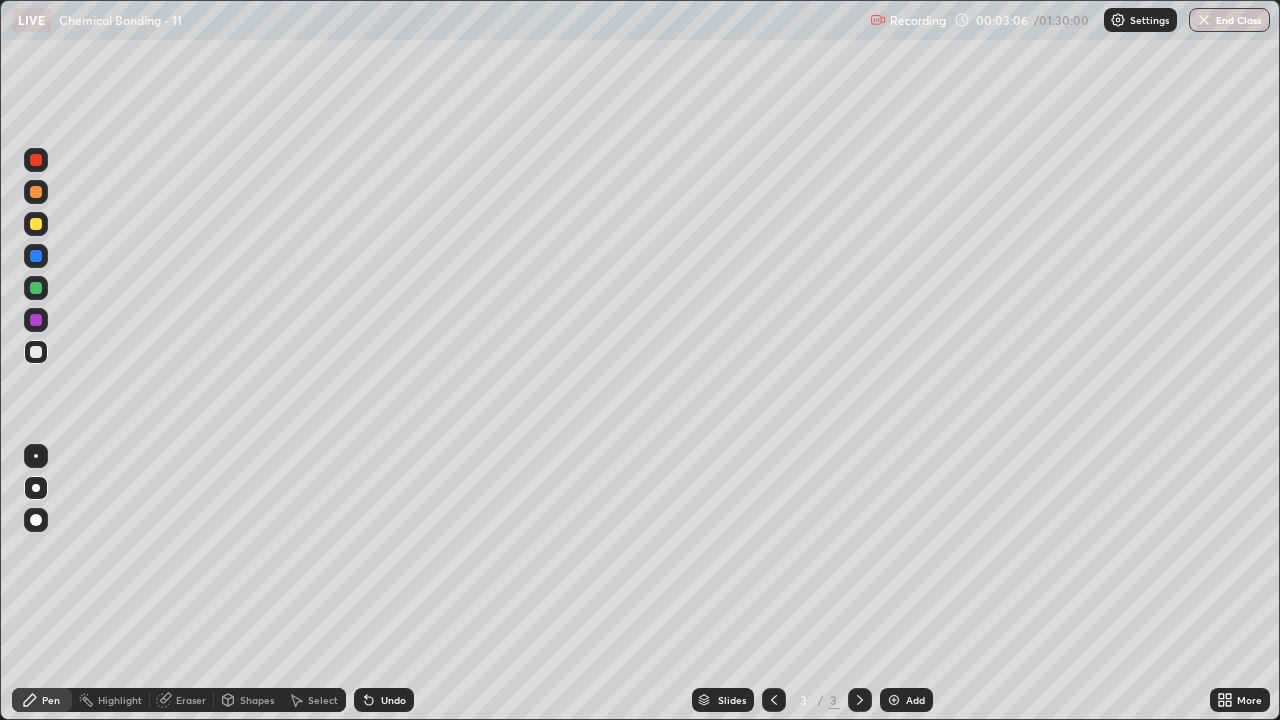 click at bounding box center (36, 192) 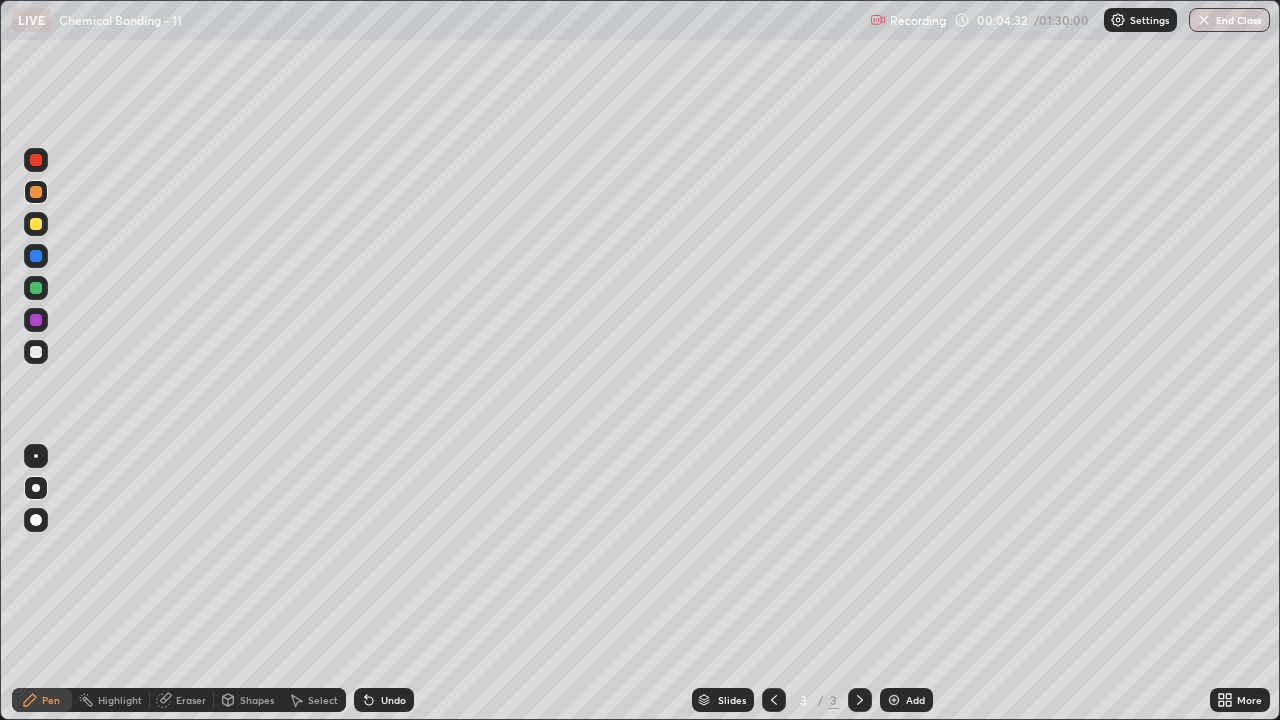 click at bounding box center [36, 192] 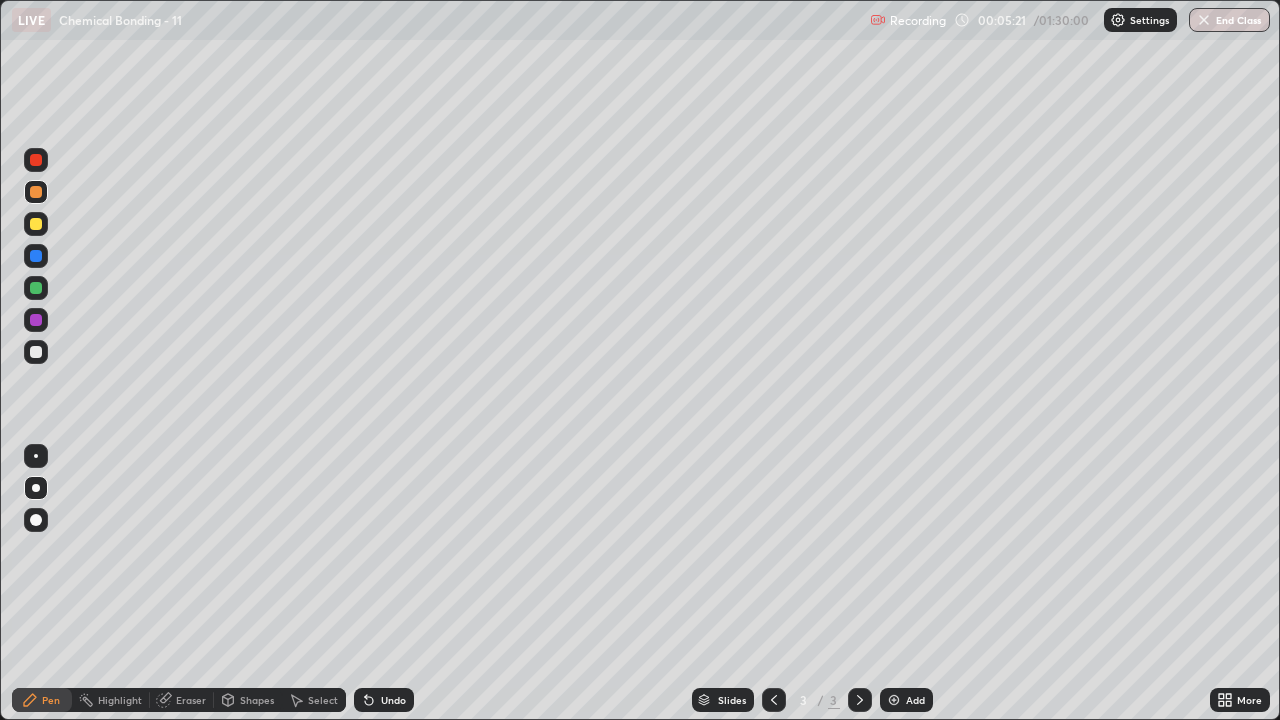click at bounding box center [894, 700] 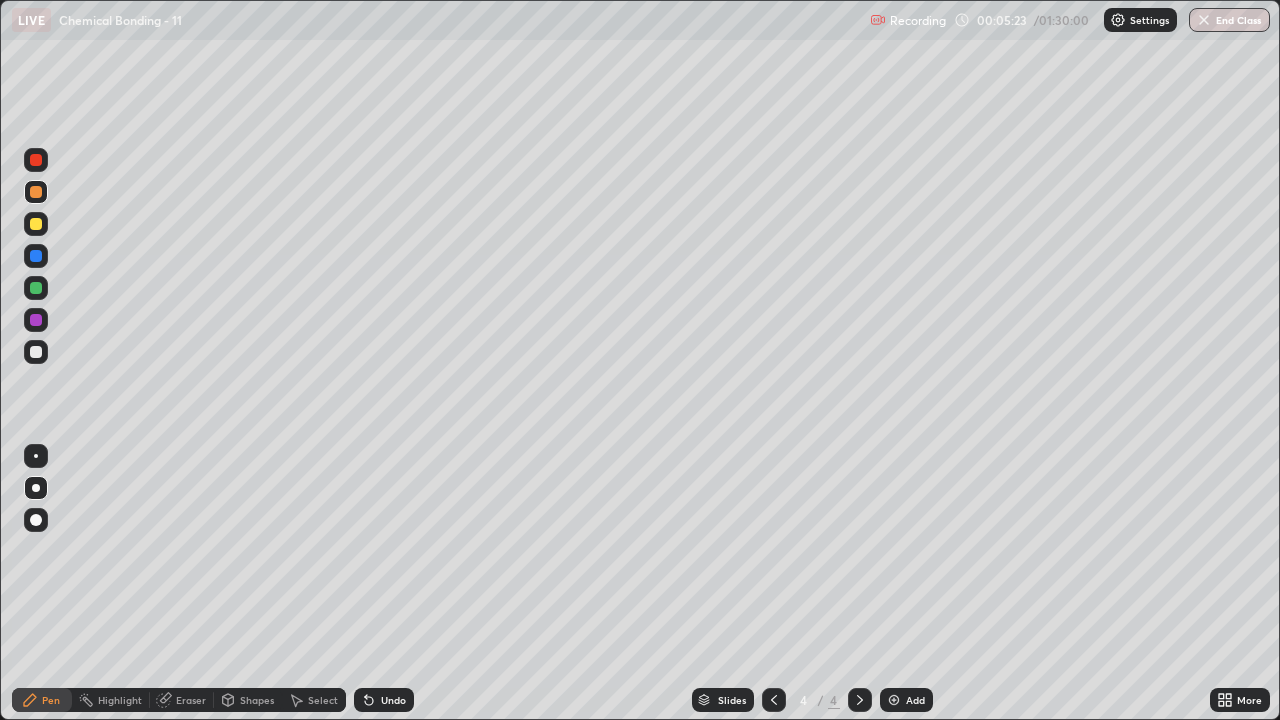 click at bounding box center (36, 352) 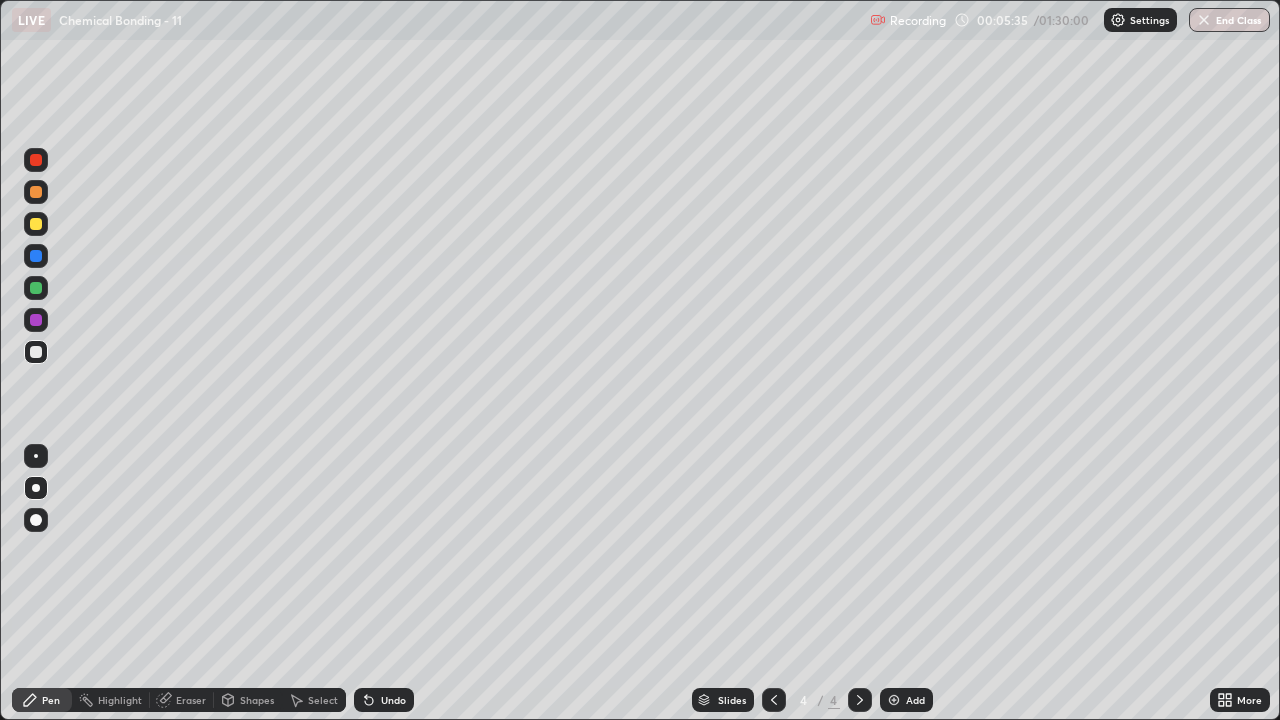 click at bounding box center [36, 192] 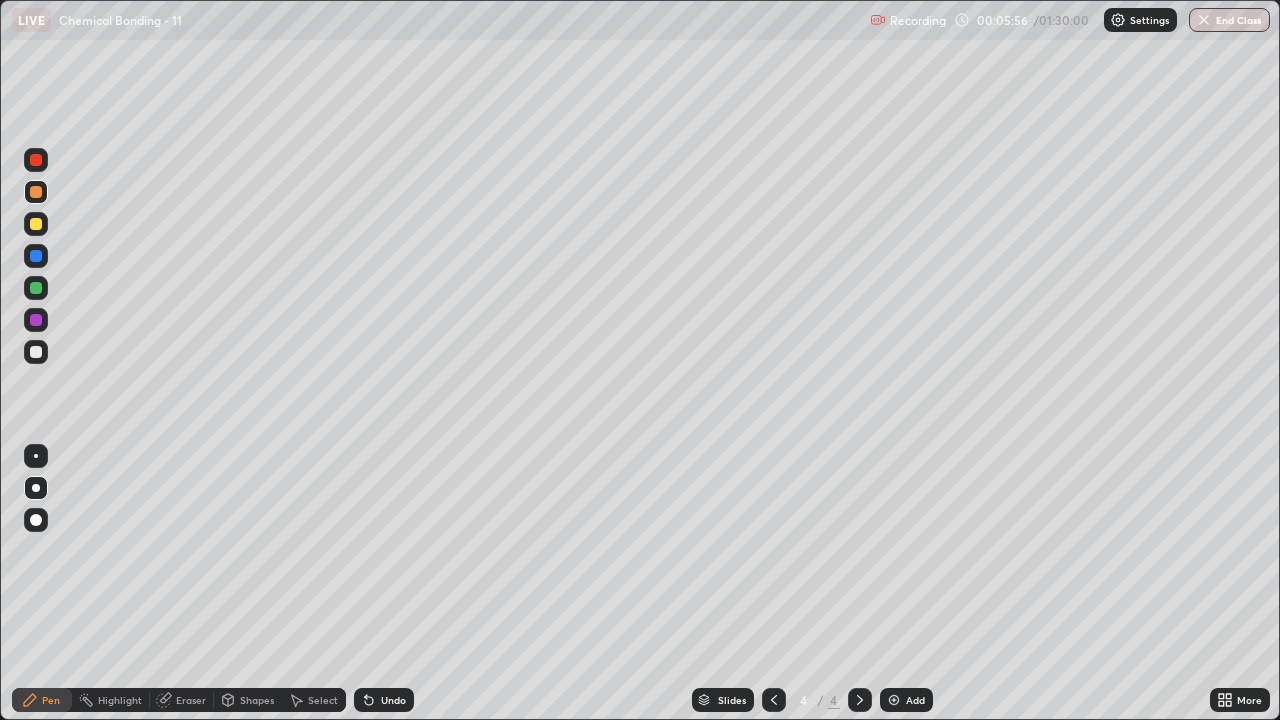 click at bounding box center (36, 224) 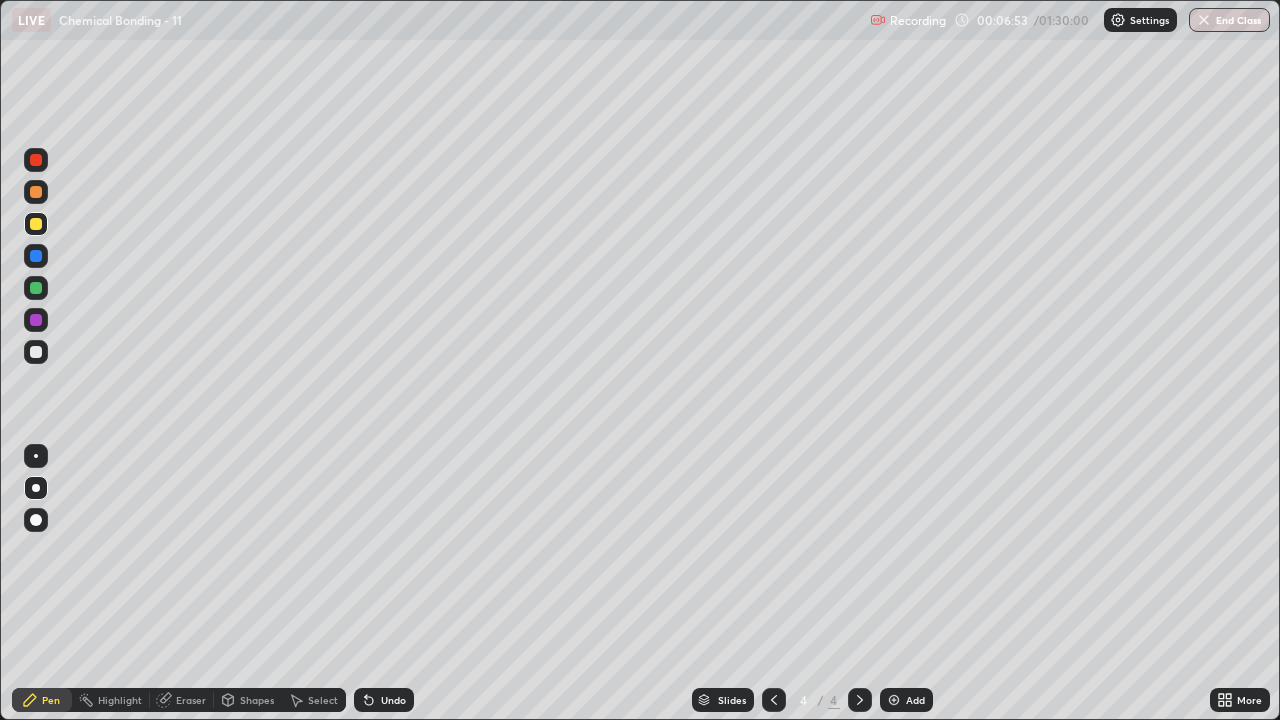 click at bounding box center [36, 352] 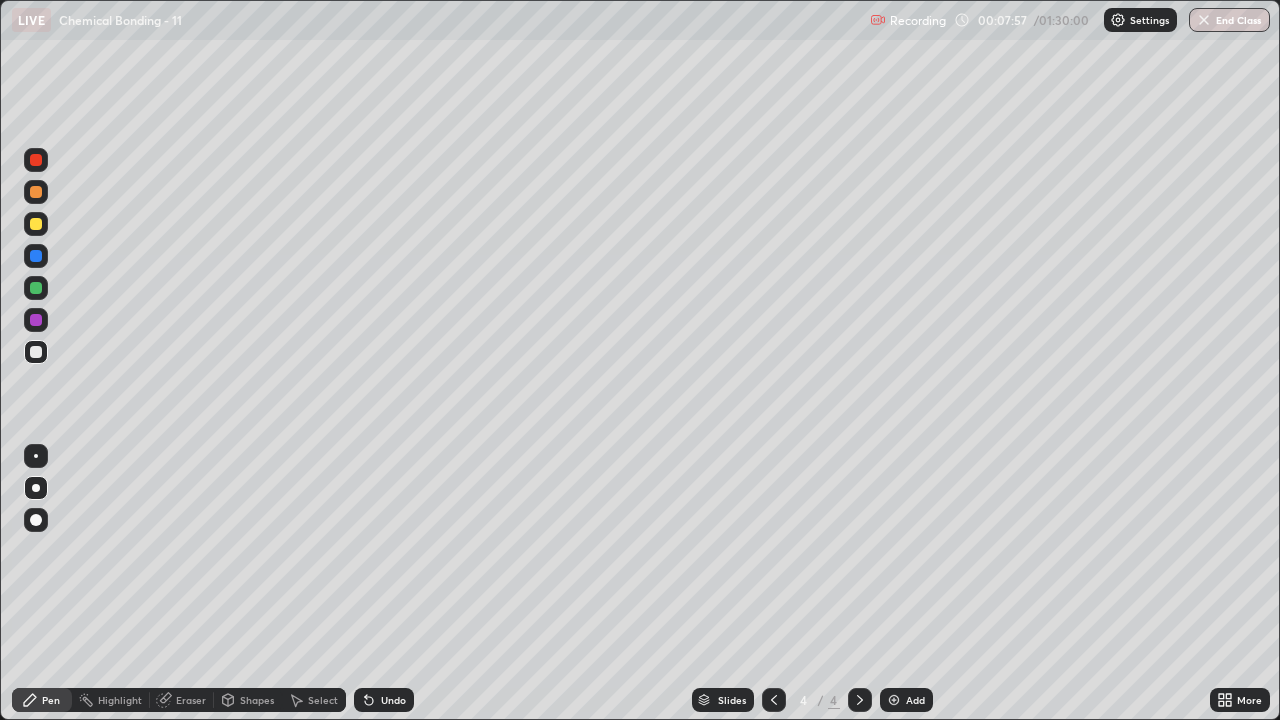 click at bounding box center [36, 192] 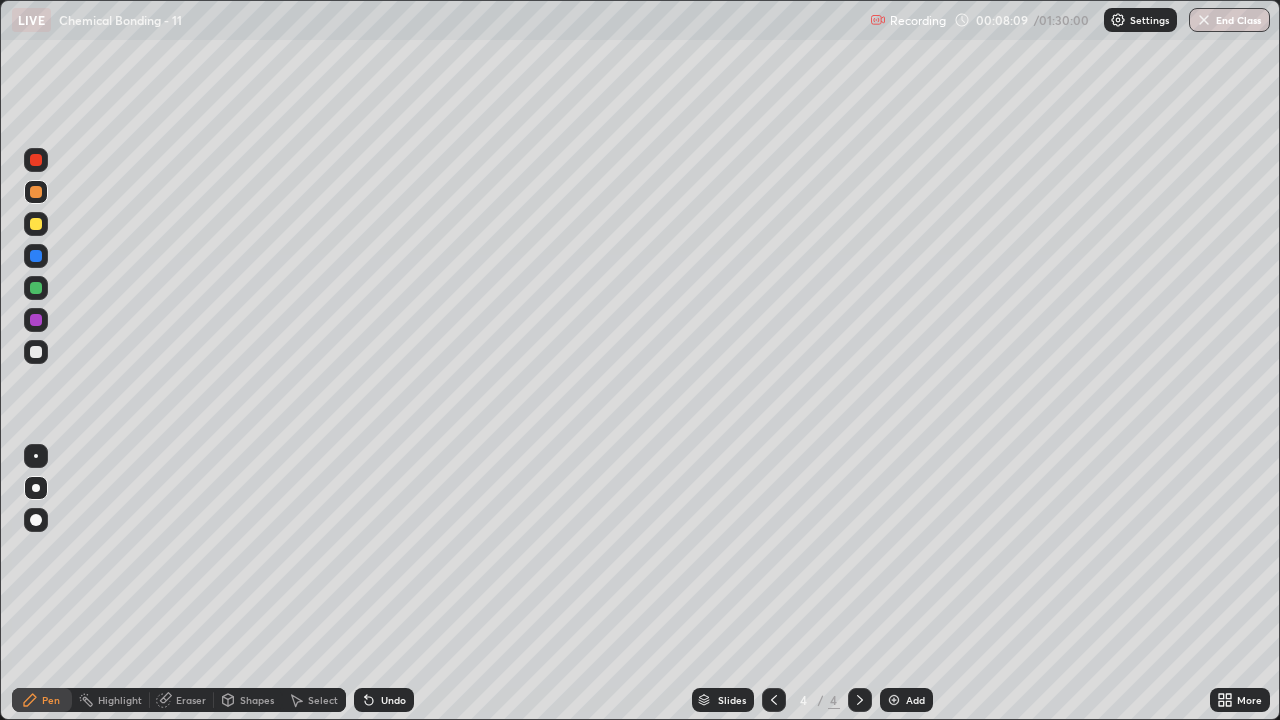 click on "Eraser" at bounding box center [191, 700] 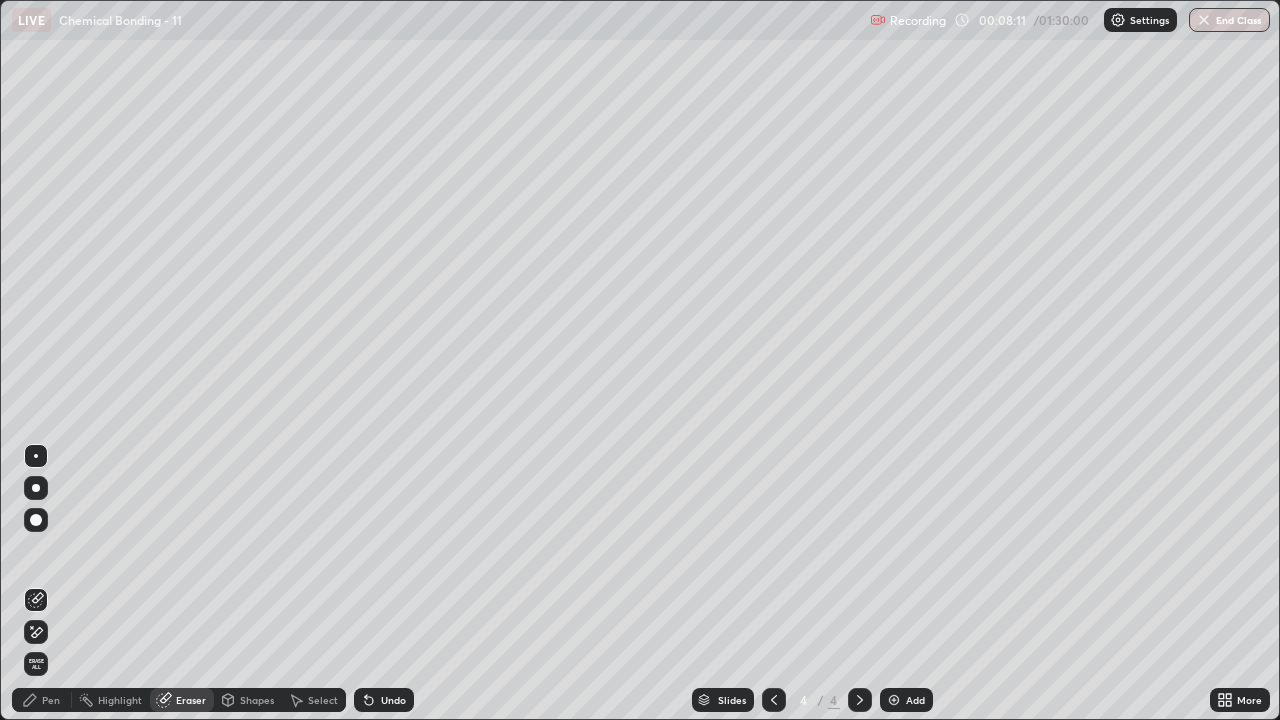 click on "Pen" at bounding box center [51, 700] 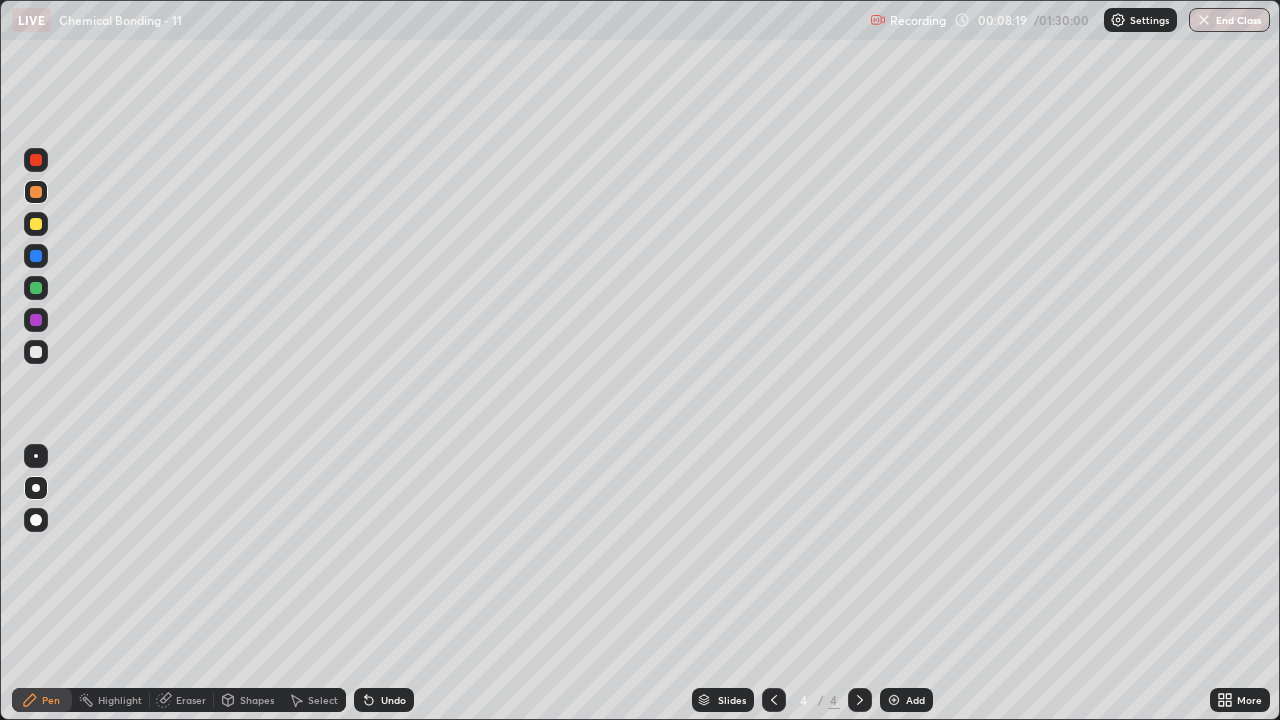 click at bounding box center [36, 352] 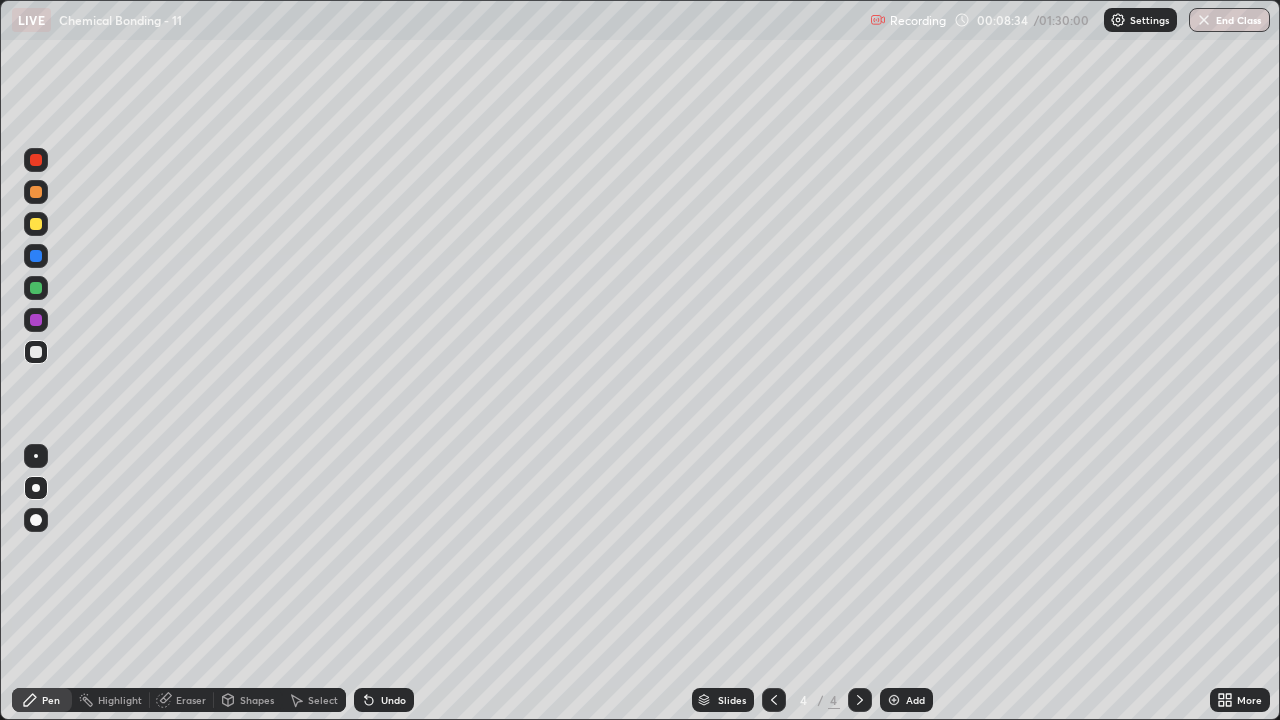 click at bounding box center [36, 224] 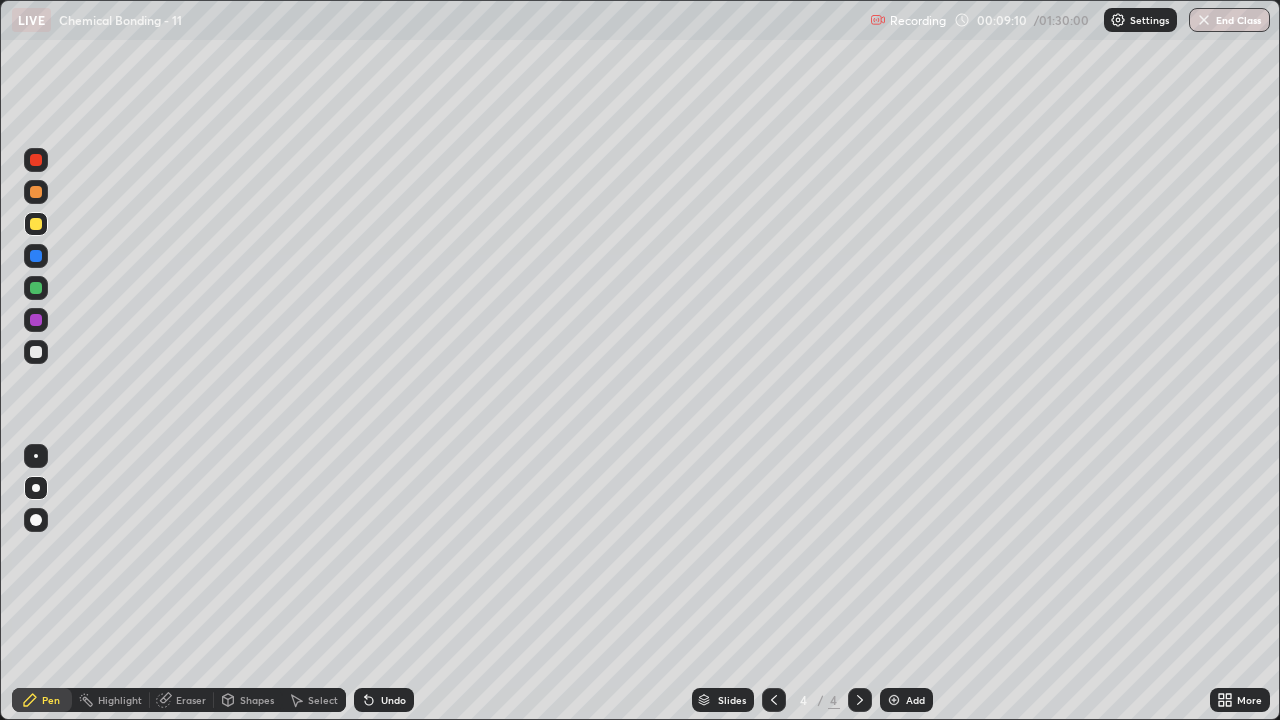 click on "Eraser" at bounding box center [191, 700] 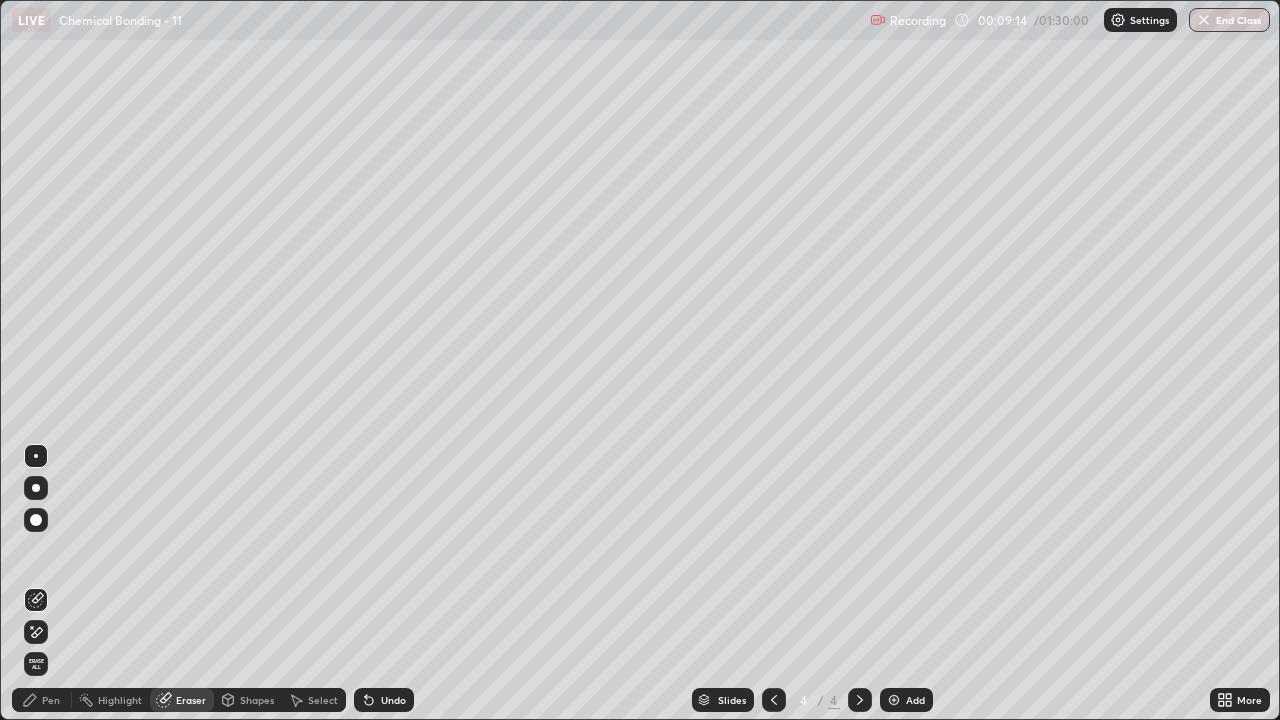 click on "Pen" at bounding box center [51, 700] 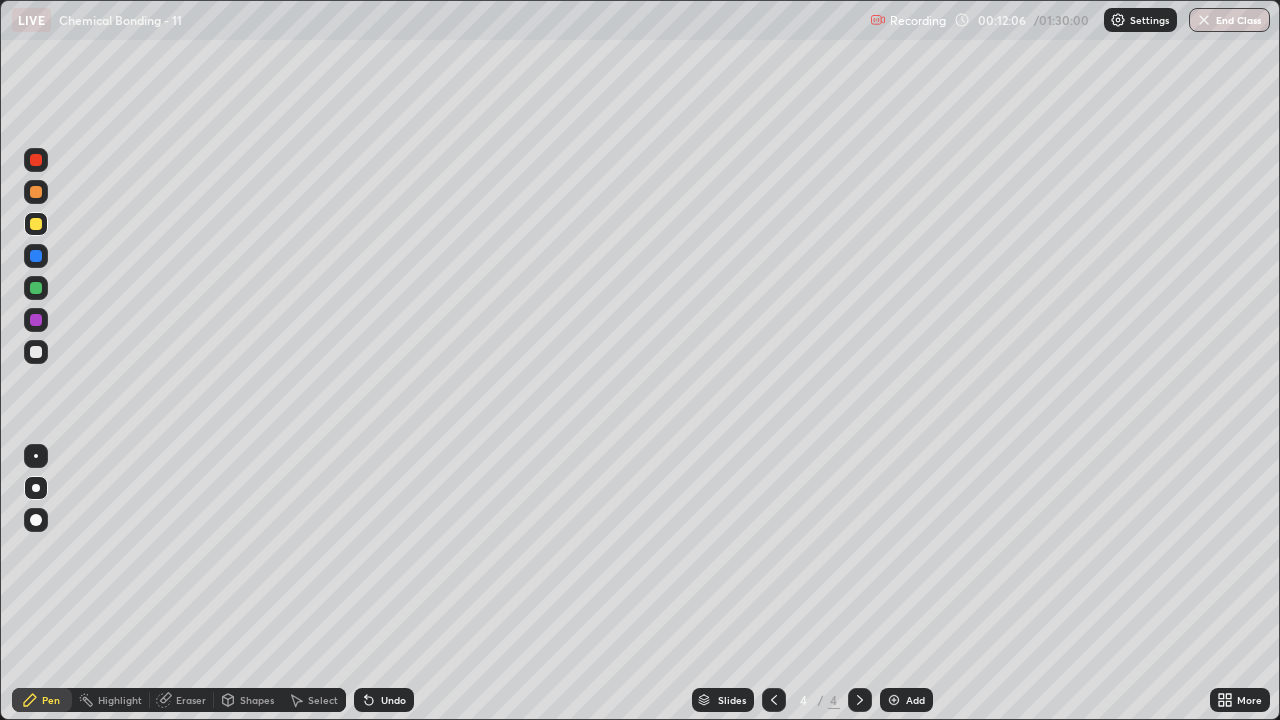 click at bounding box center (894, 700) 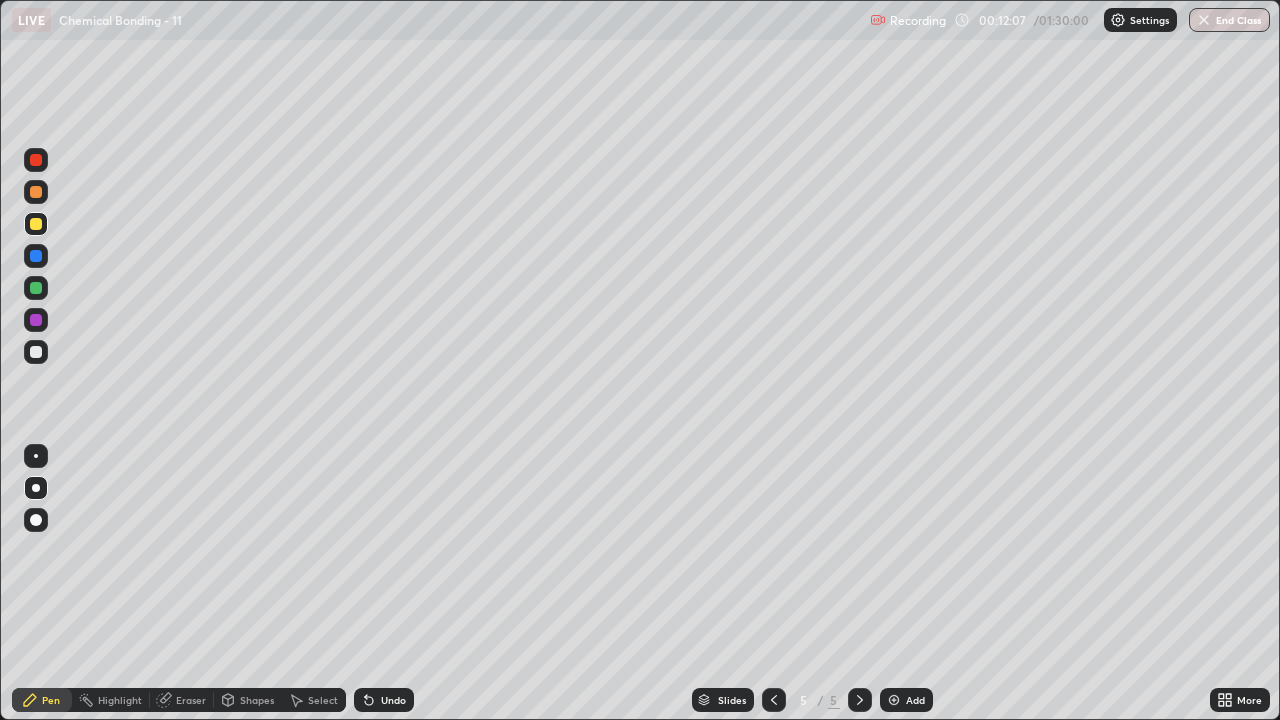 click at bounding box center [36, 352] 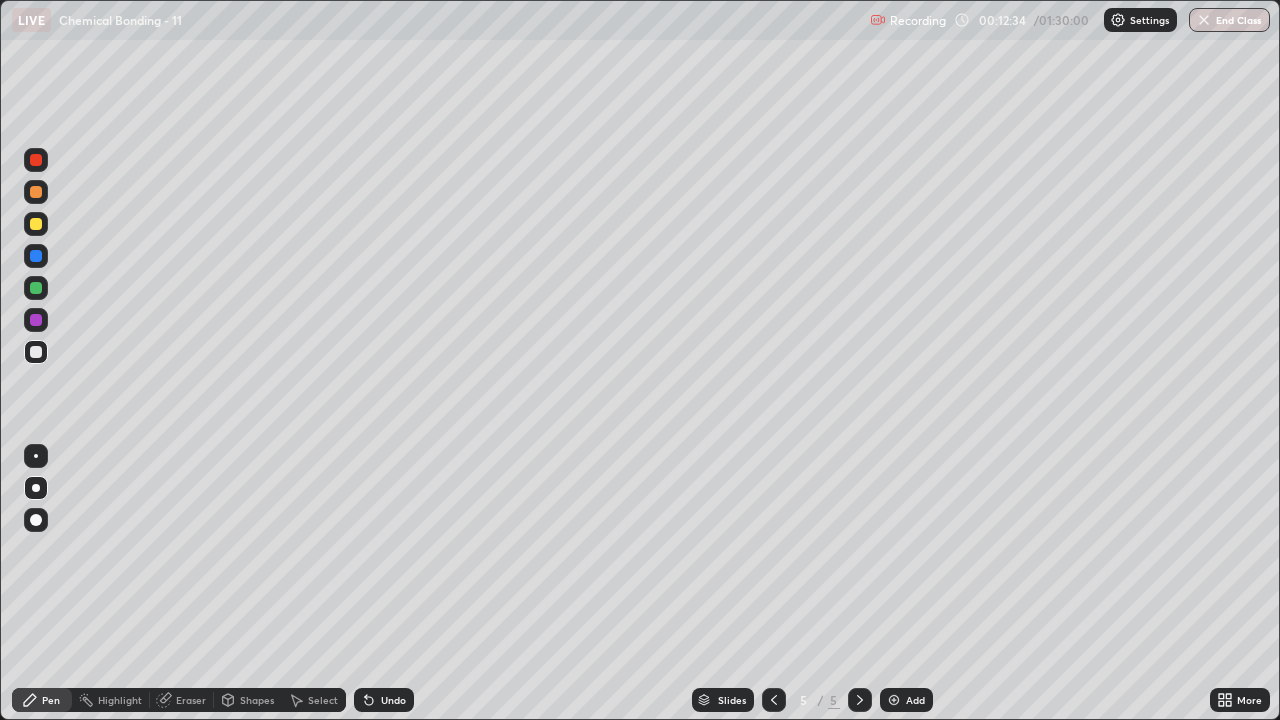 click on "Eraser" at bounding box center (182, 700) 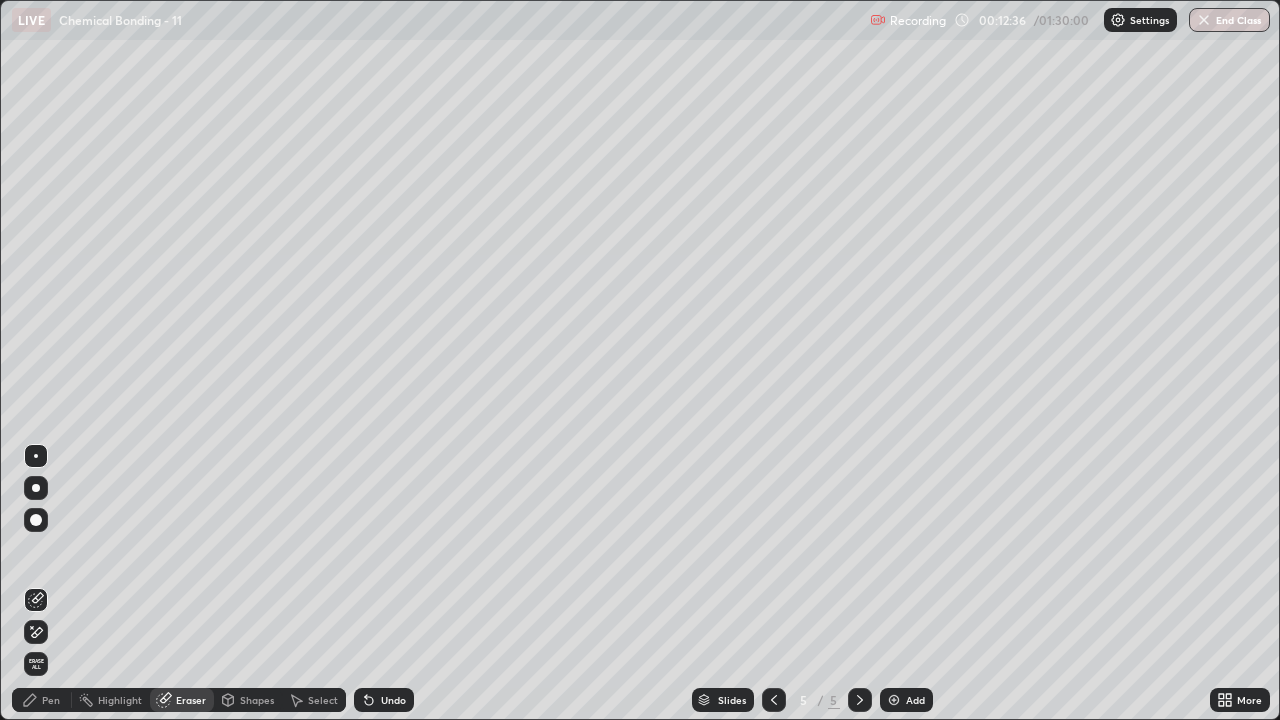 click on "Pen" at bounding box center [51, 700] 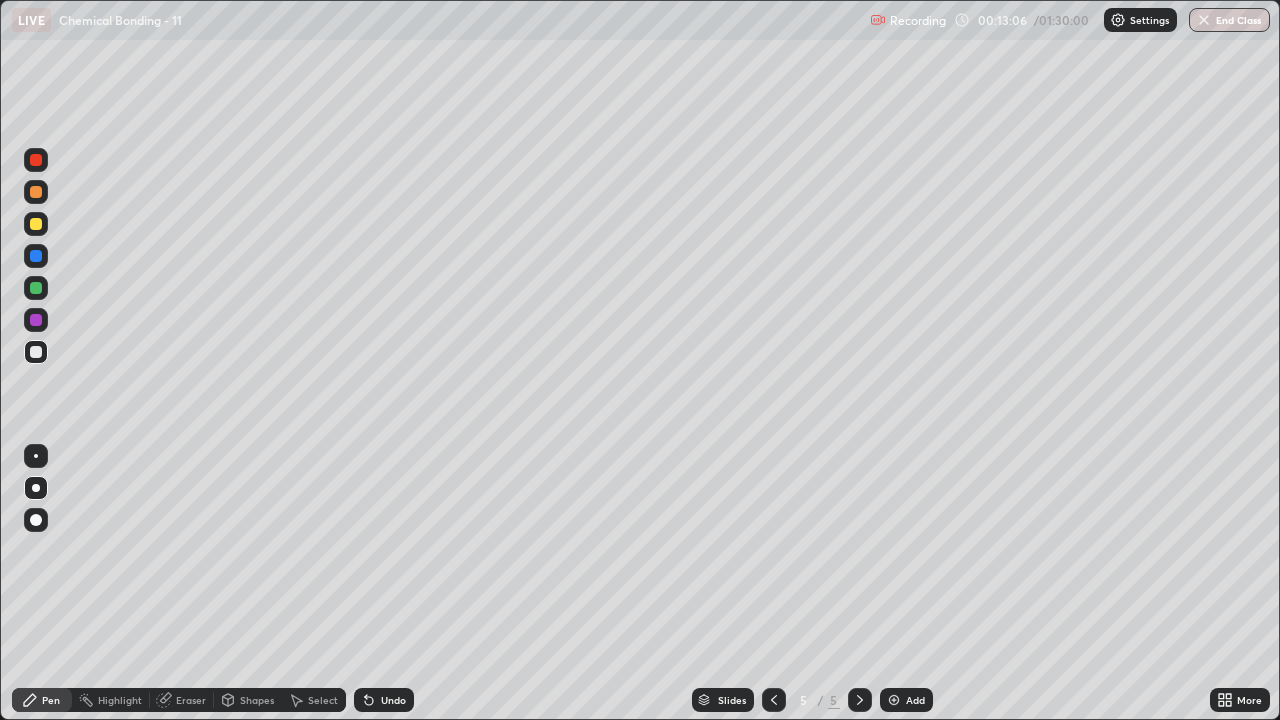 click at bounding box center (36, 224) 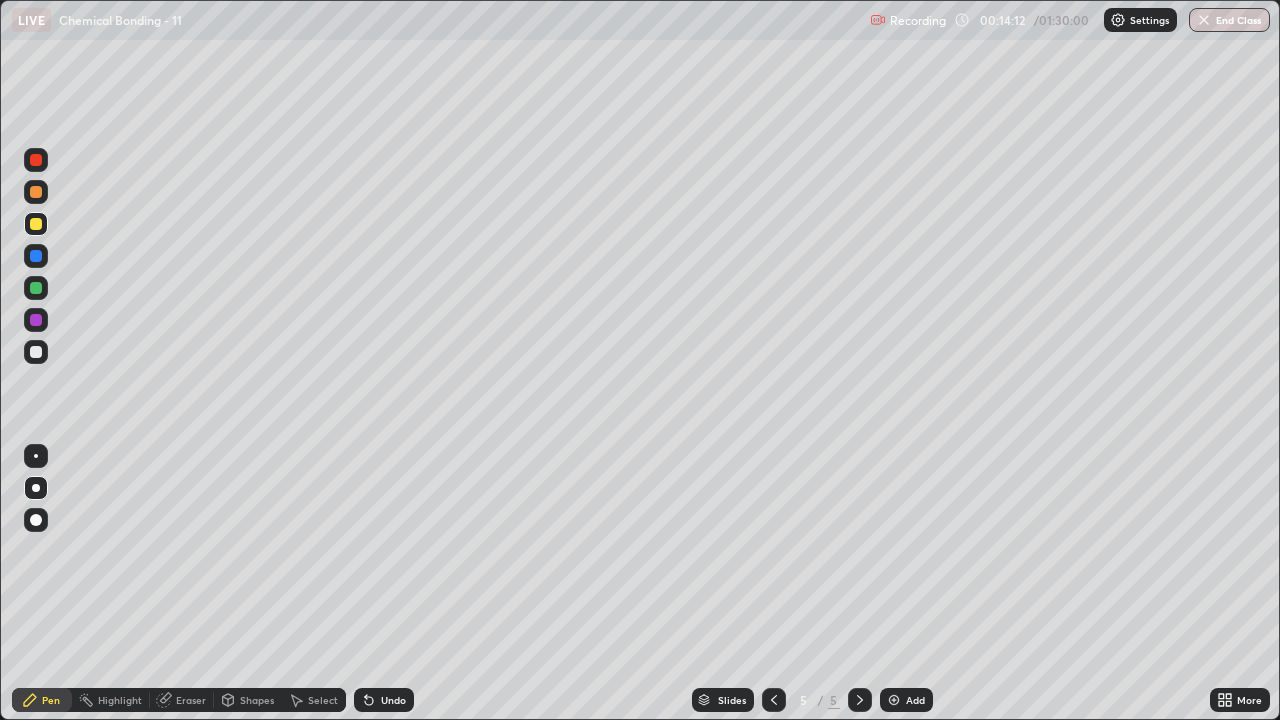 click at bounding box center [36, 352] 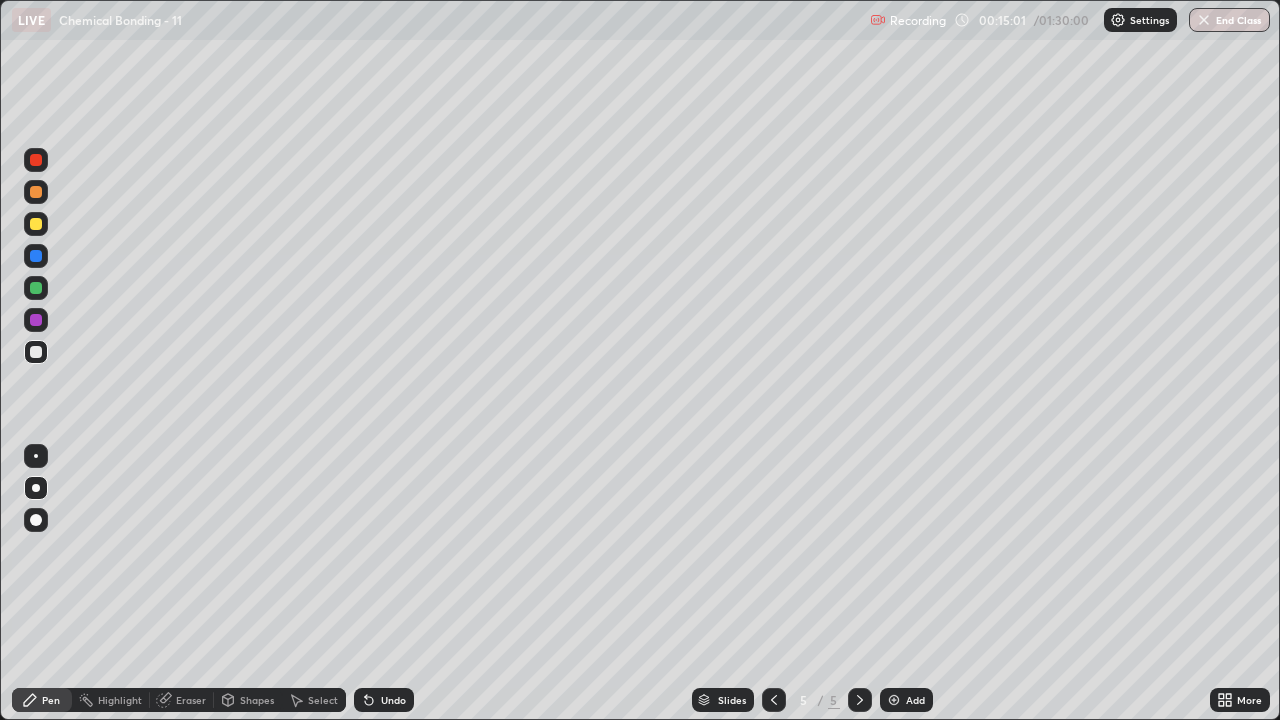 click at bounding box center [36, 224] 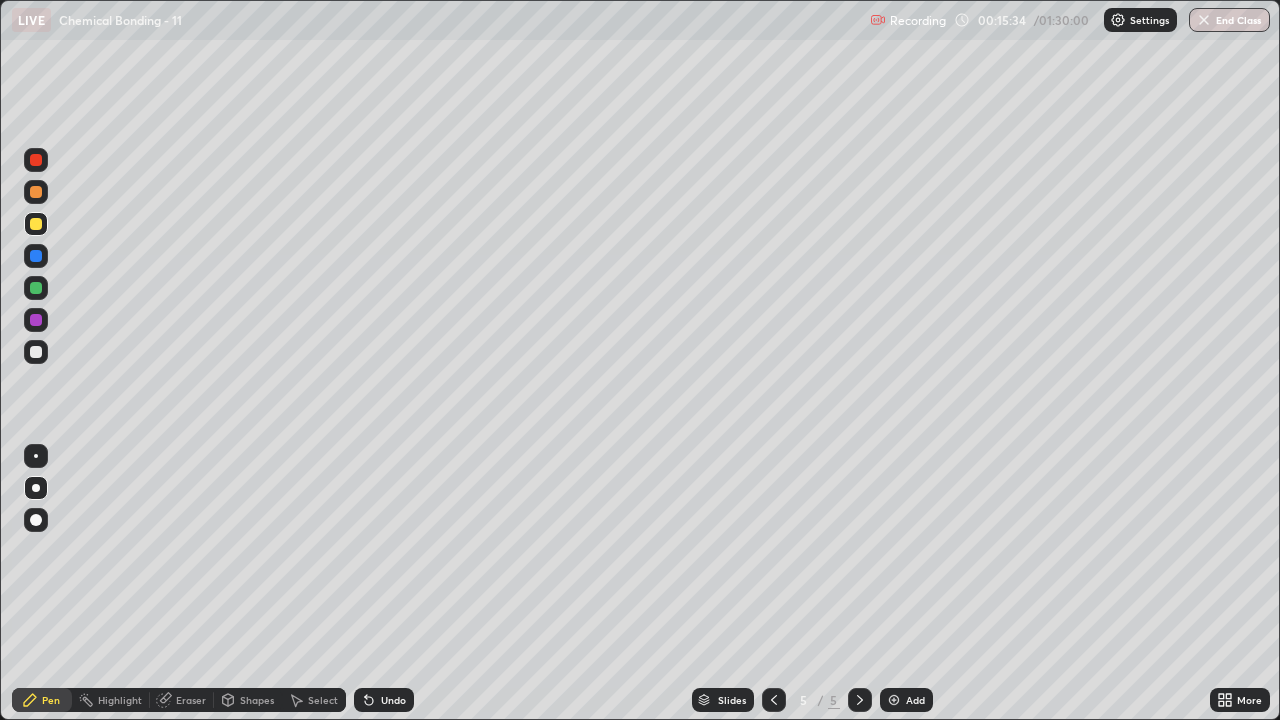 click on "Eraser" at bounding box center [182, 700] 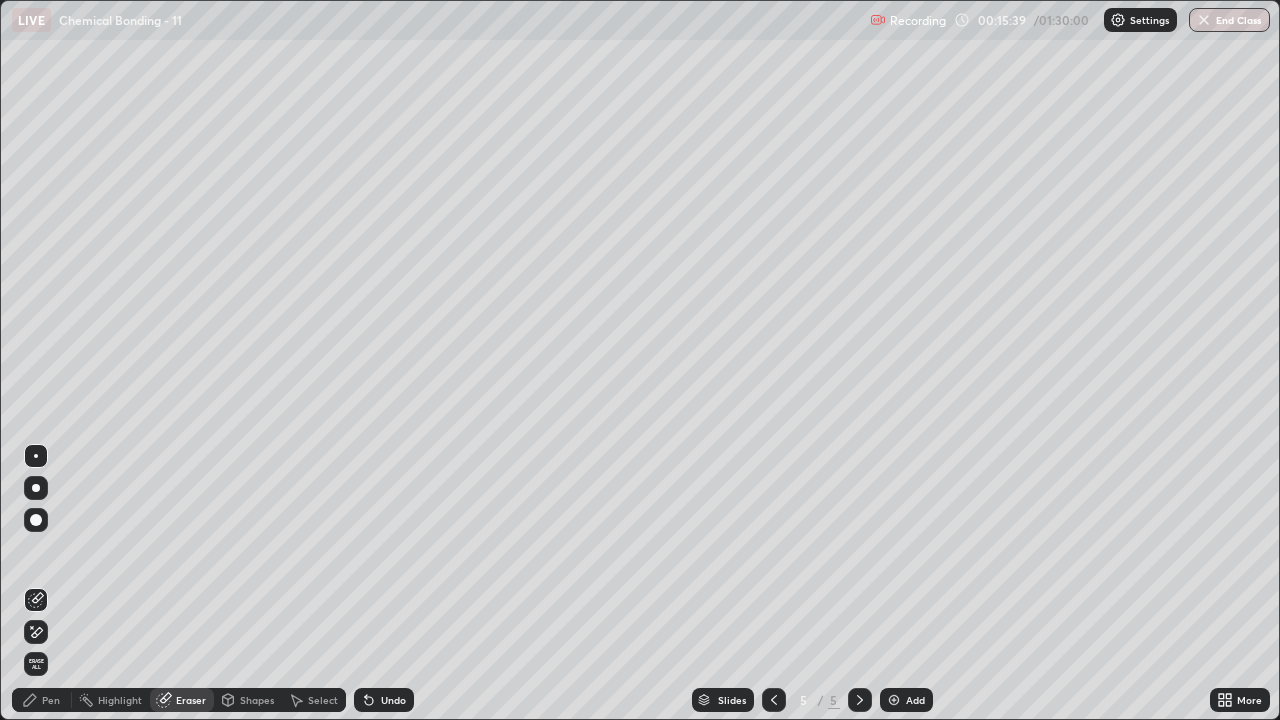 click on "Pen" at bounding box center (42, 700) 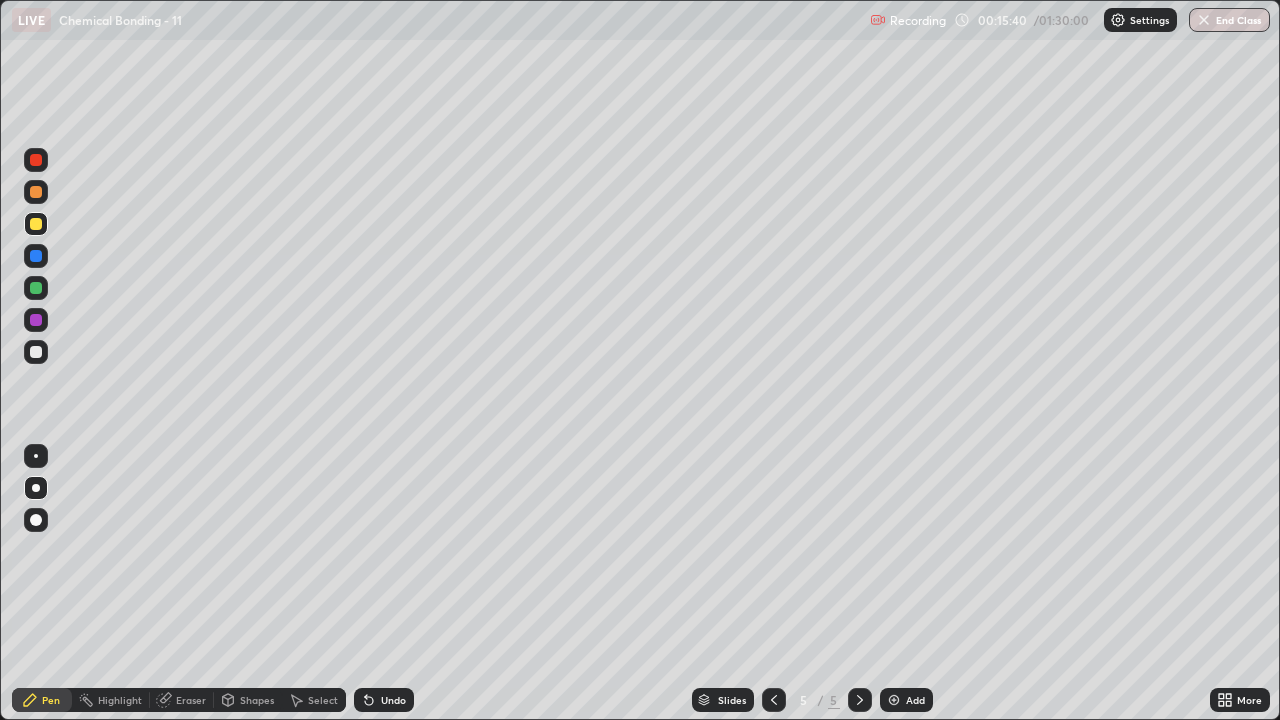 click at bounding box center (36, 352) 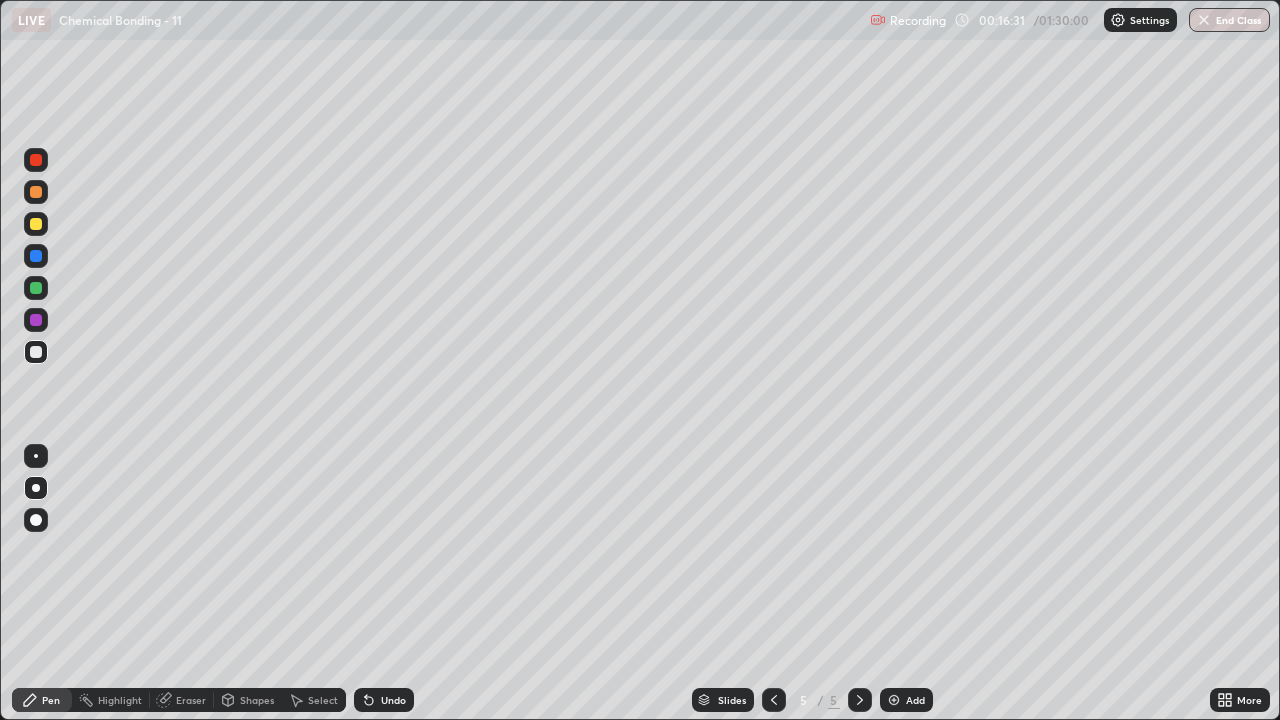 click on "Add" at bounding box center (906, 700) 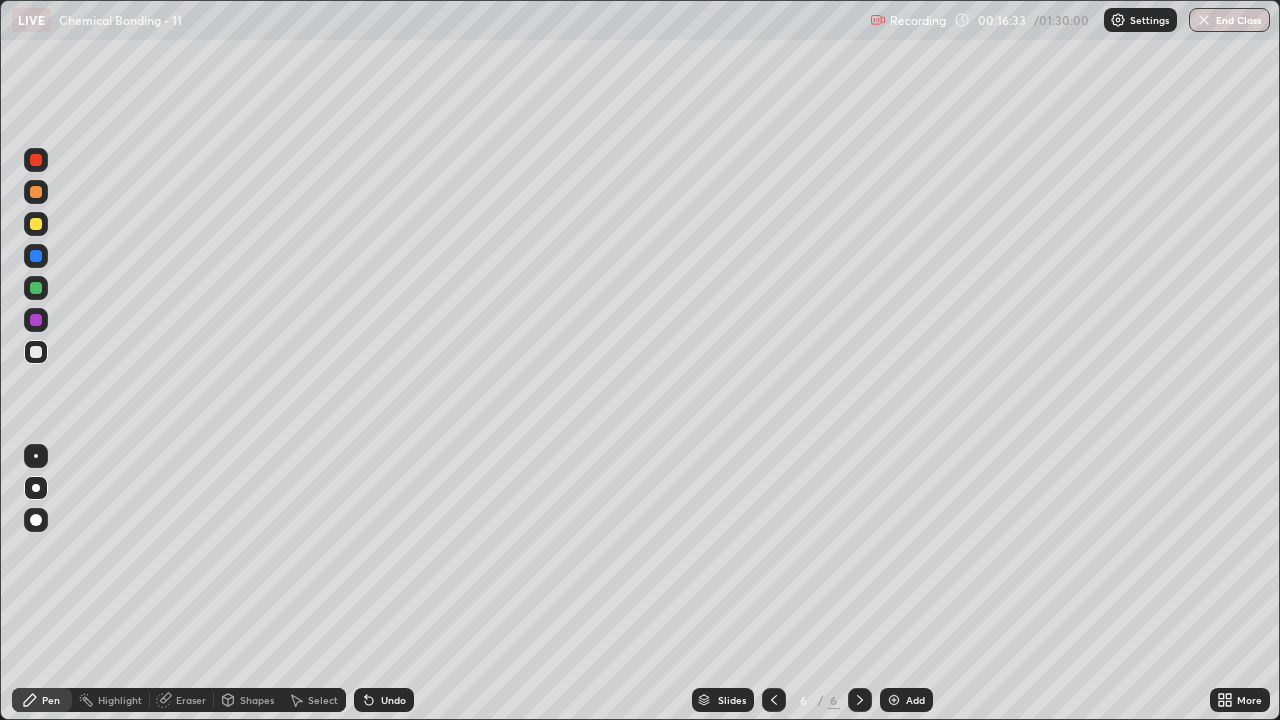 click at bounding box center [36, 352] 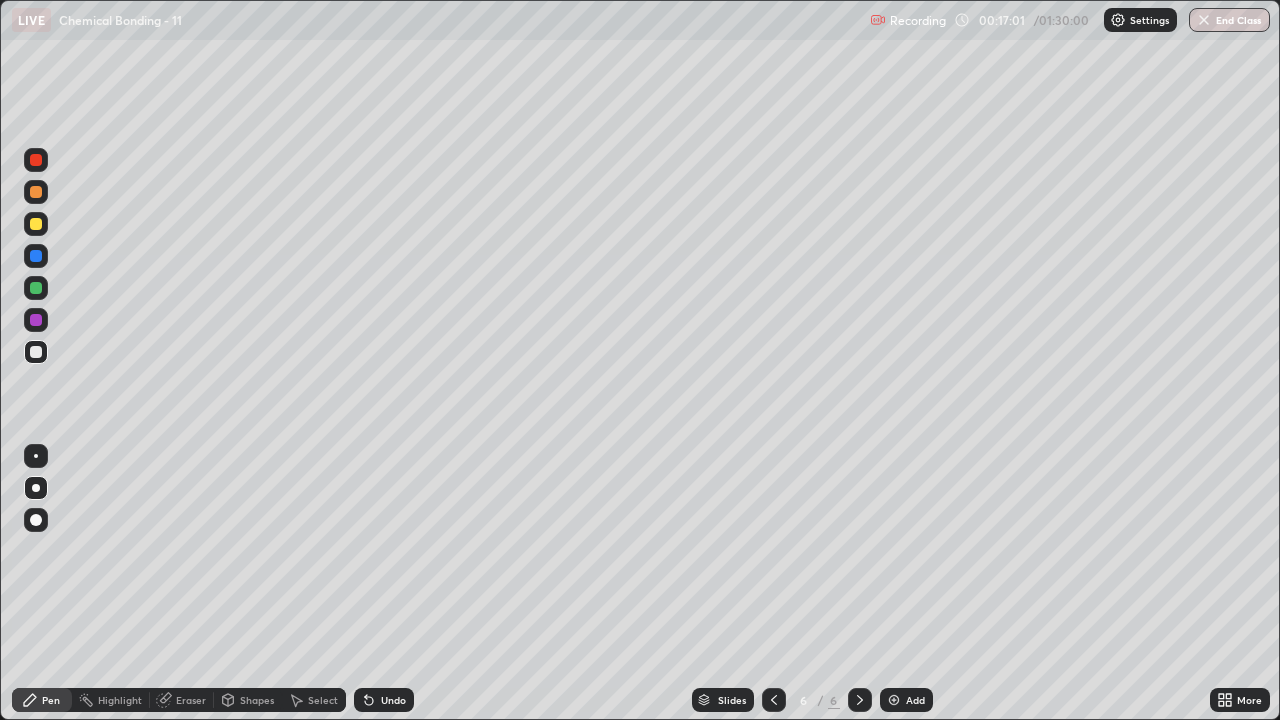click at bounding box center (36, 224) 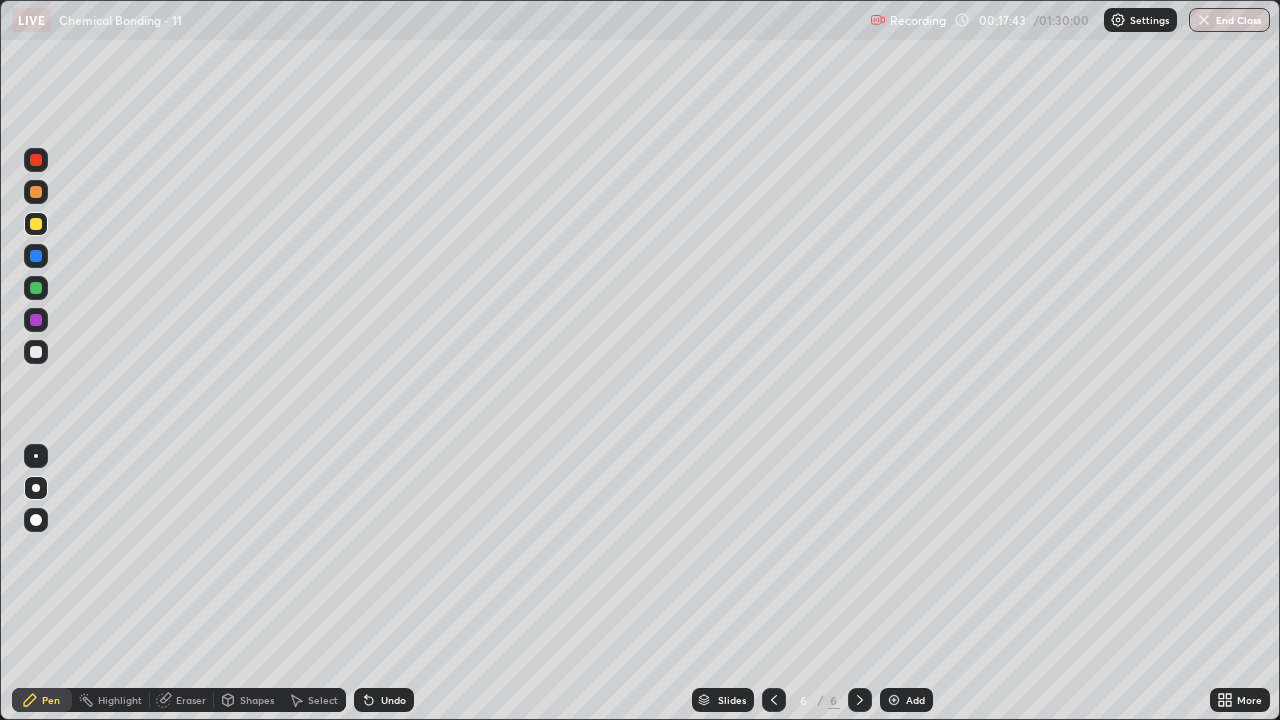 click at bounding box center (36, 352) 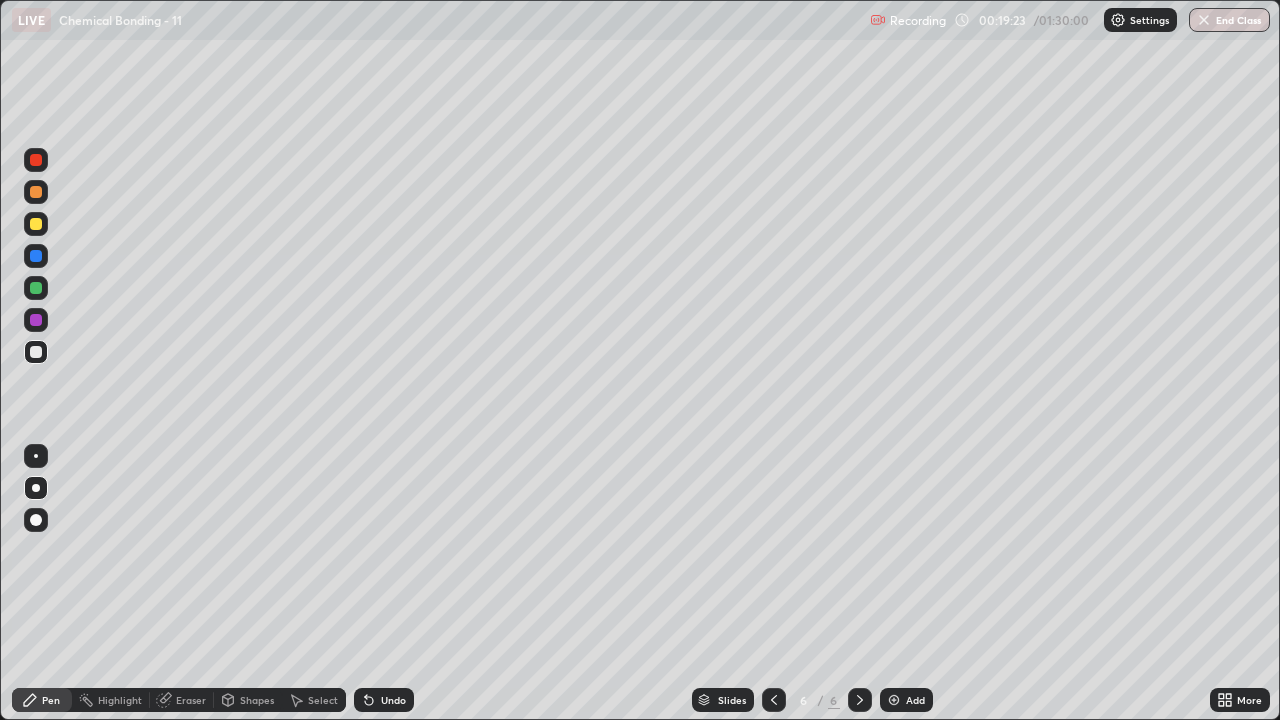 click at bounding box center (36, 192) 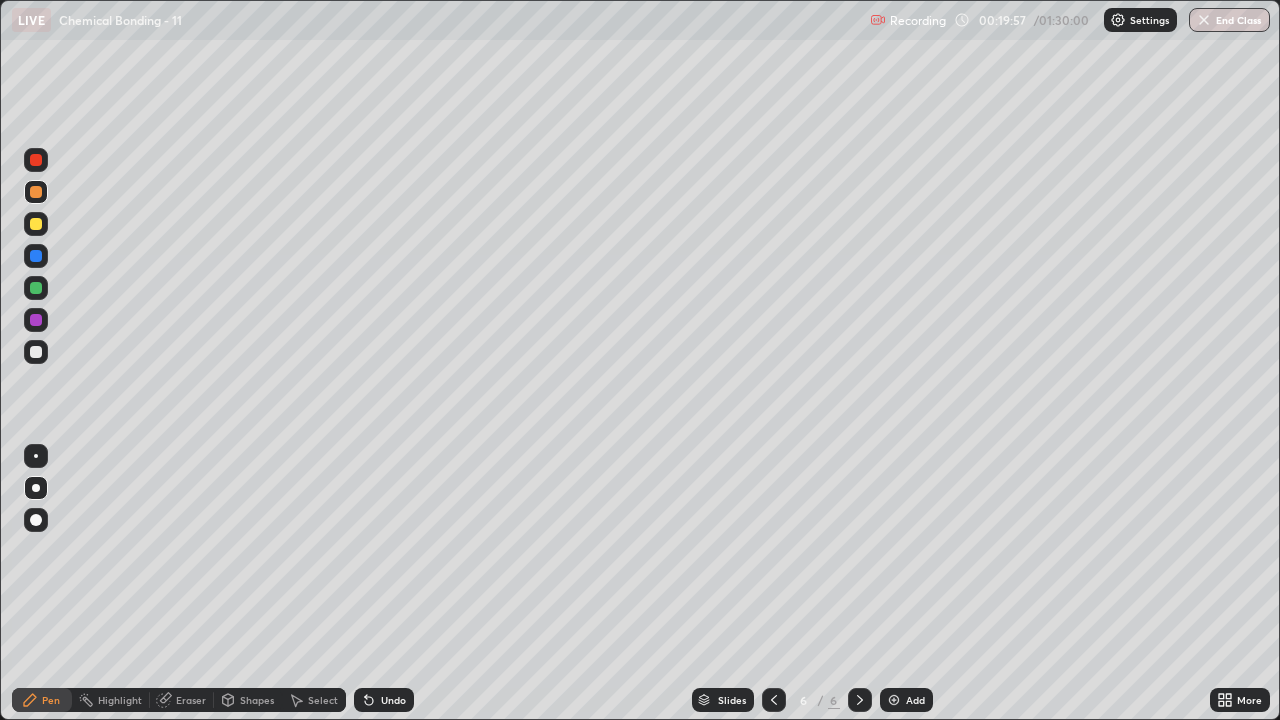 click on "Slides 6 / 6 Add" at bounding box center [812, 700] 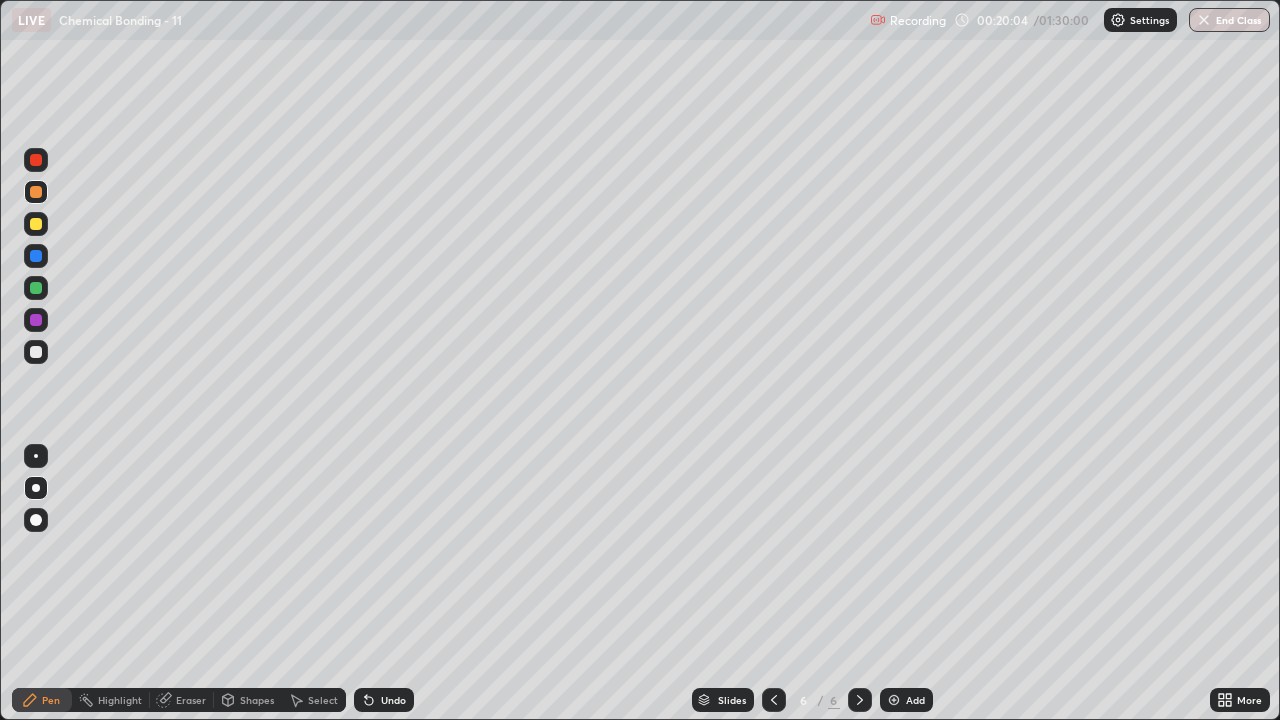click on "Add" at bounding box center (915, 700) 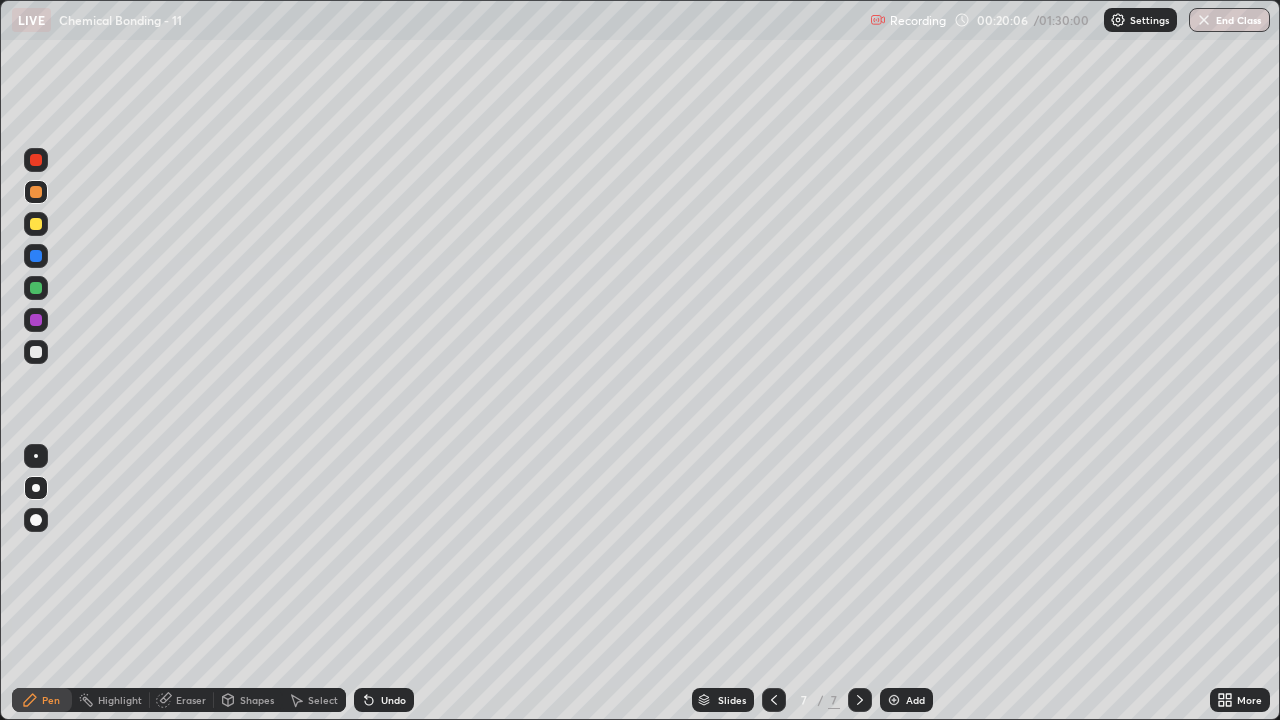 click at bounding box center [36, 352] 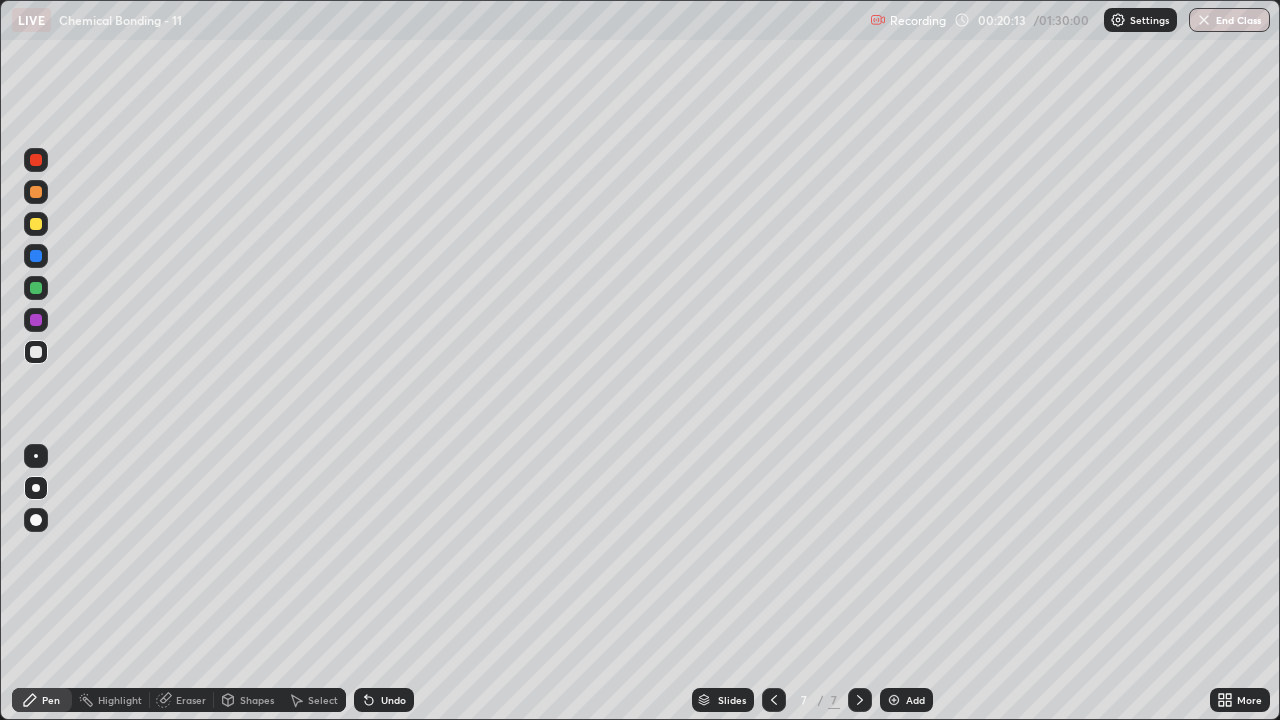 click at bounding box center [36, 192] 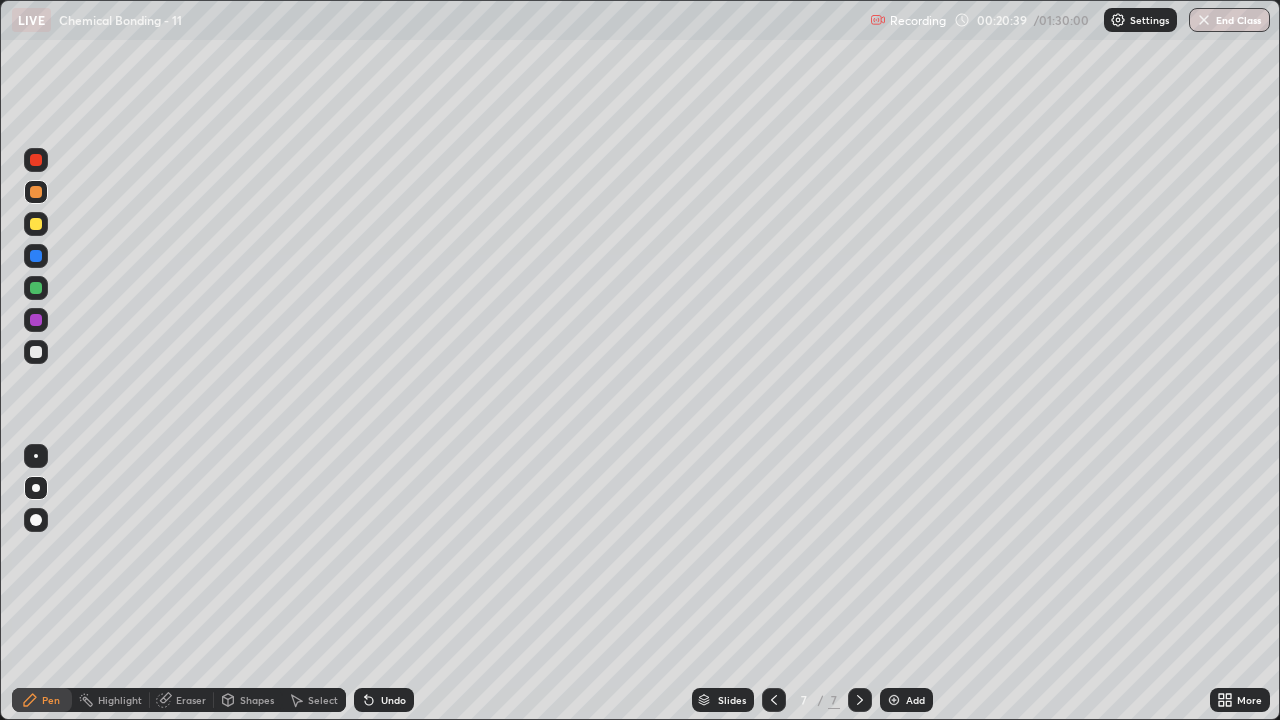 click at bounding box center (36, 352) 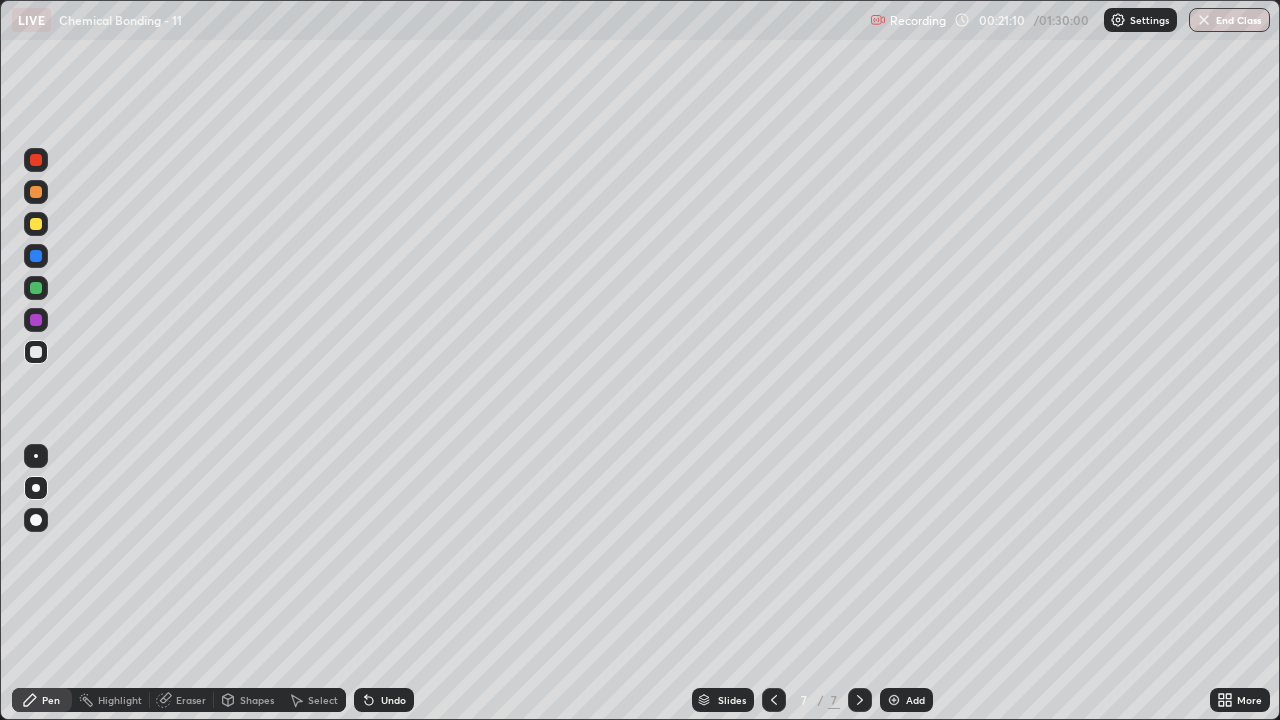 click at bounding box center (36, 192) 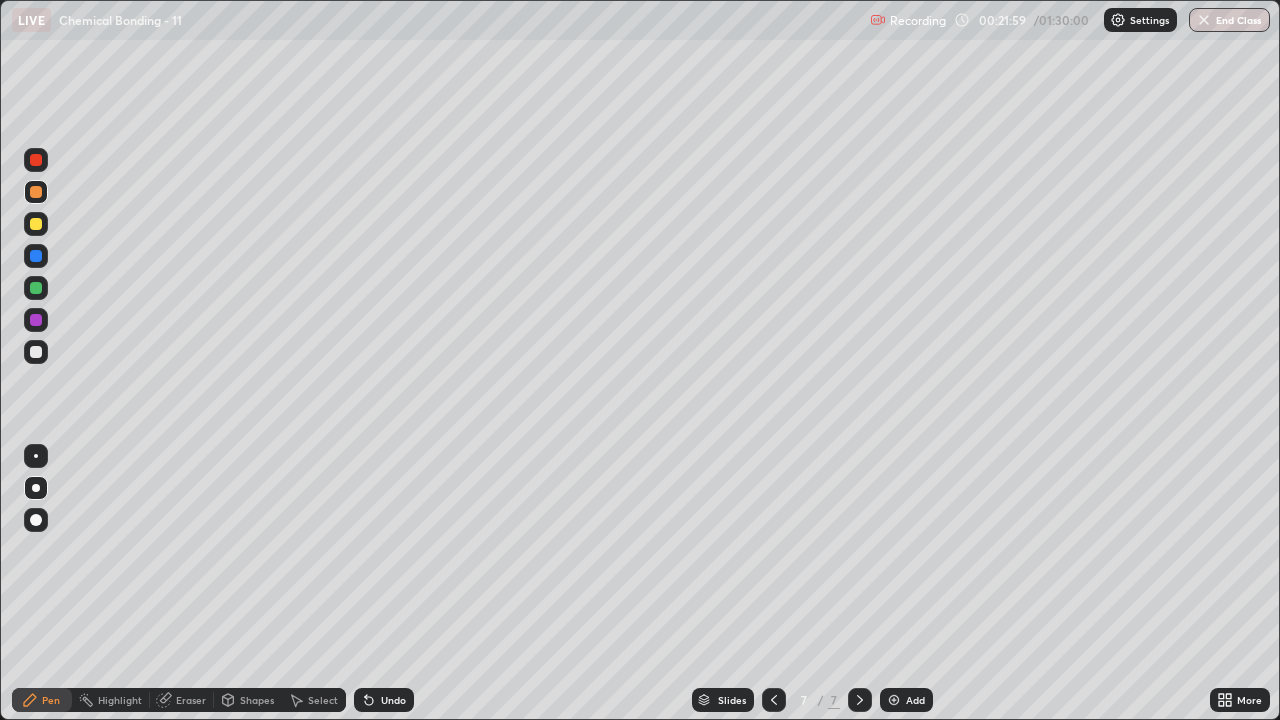click at bounding box center [36, 352] 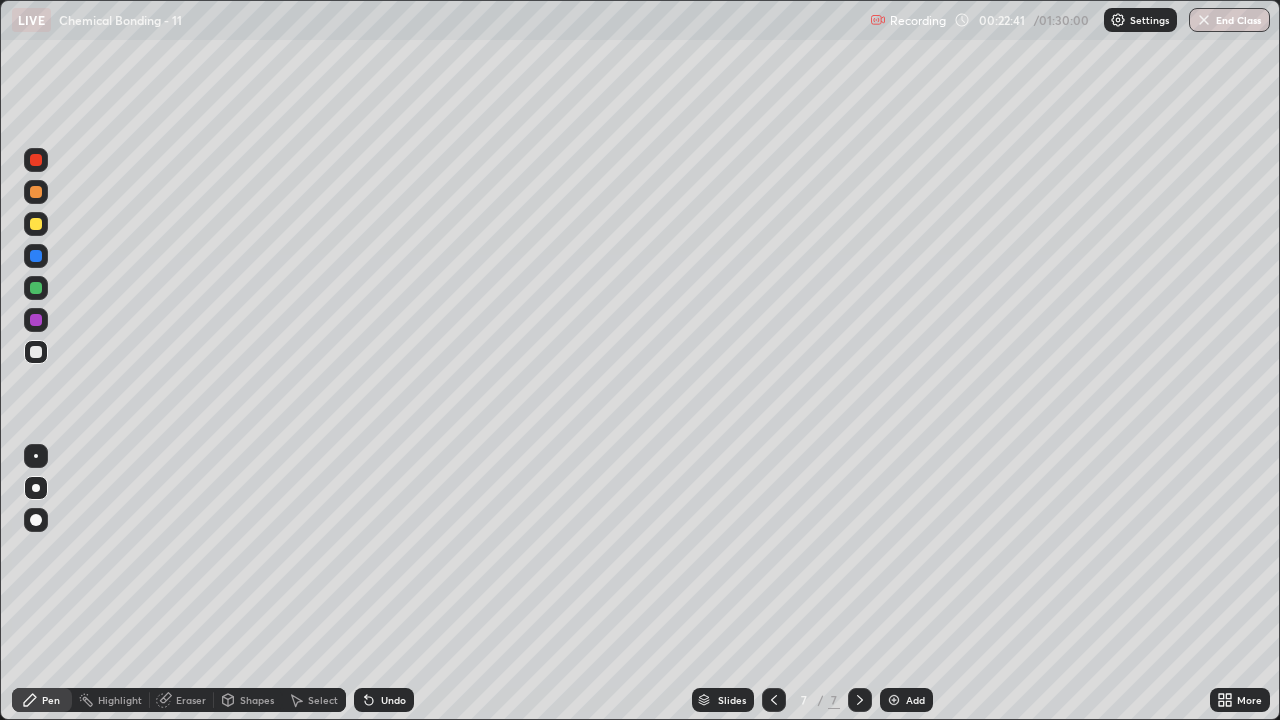 click at bounding box center (36, 352) 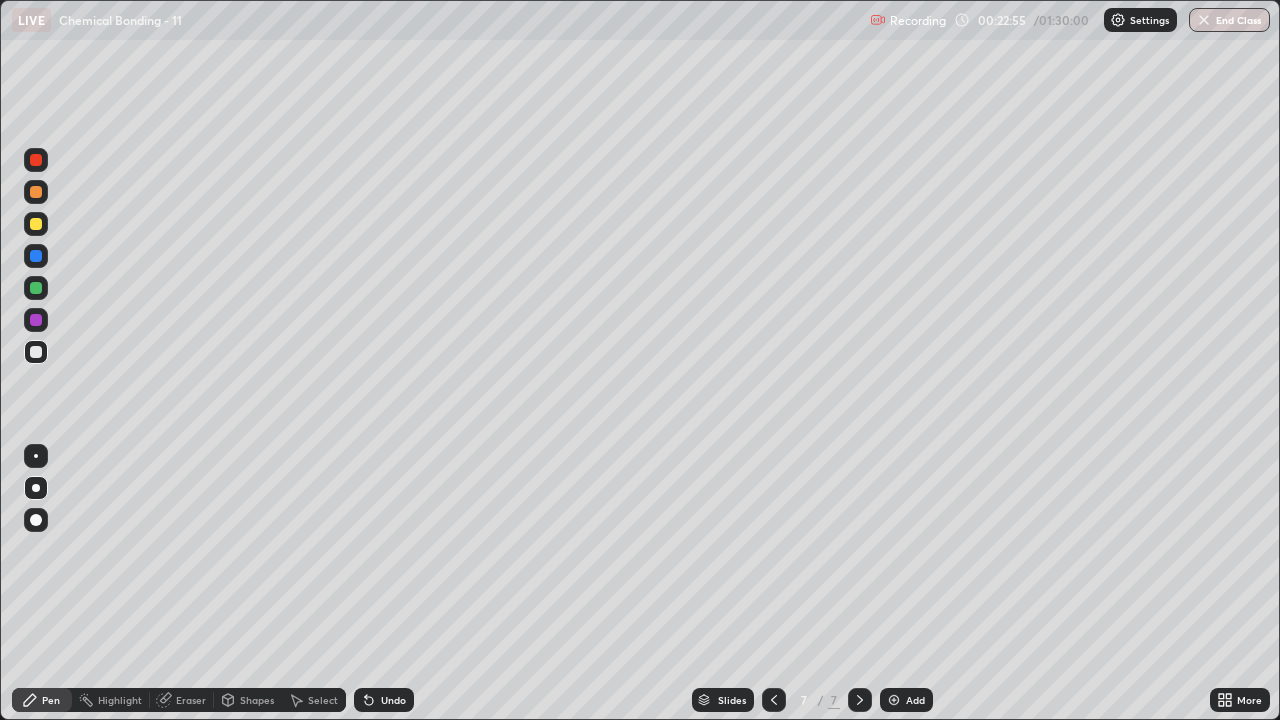 click on "Eraser" at bounding box center (191, 700) 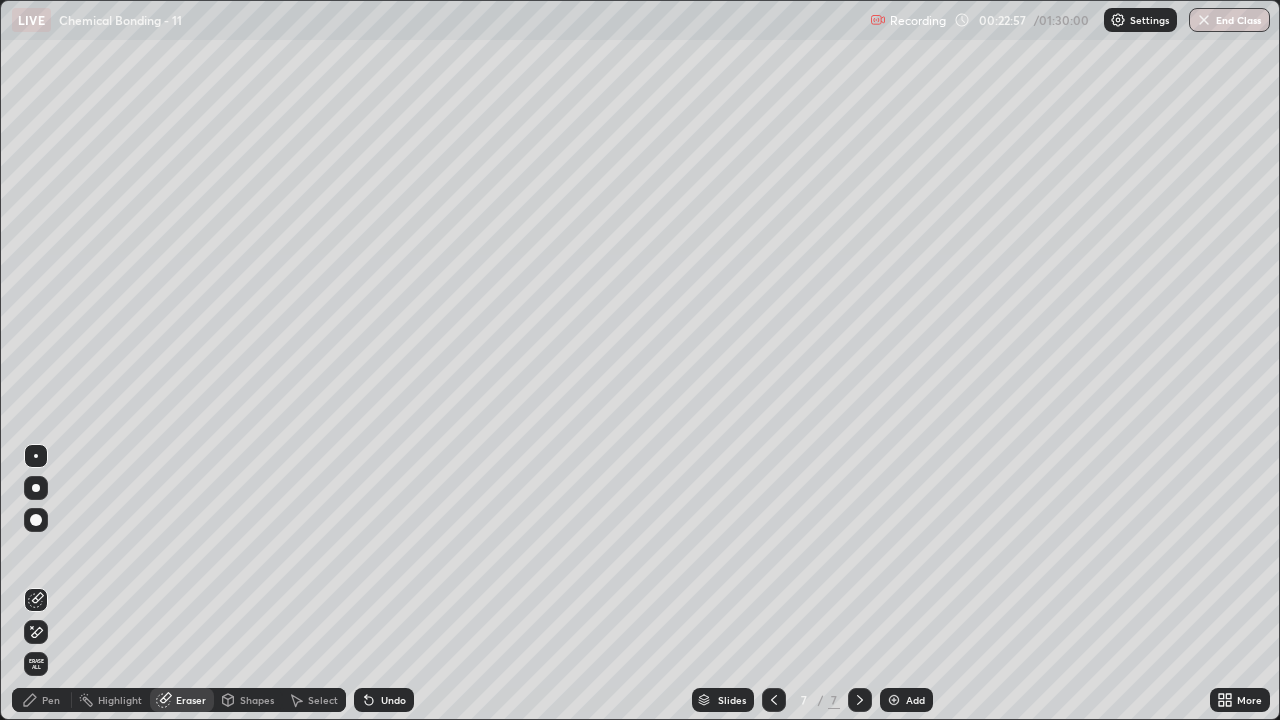 click on "Pen" at bounding box center [51, 700] 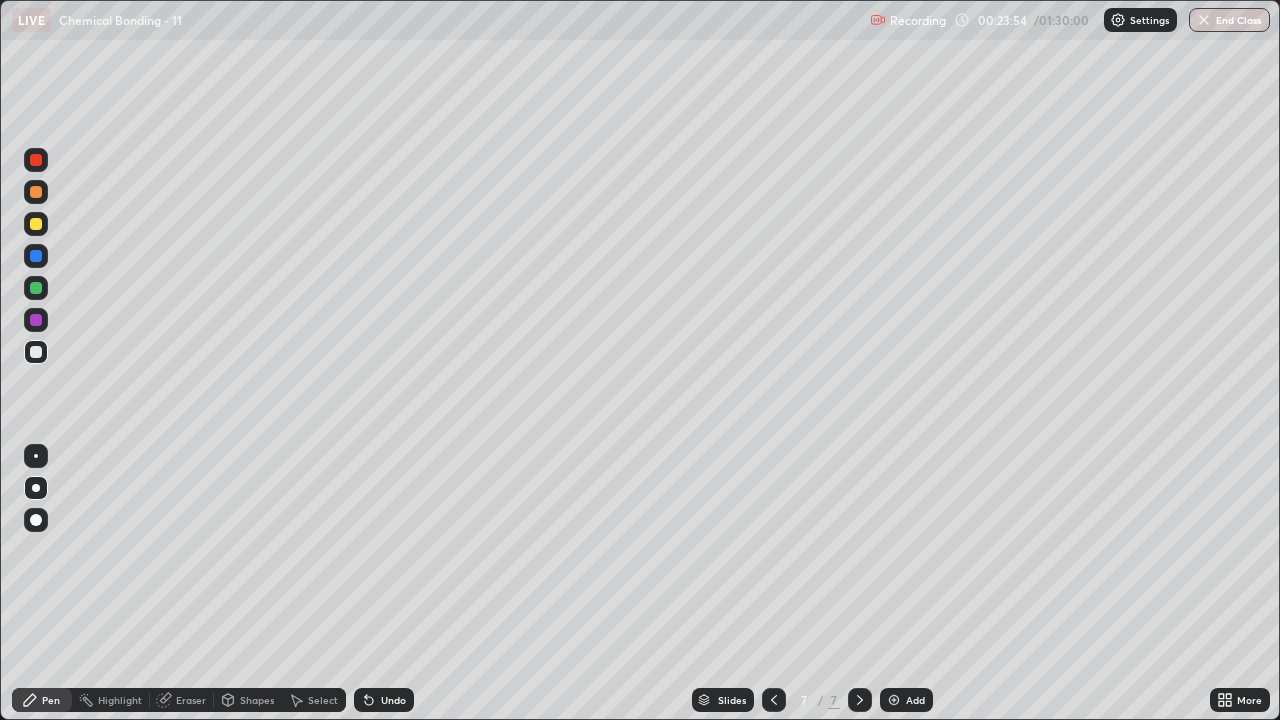 click at bounding box center (36, 192) 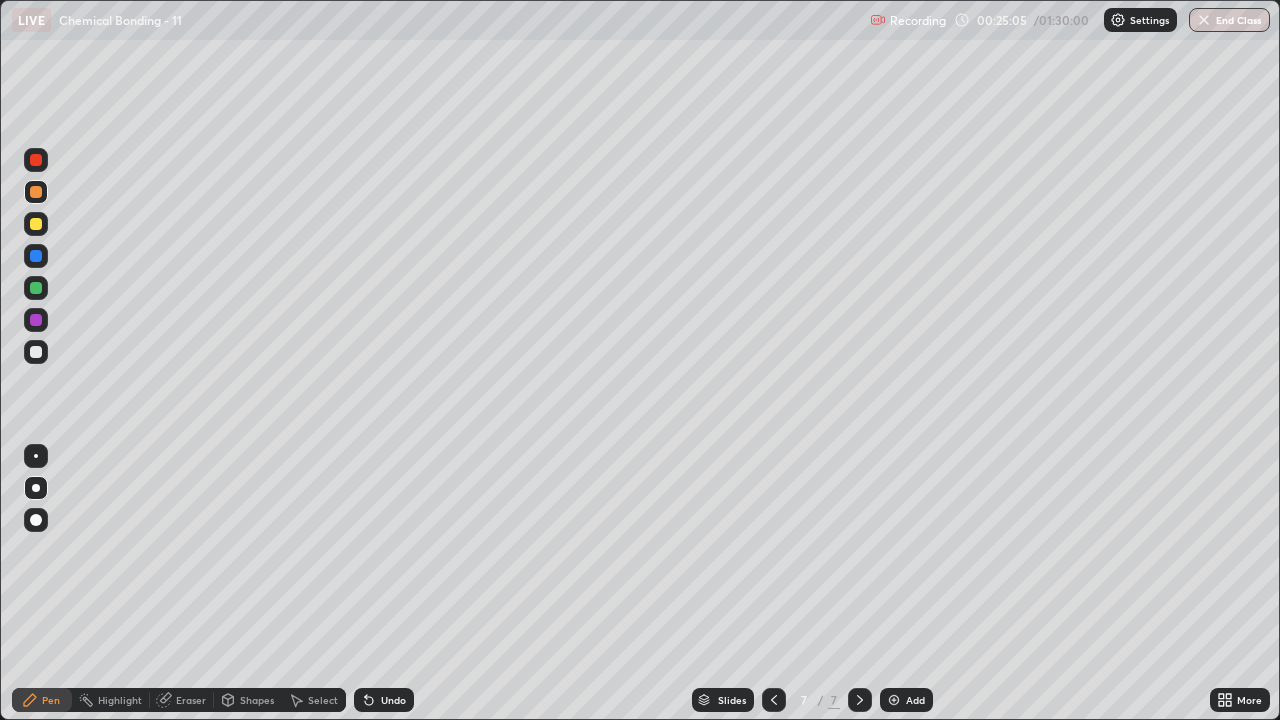 click at bounding box center (894, 700) 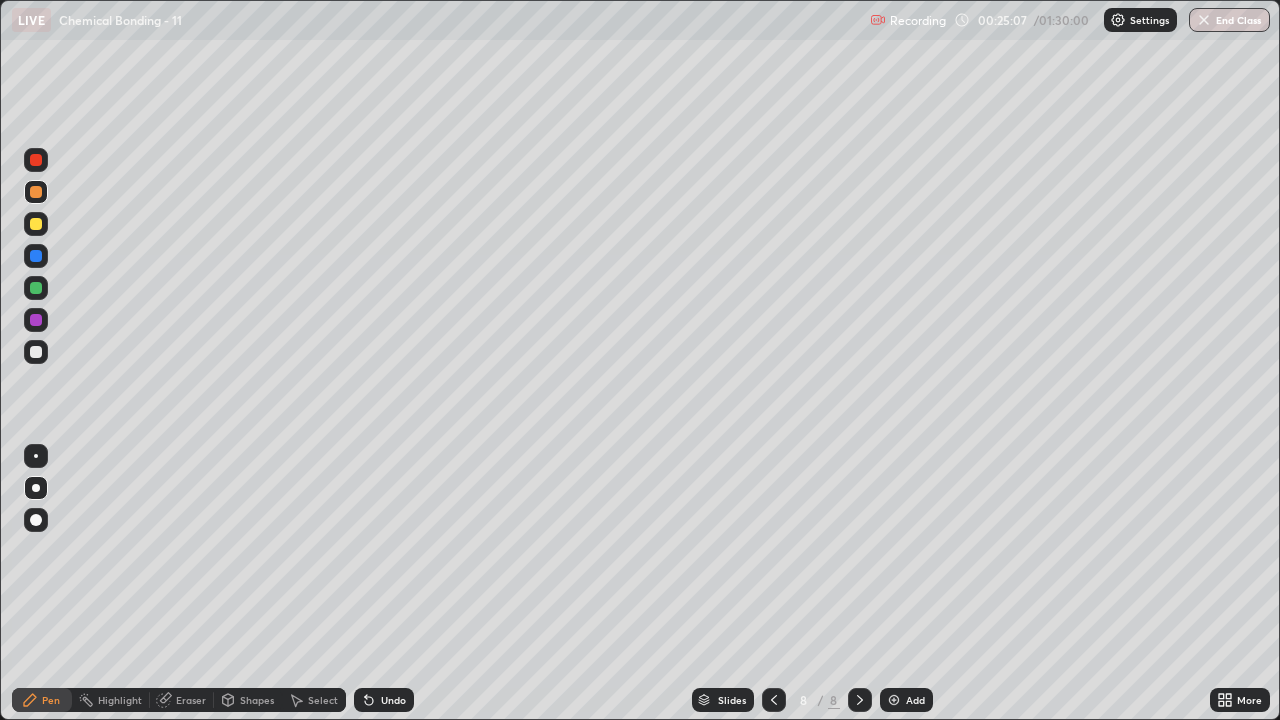 click at bounding box center [36, 352] 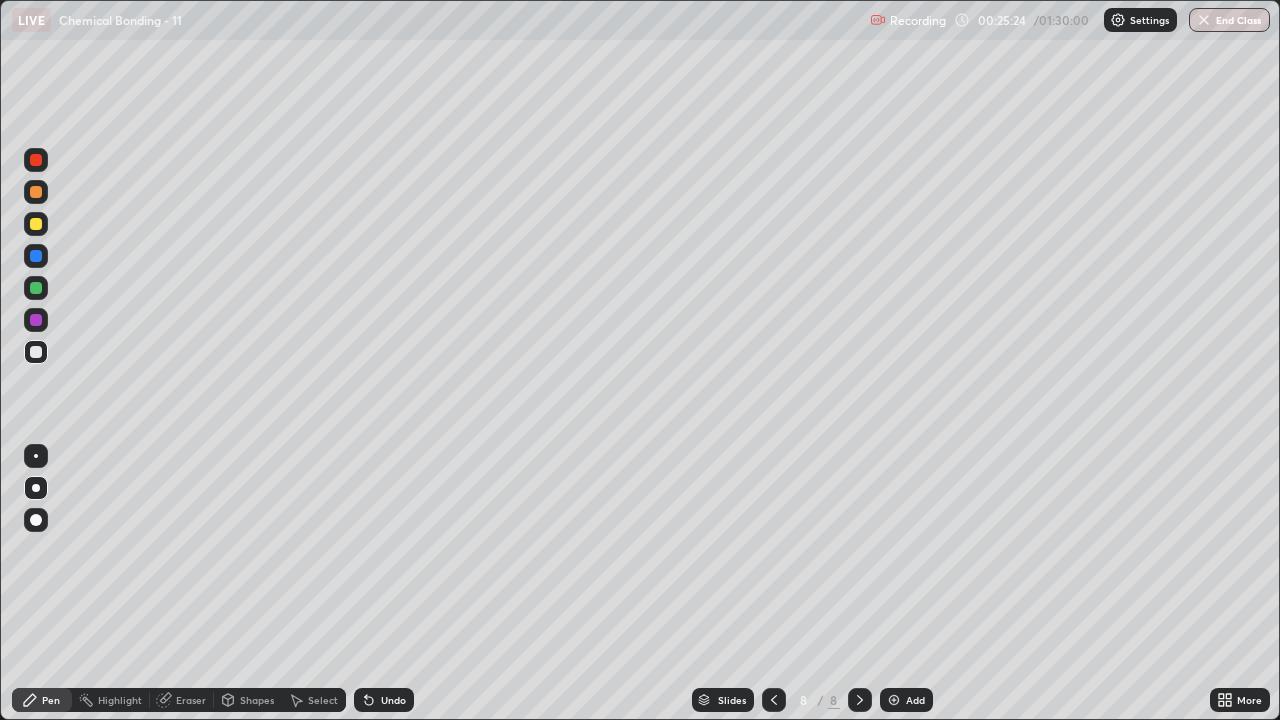 click at bounding box center [36, 192] 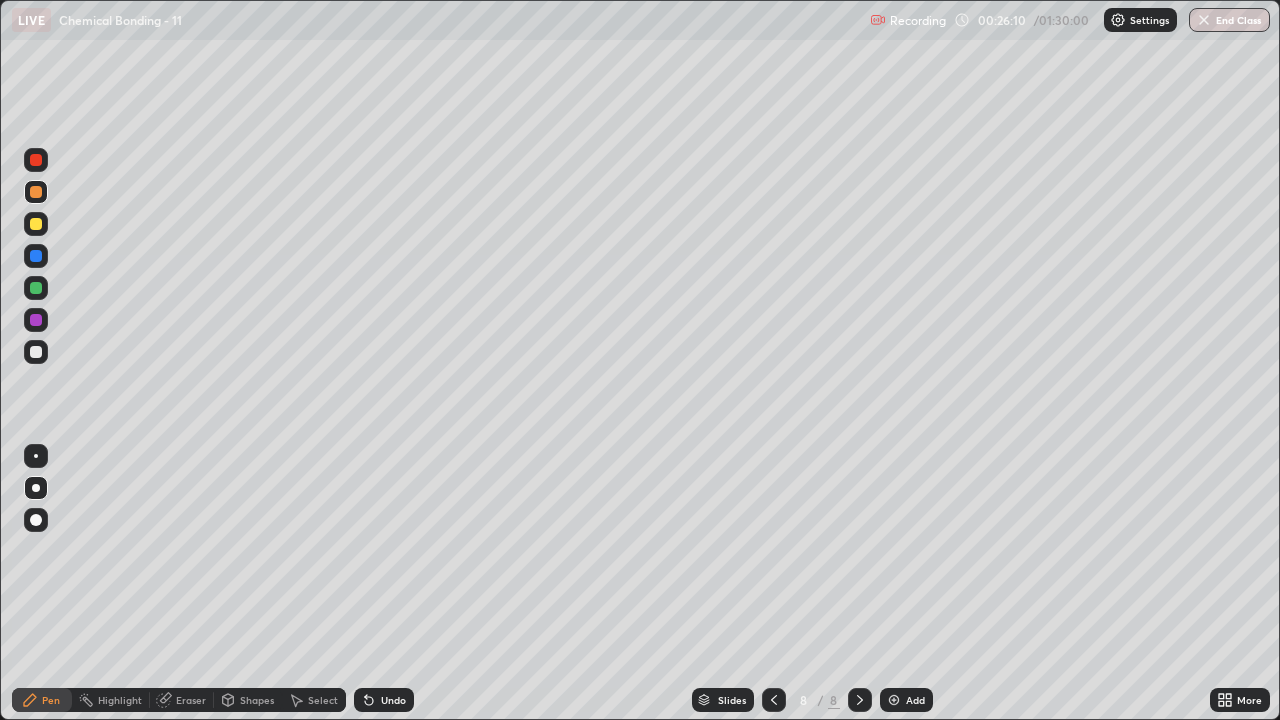 click 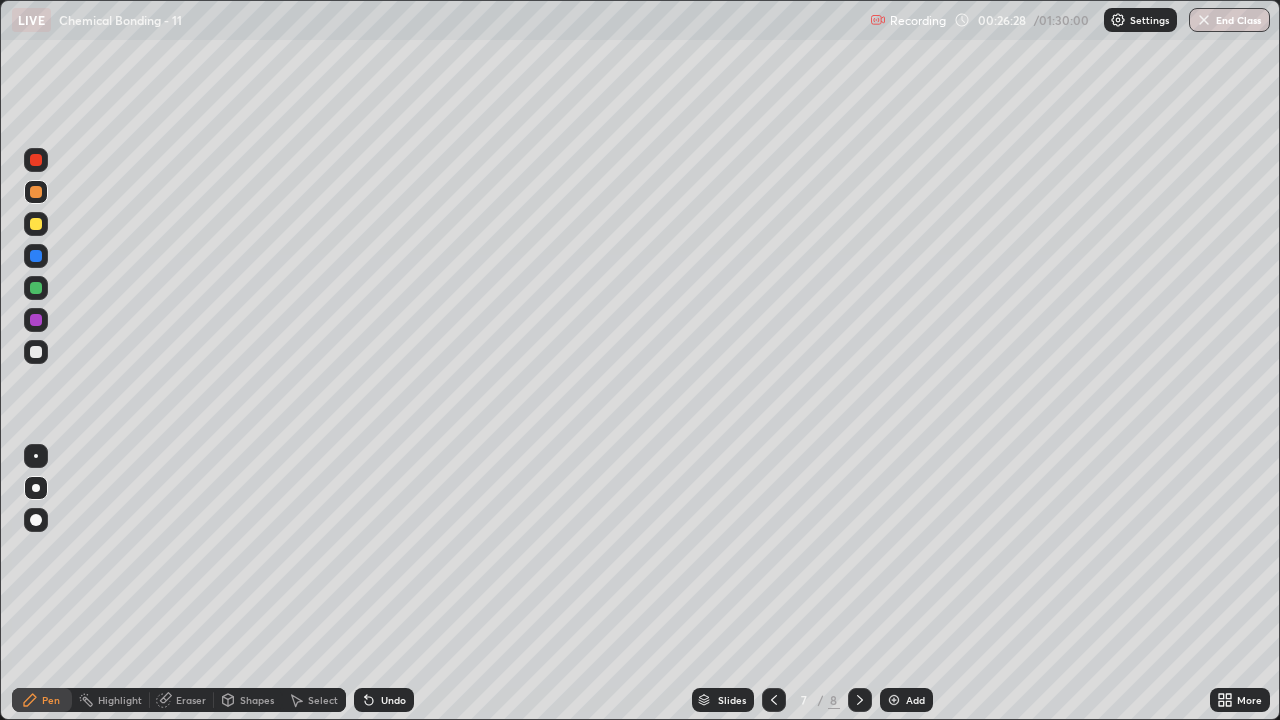 click 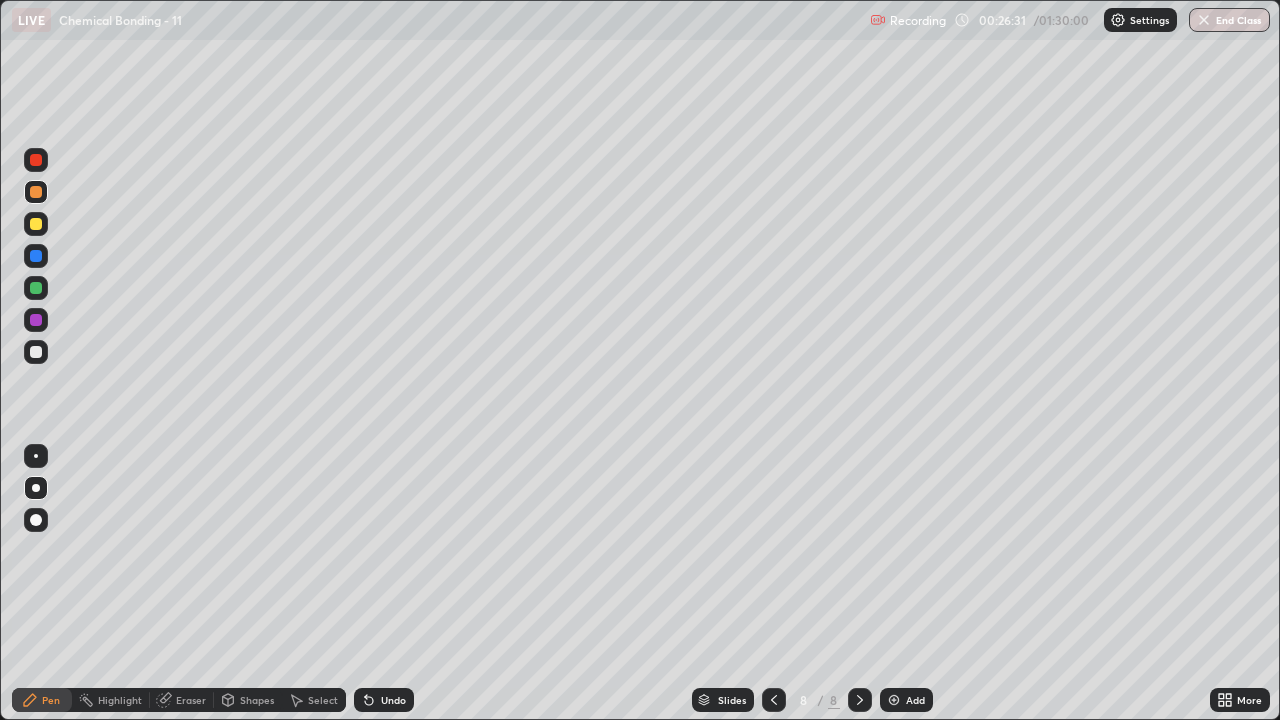 click on "Eraser" at bounding box center [191, 700] 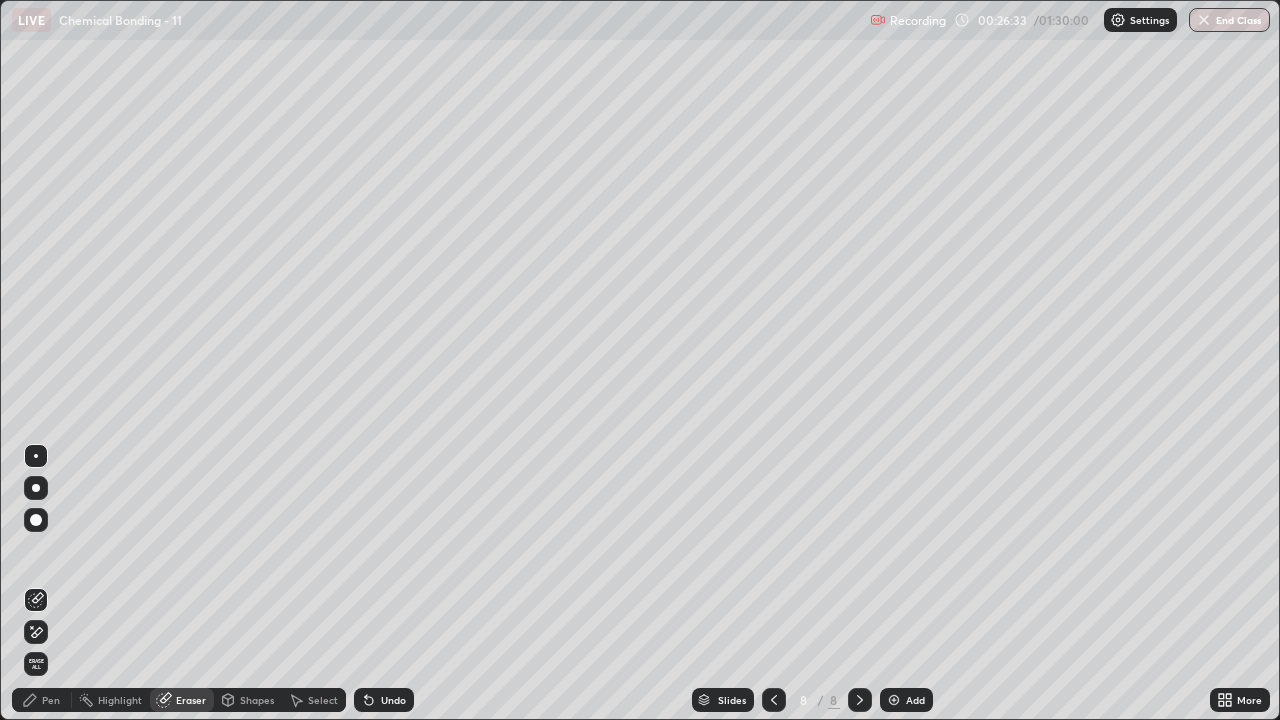click on "Pen" at bounding box center (51, 700) 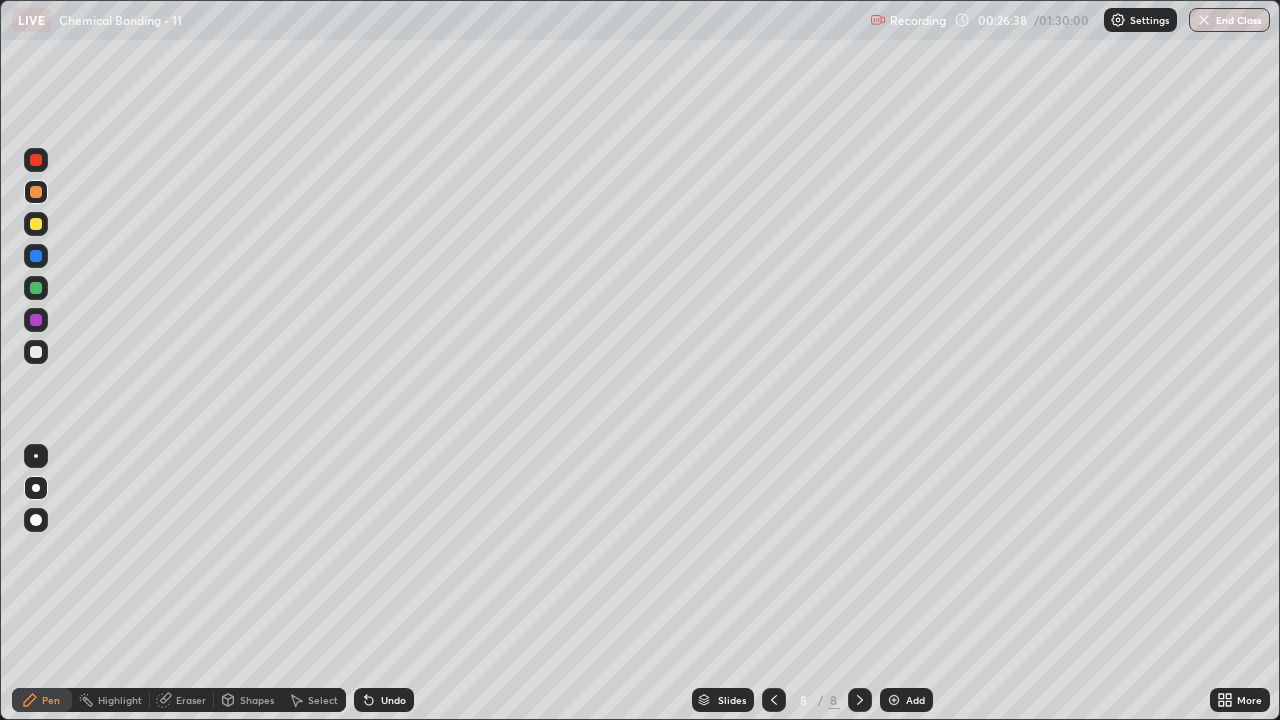 click at bounding box center (36, 352) 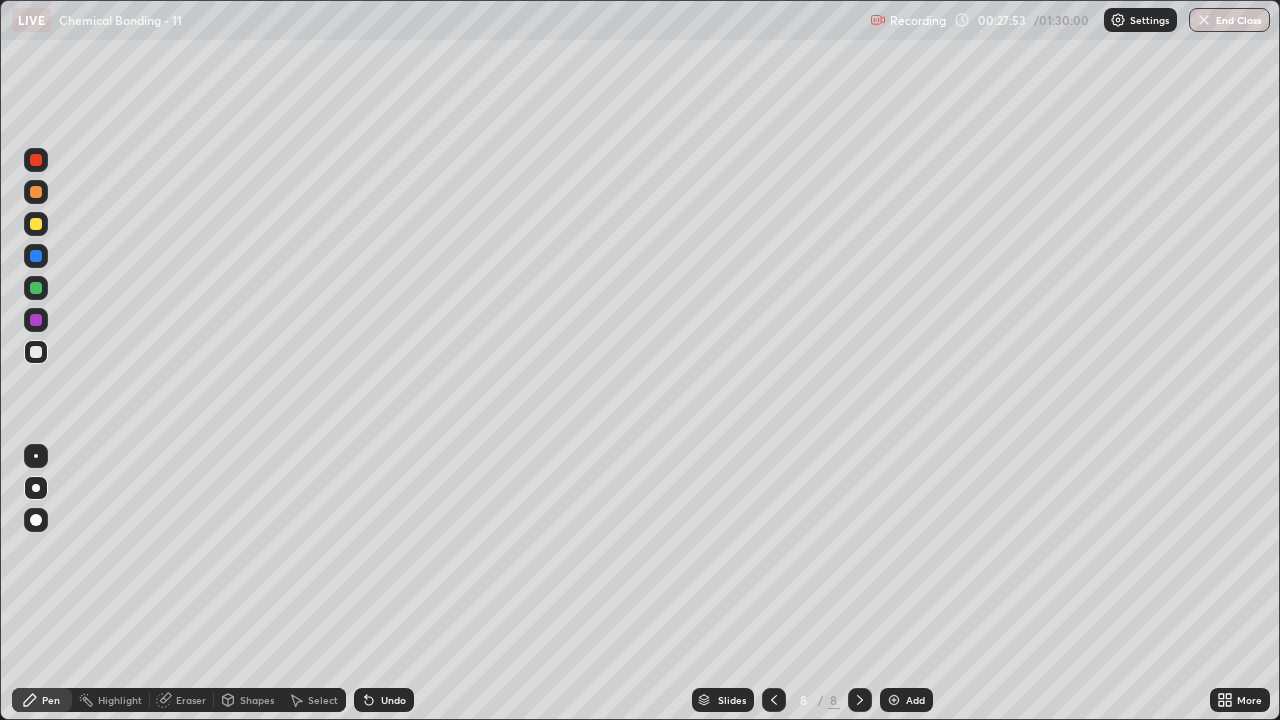 click at bounding box center [36, 192] 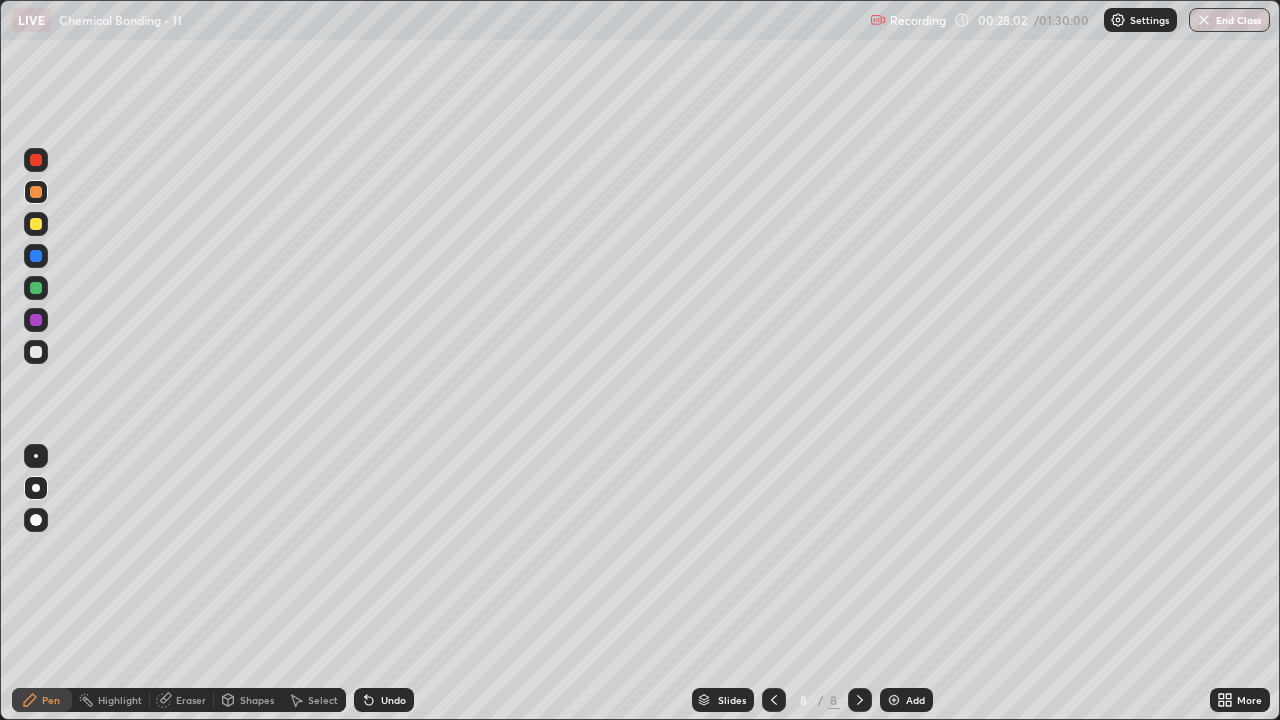 click at bounding box center (36, 352) 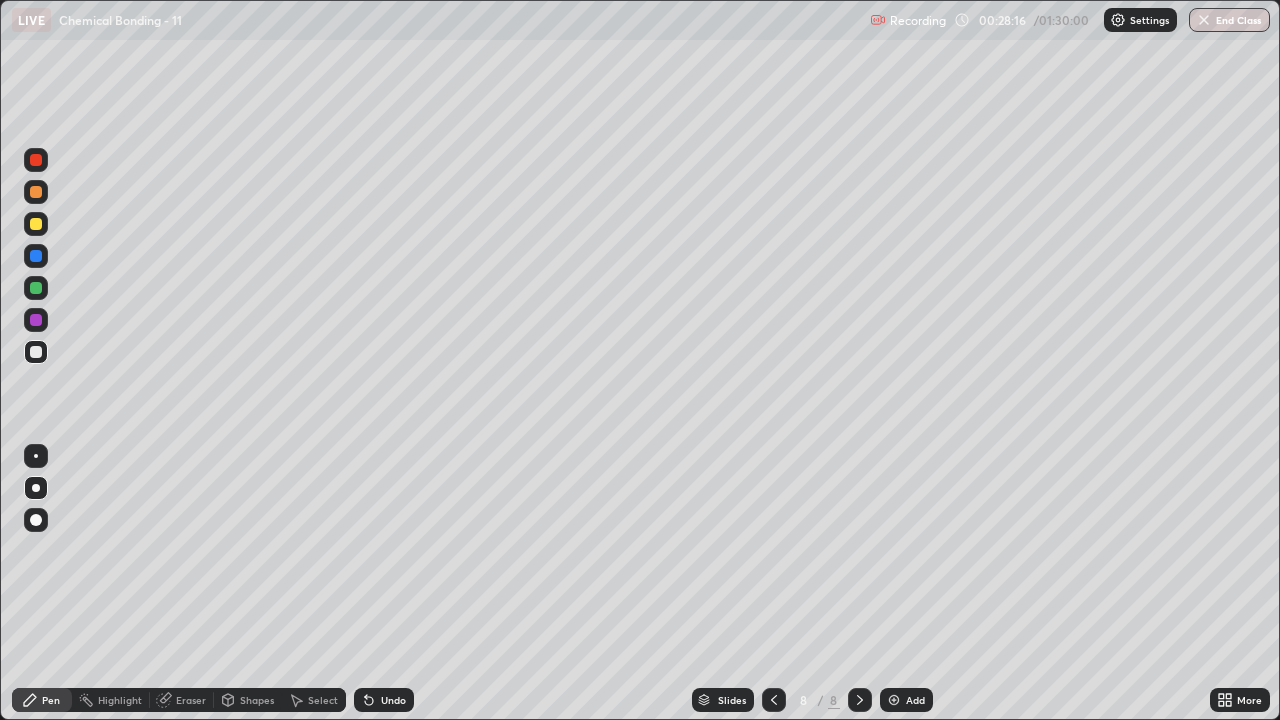 click on "Eraser" at bounding box center [191, 700] 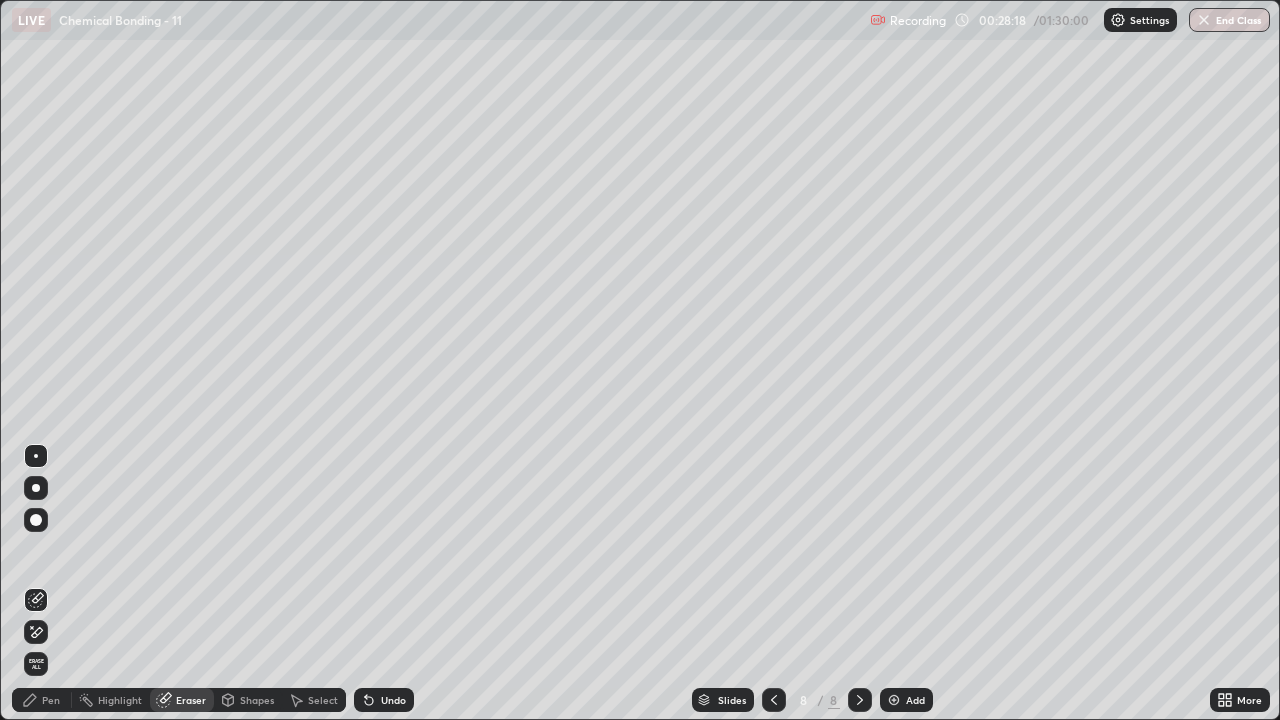 click on "Pen" at bounding box center (42, 700) 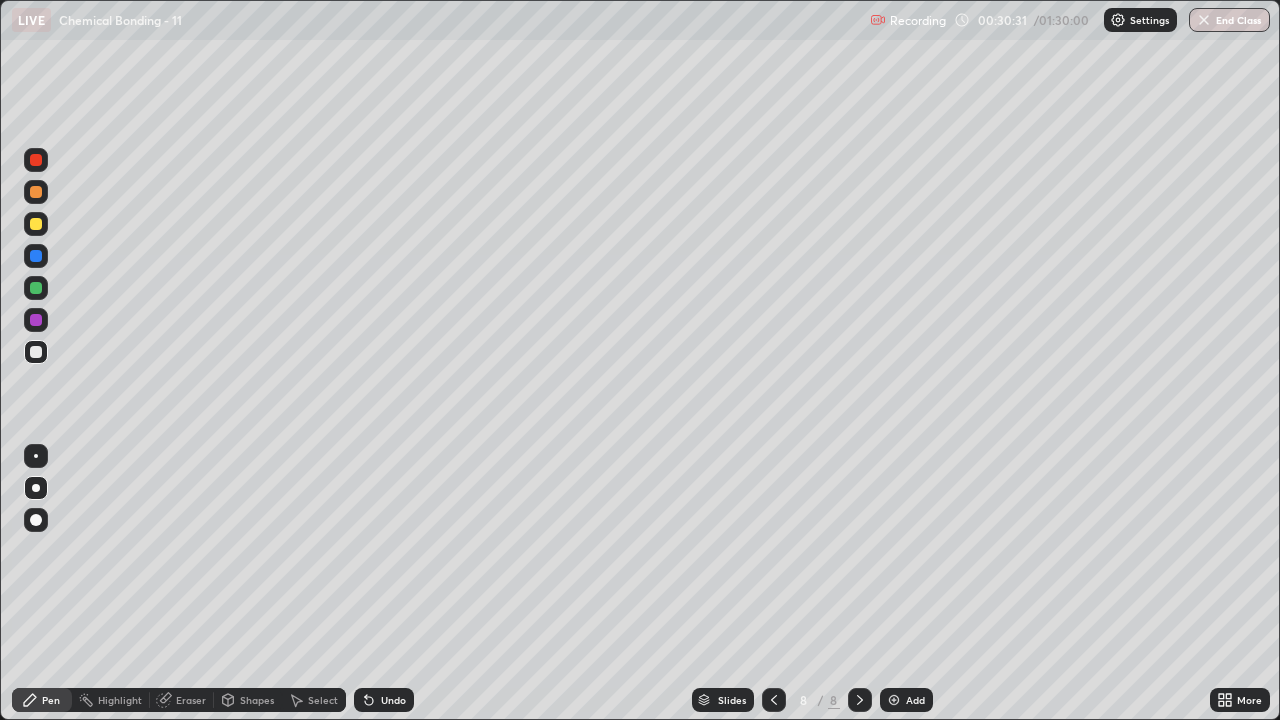click 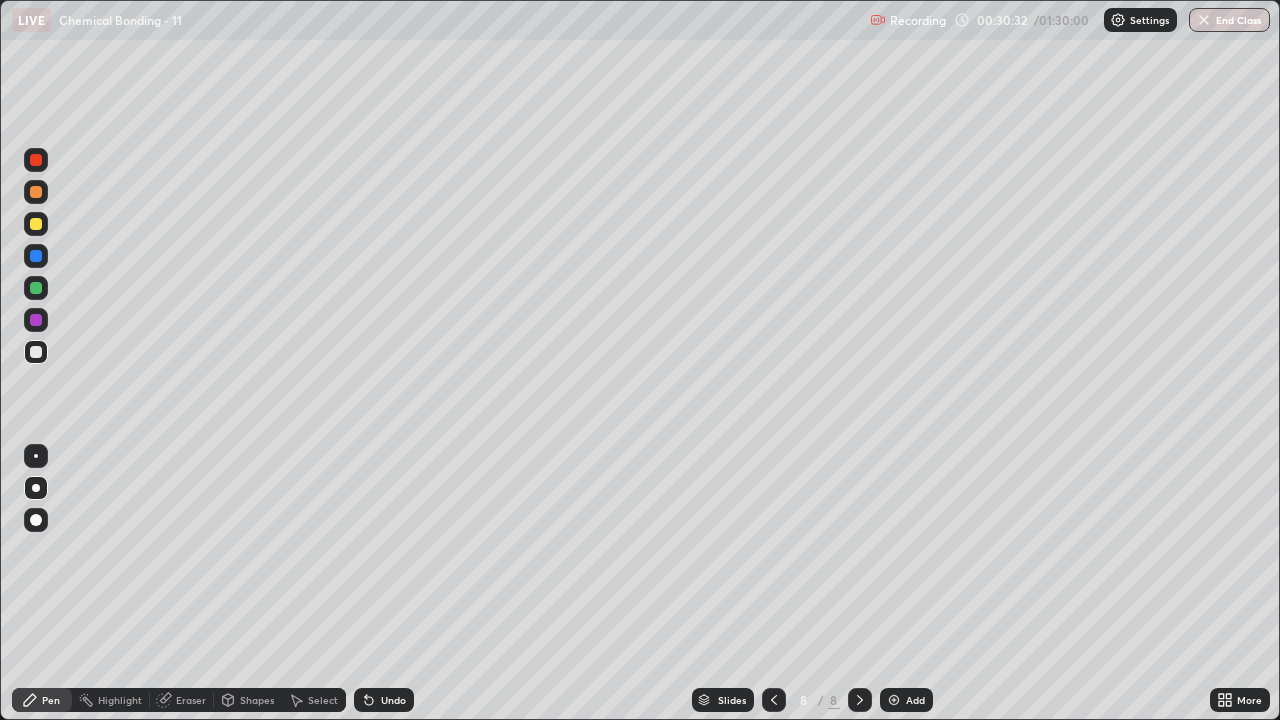 click on "Add" at bounding box center [906, 700] 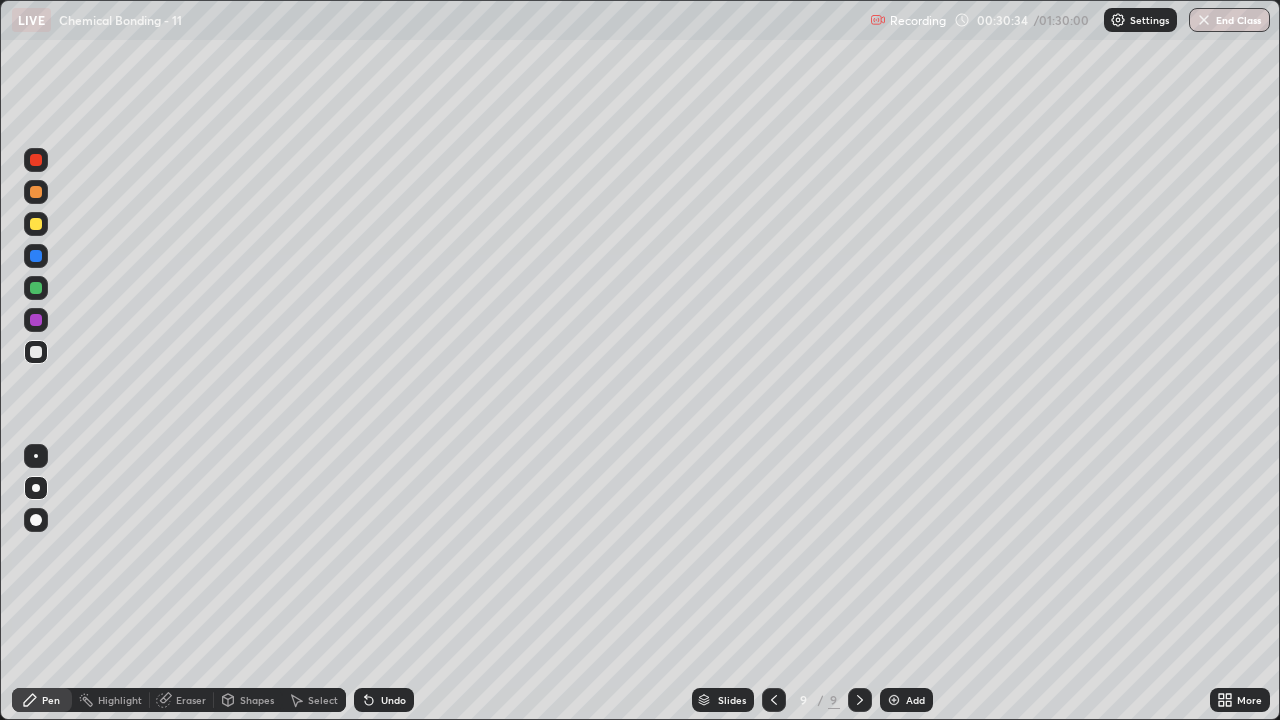click at bounding box center (36, 352) 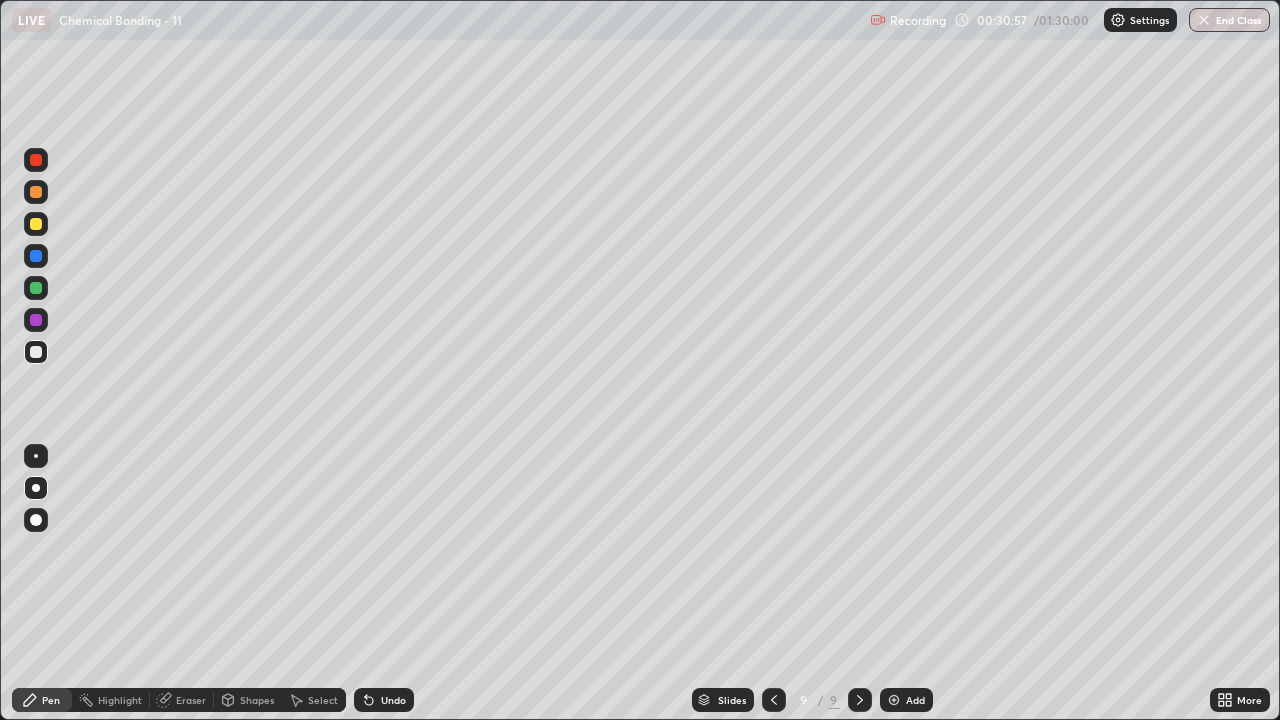click on "Eraser" at bounding box center [191, 700] 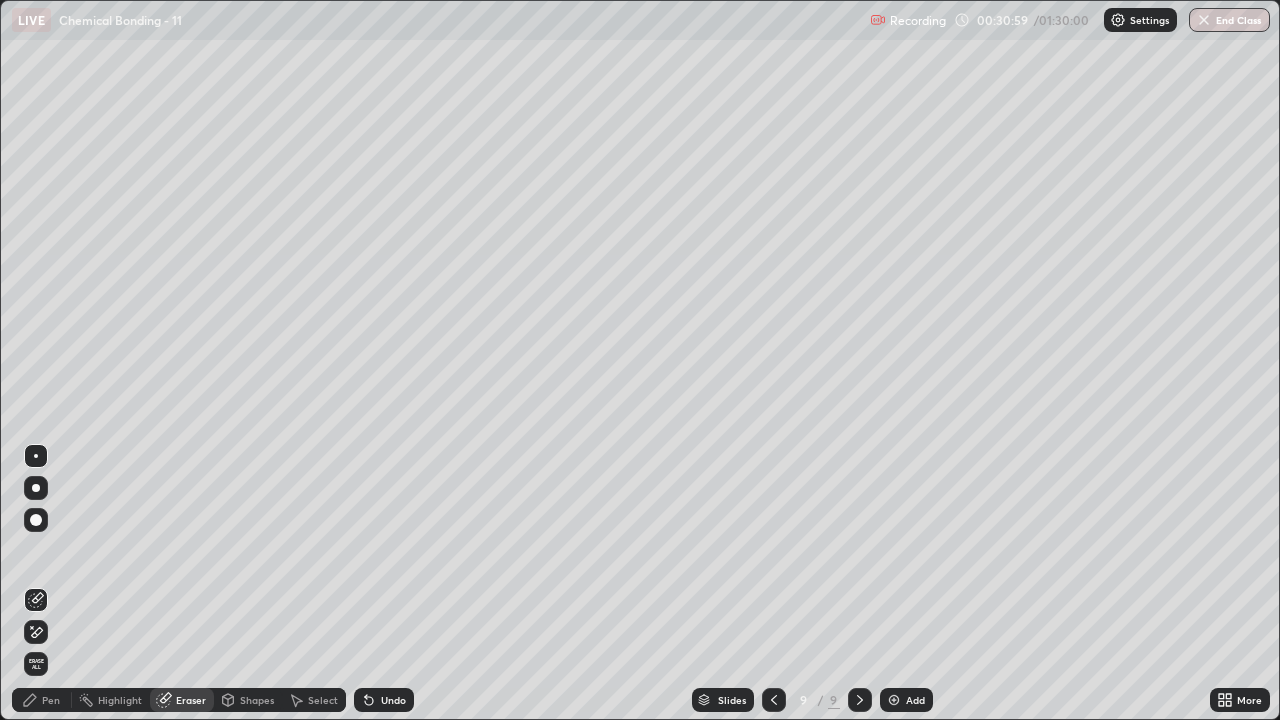 click on "Pen" at bounding box center (42, 700) 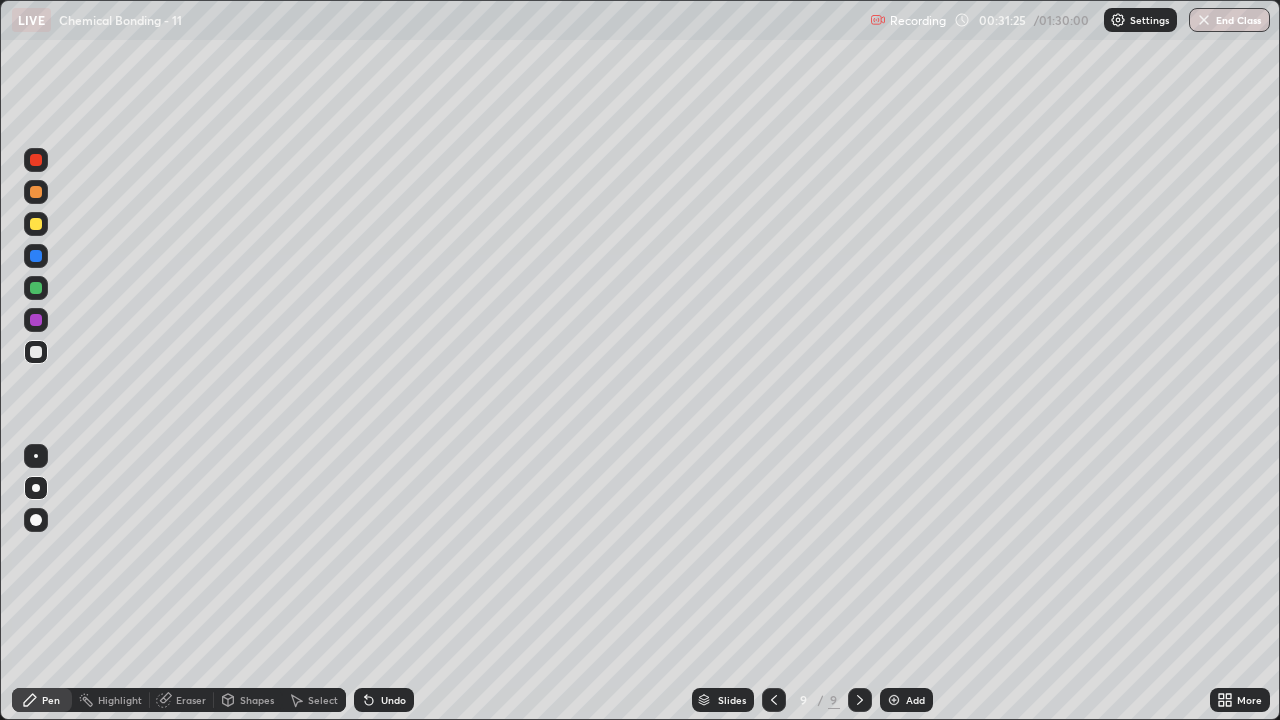 click at bounding box center [36, 192] 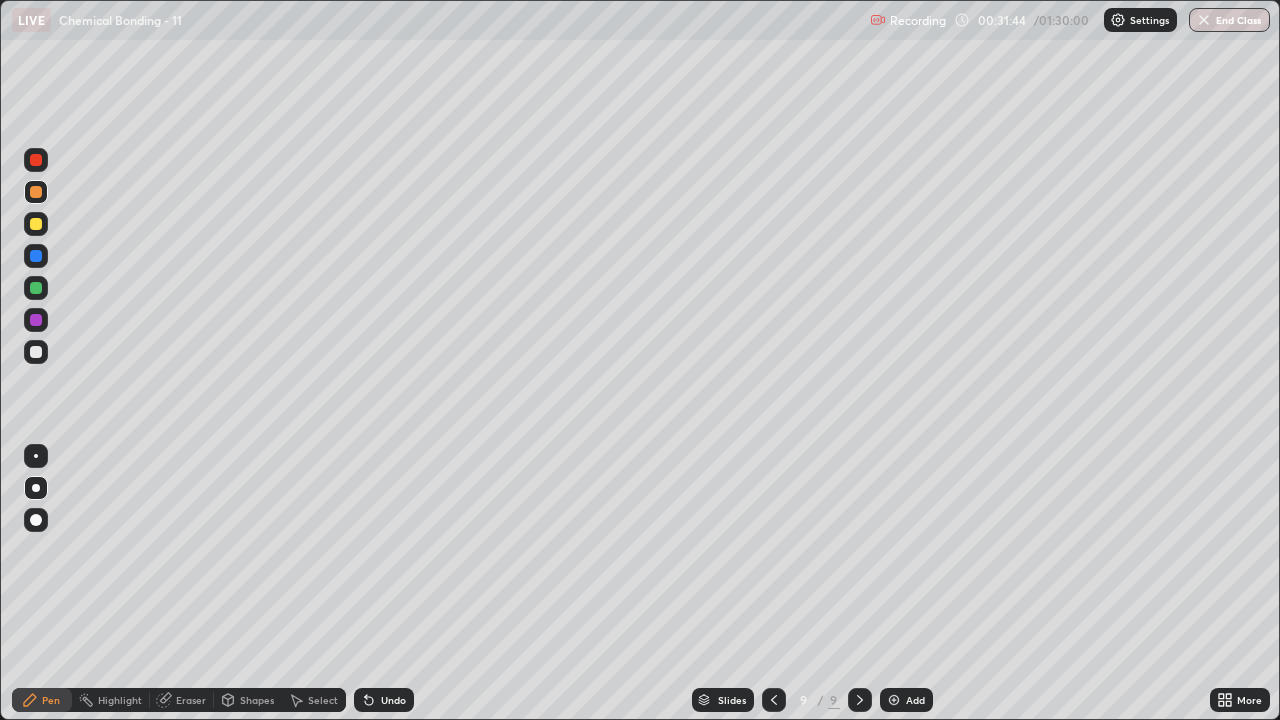 click at bounding box center (36, 352) 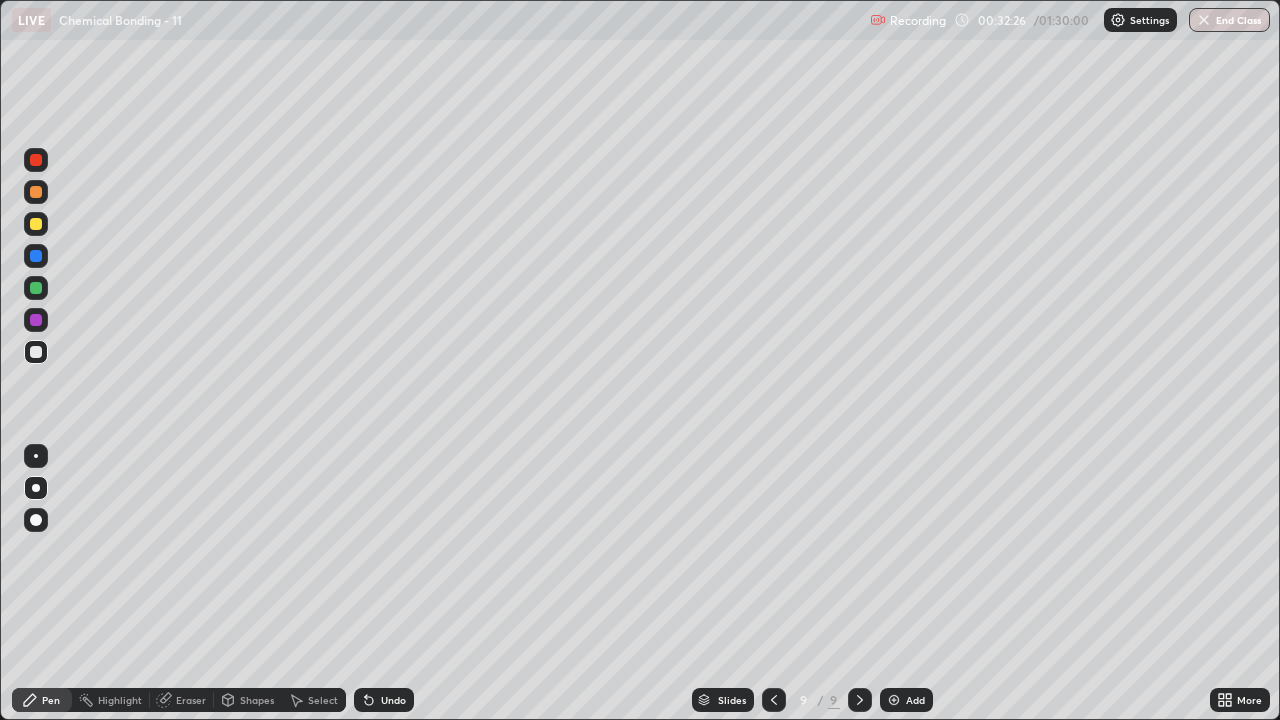 click on "Eraser" at bounding box center (191, 700) 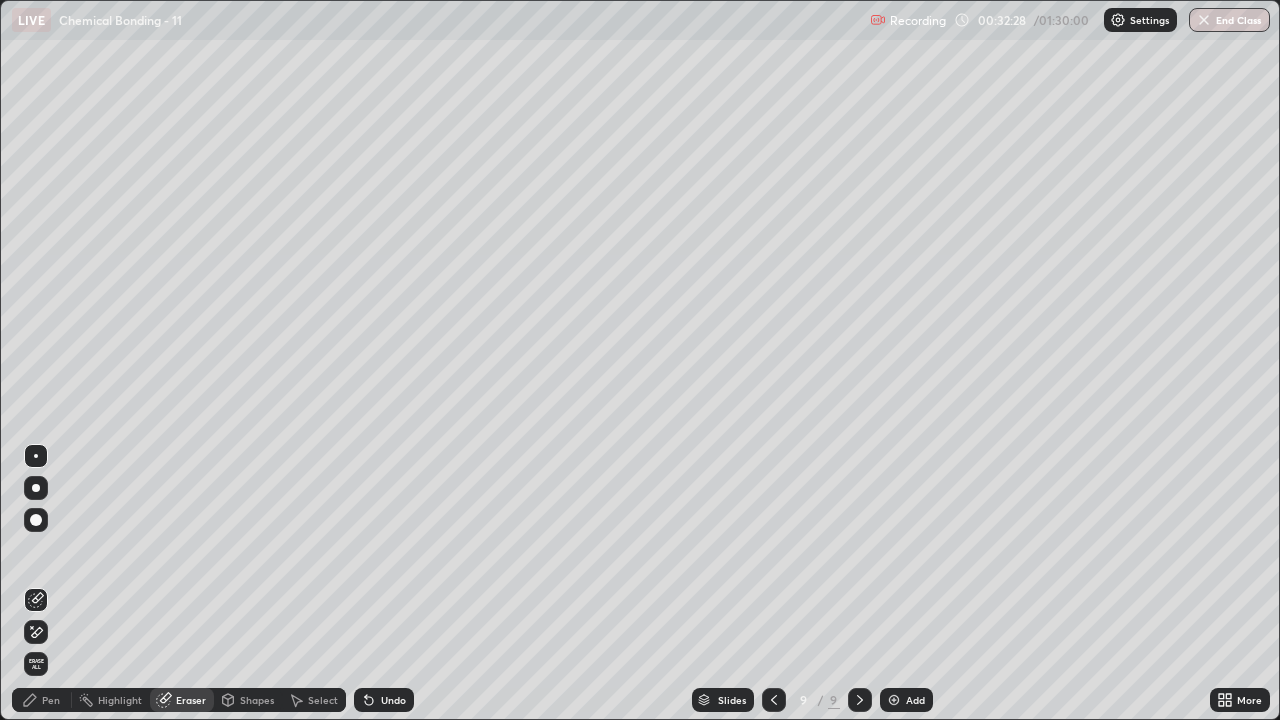 click on "Pen" at bounding box center (42, 700) 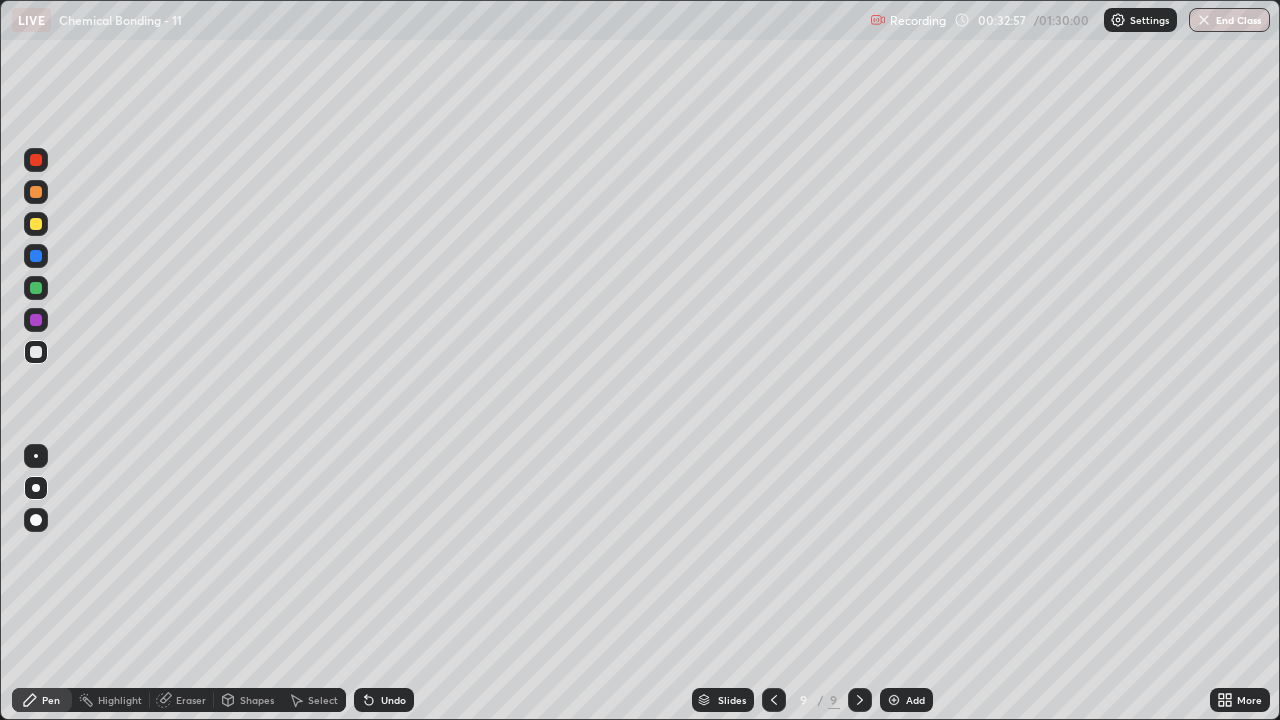 click on "Eraser" at bounding box center [191, 700] 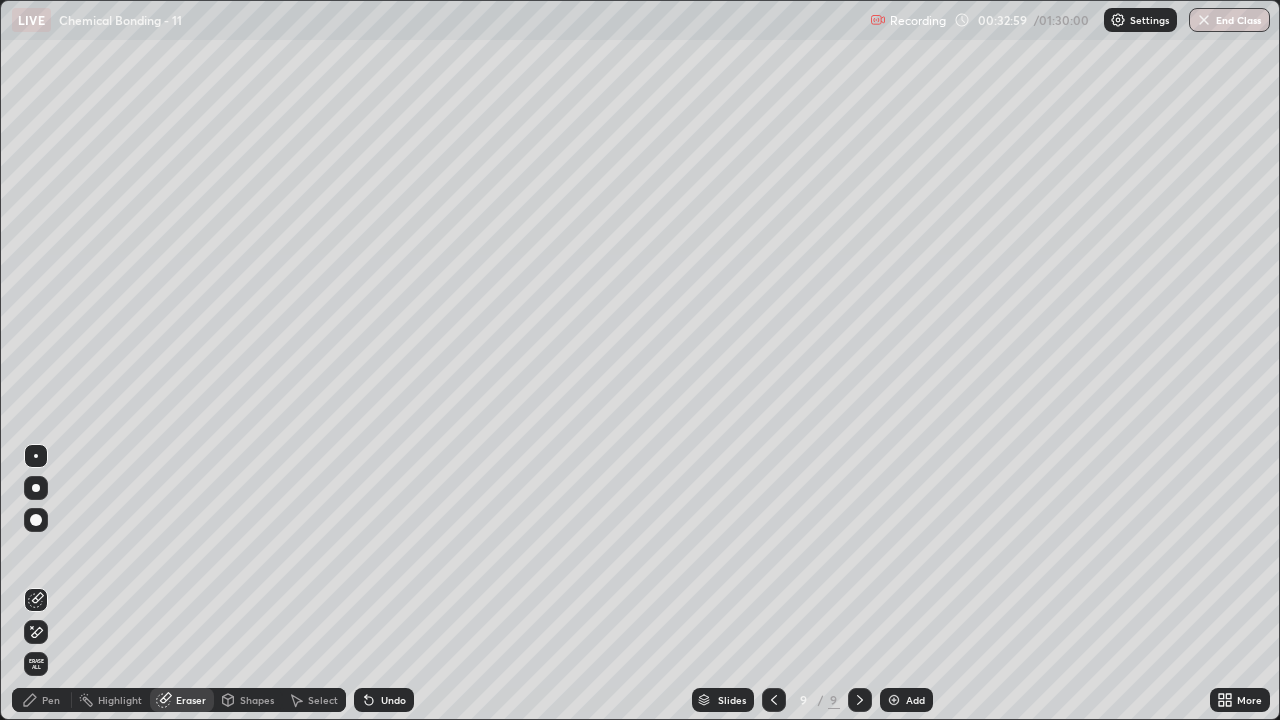 click on "Pen" at bounding box center (51, 700) 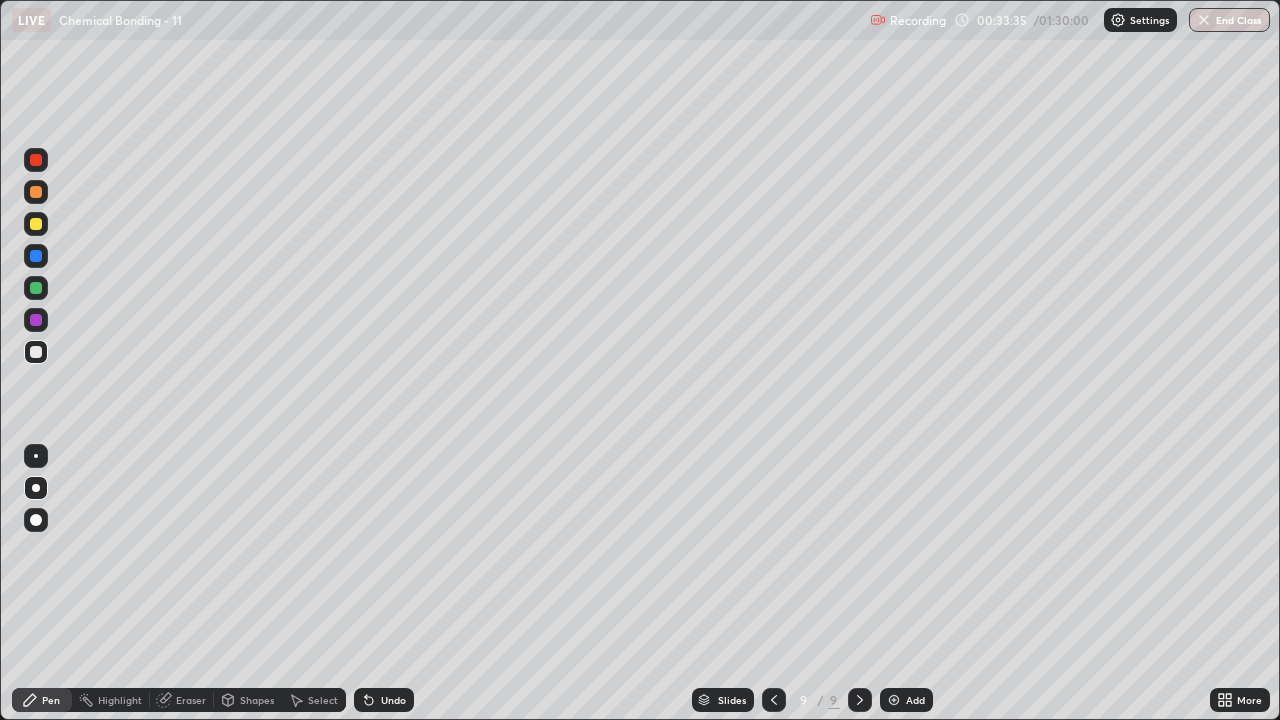 click at bounding box center [36, 224] 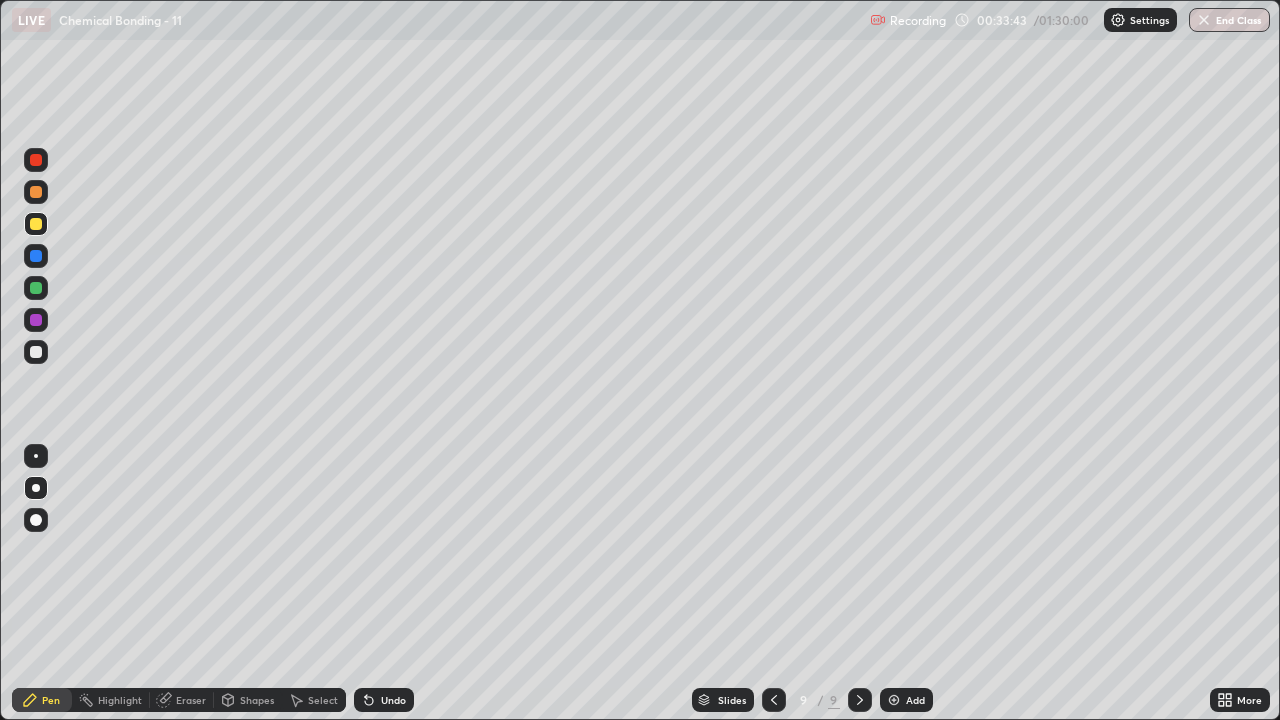 click 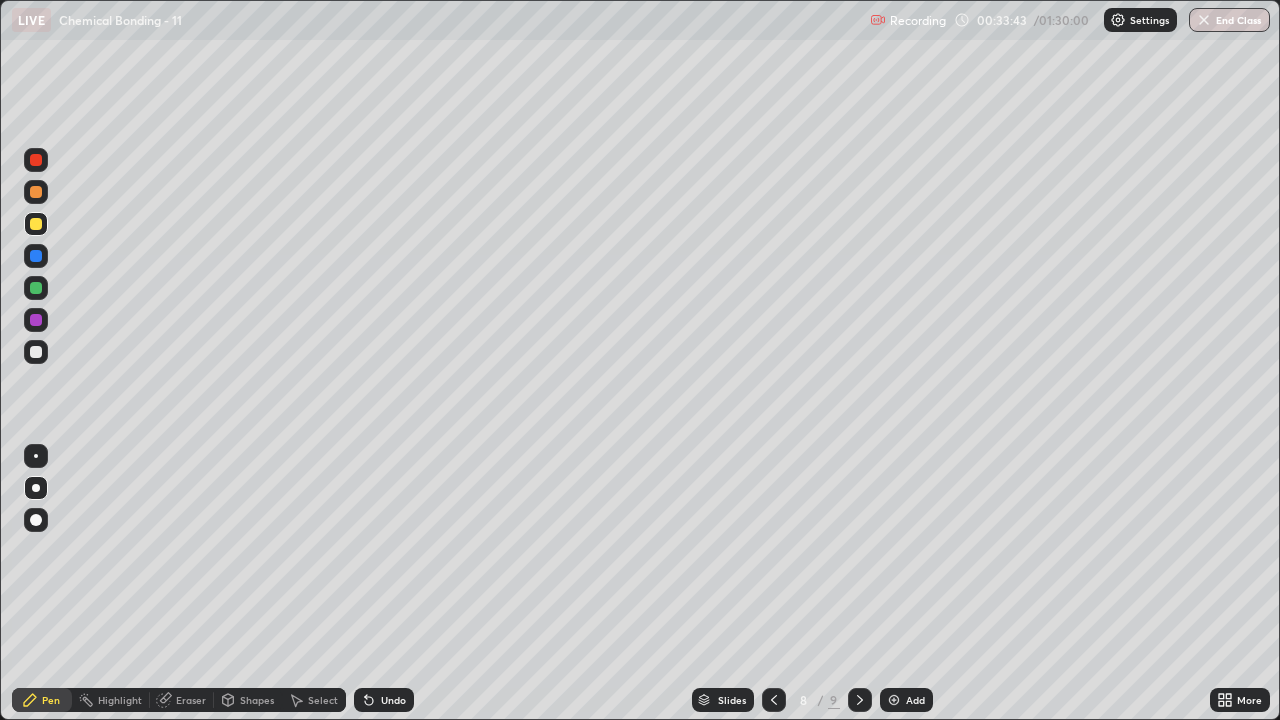 click 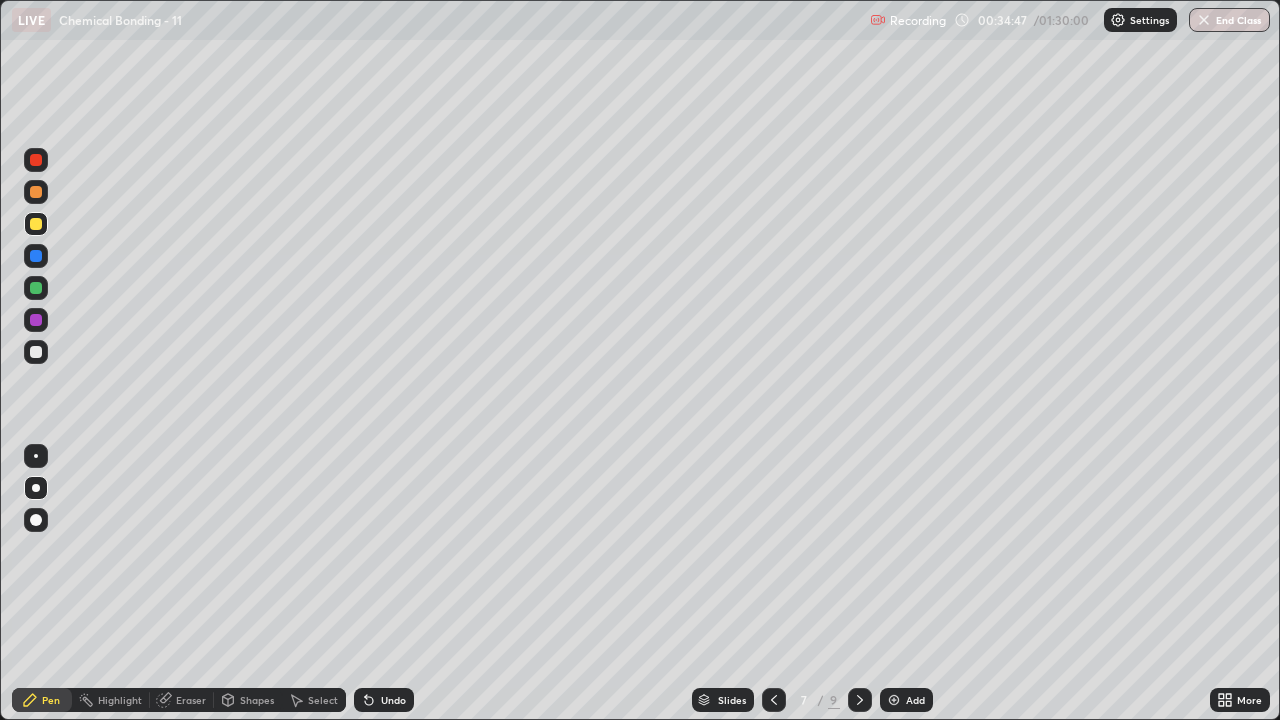 click 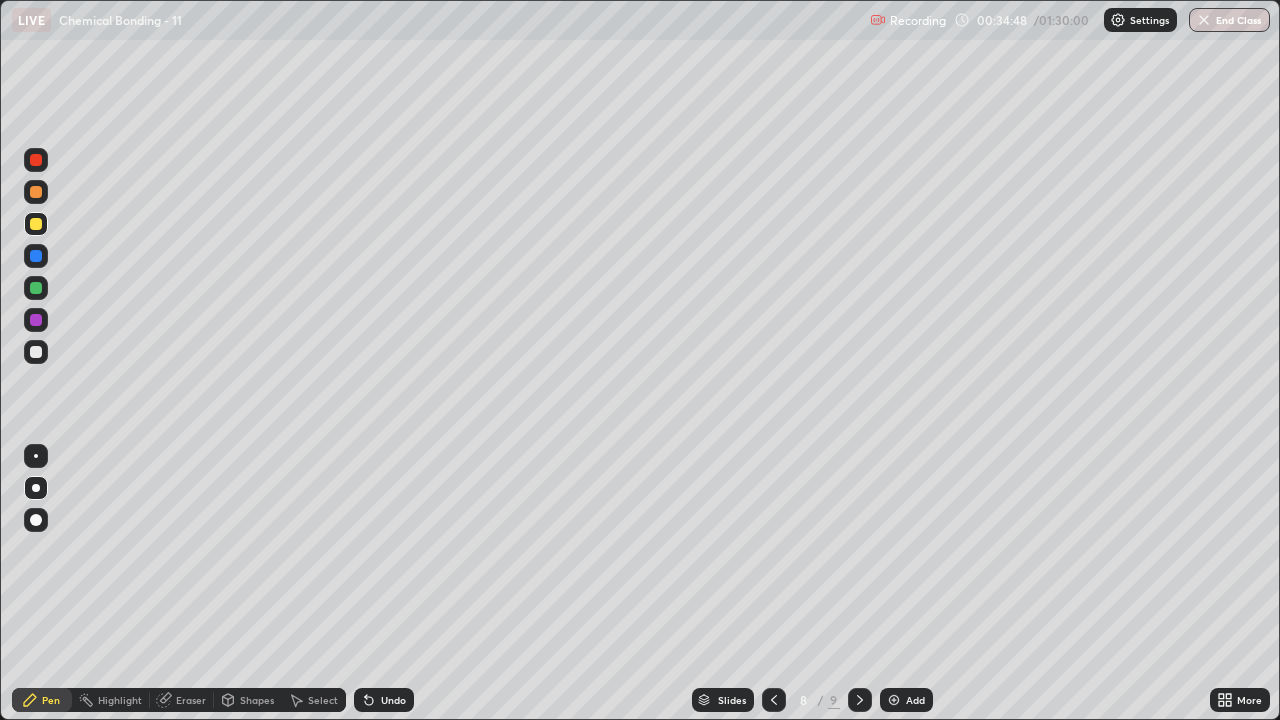 click 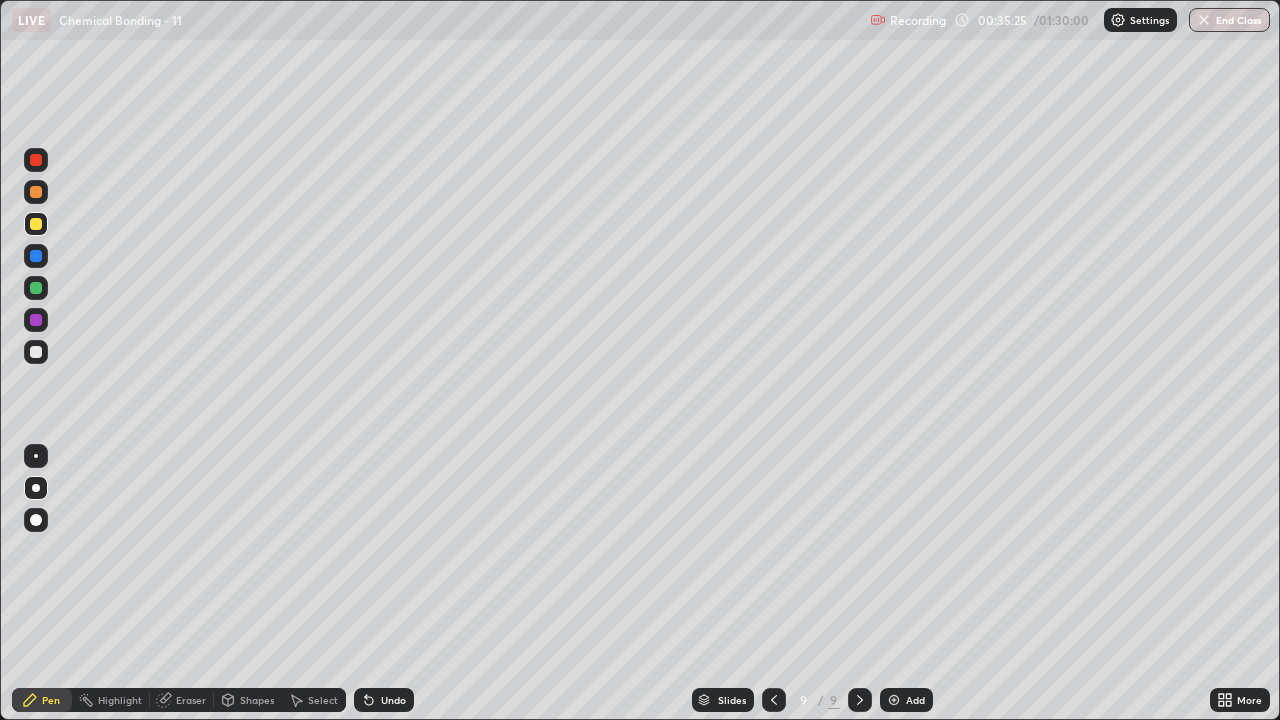 click on "Eraser" at bounding box center (182, 700) 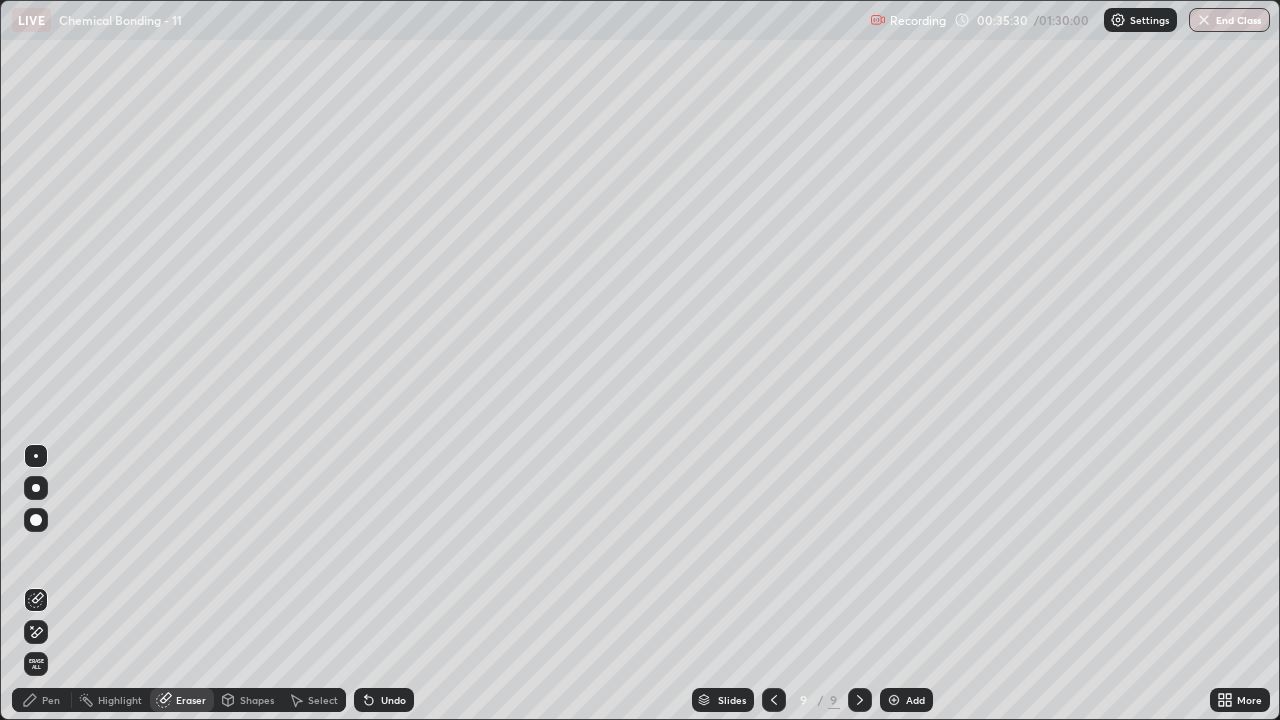 click on "Pen" at bounding box center (42, 700) 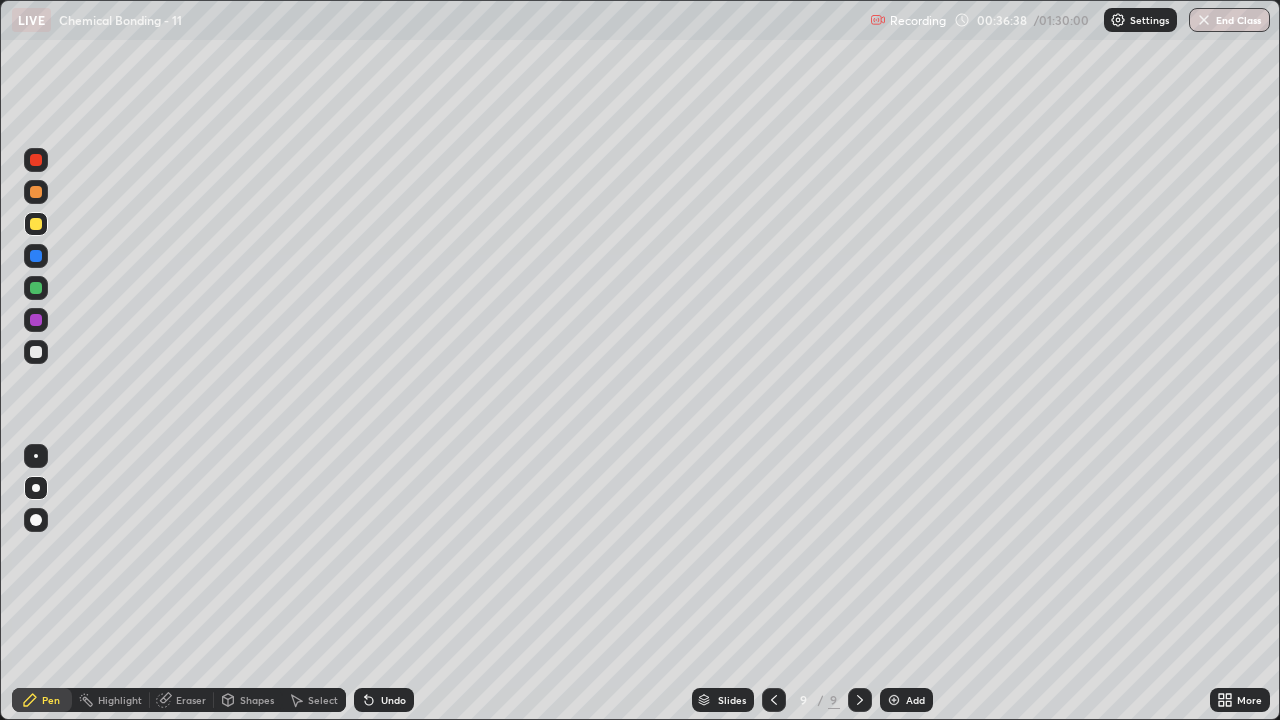click at bounding box center (36, 192) 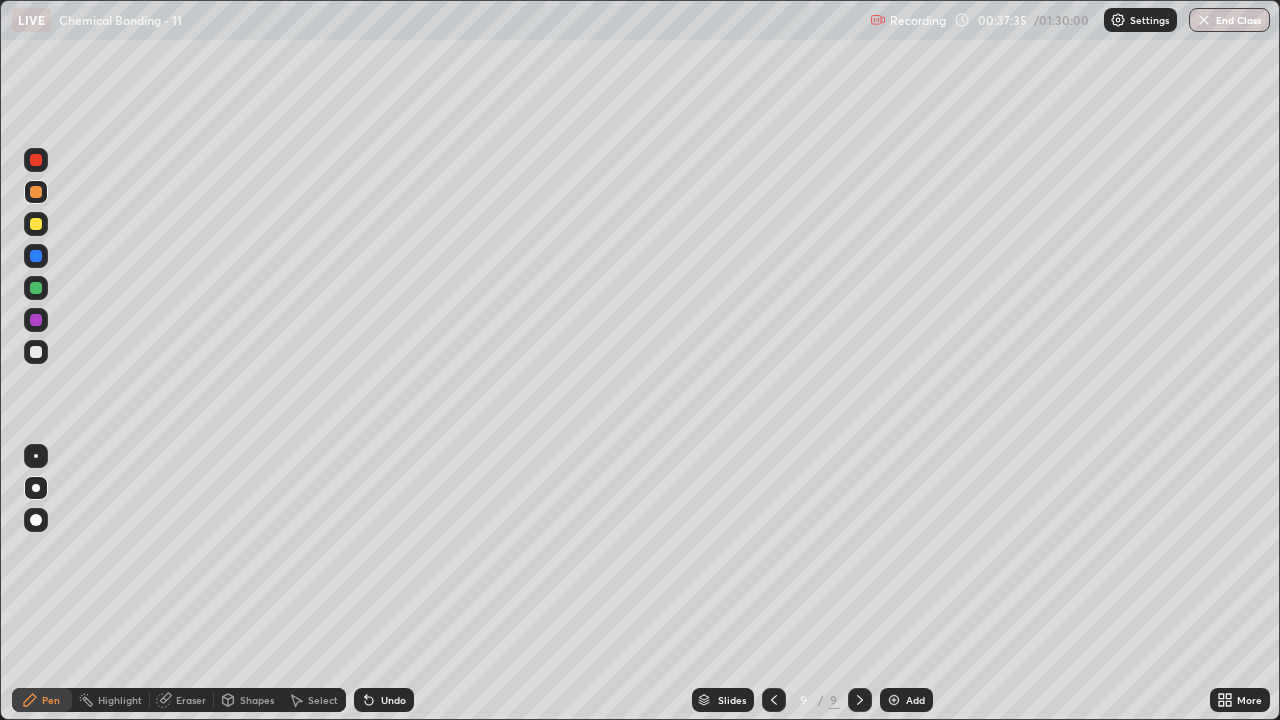 click at bounding box center (36, 224) 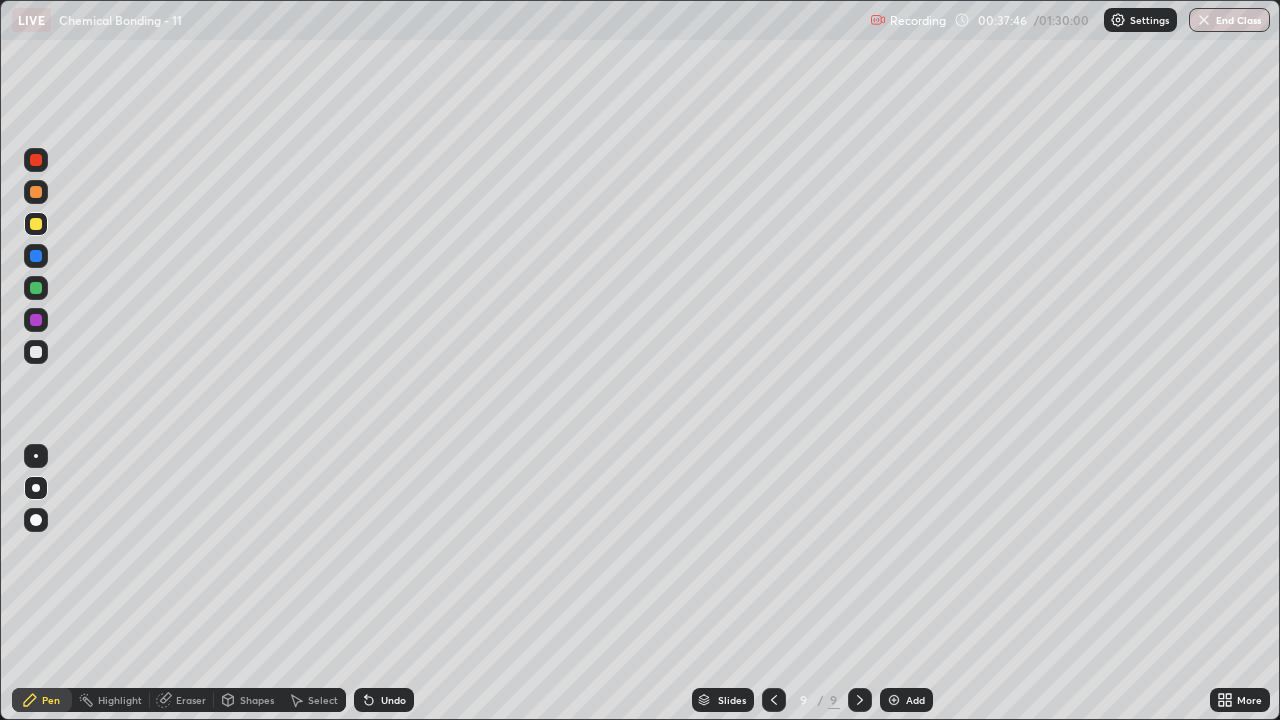 click at bounding box center (36, 352) 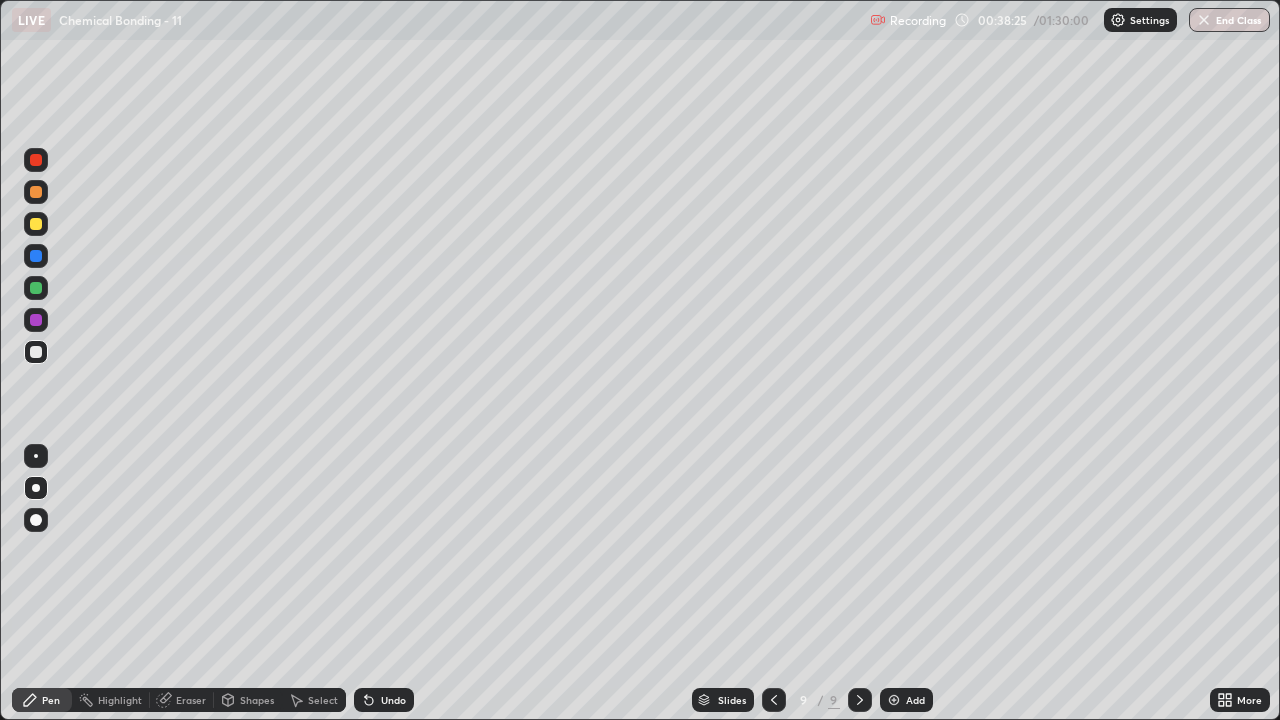 click at bounding box center (36, 192) 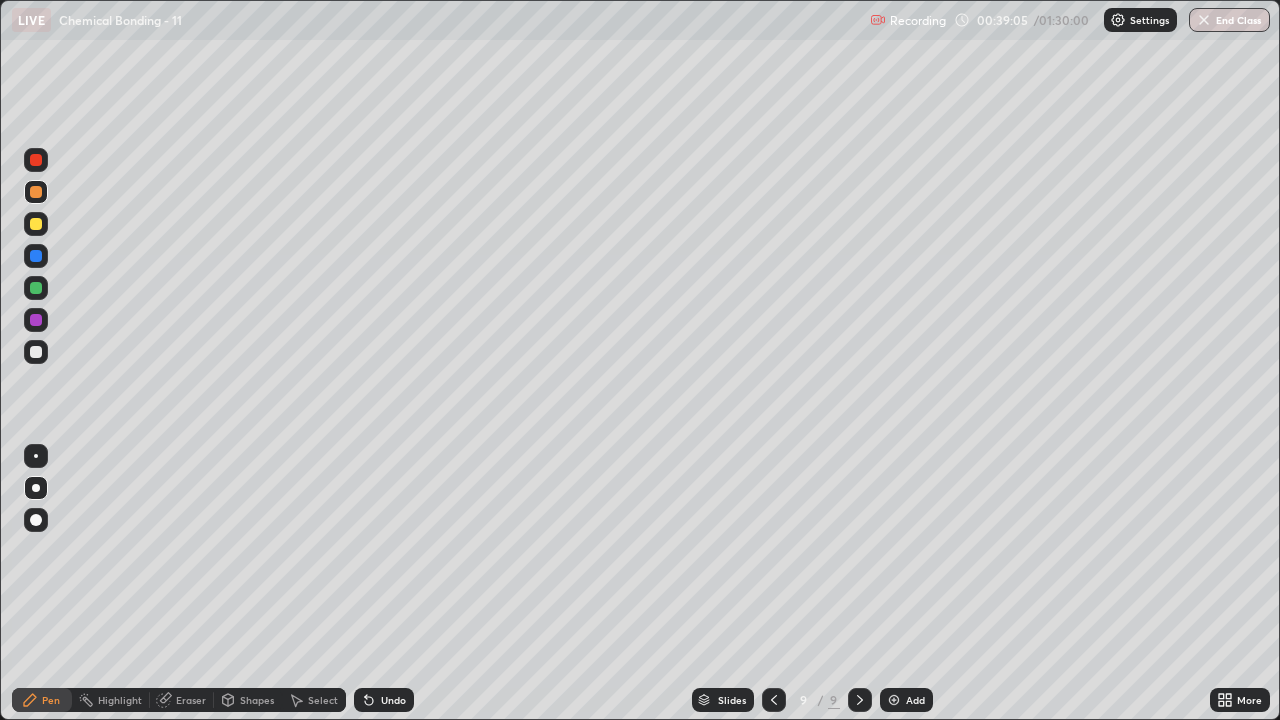 click at bounding box center (36, 352) 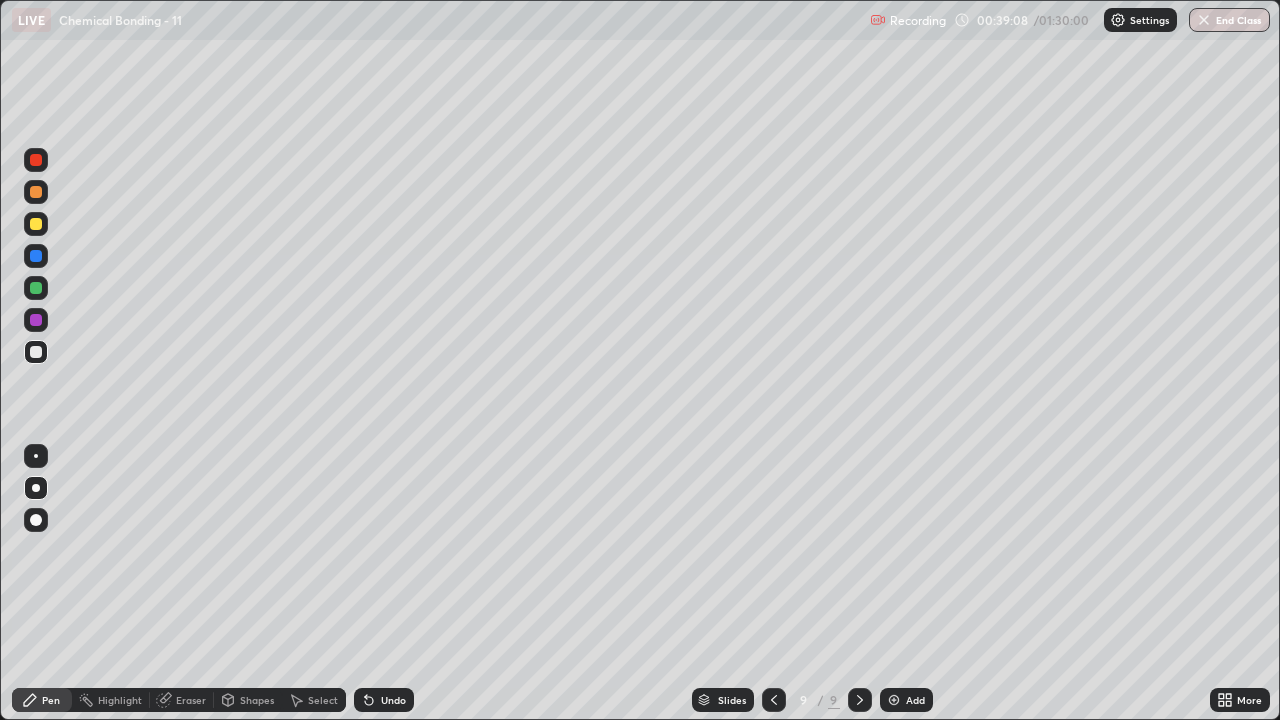 click on "Eraser" at bounding box center [191, 700] 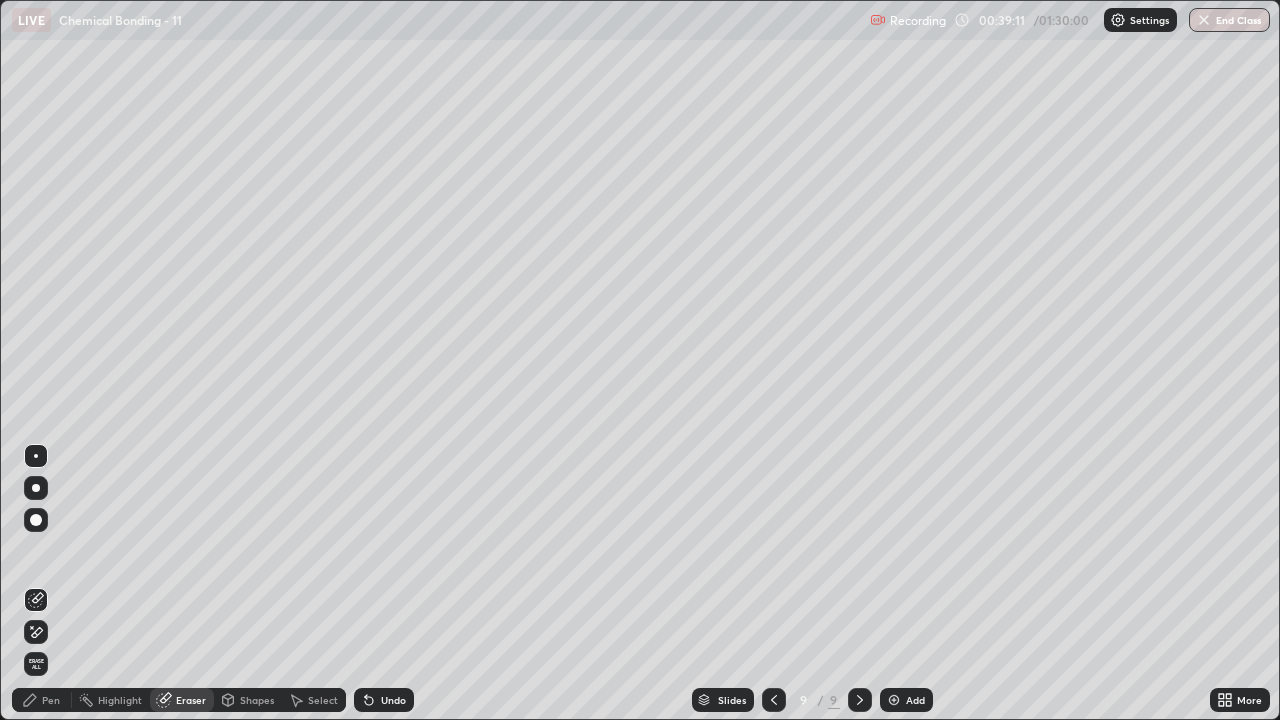 click on "Pen" at bounding box center (51, 700) 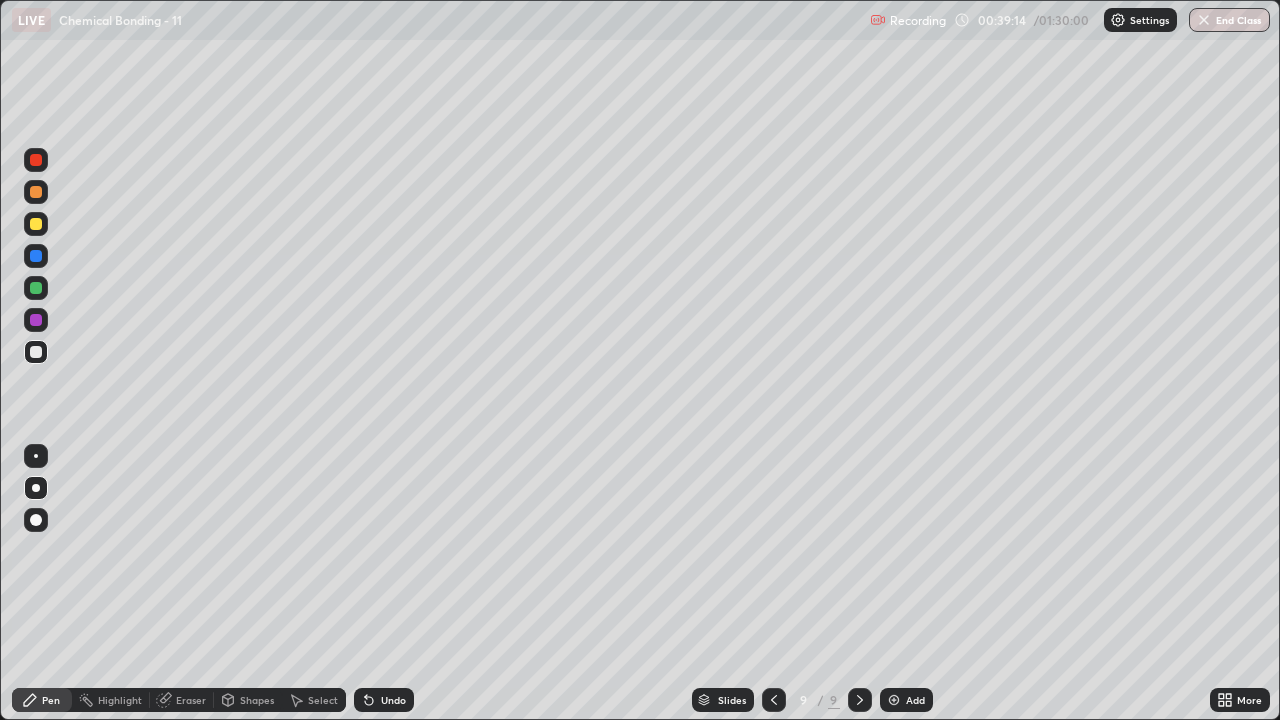 click at bounding box center [36, 192] 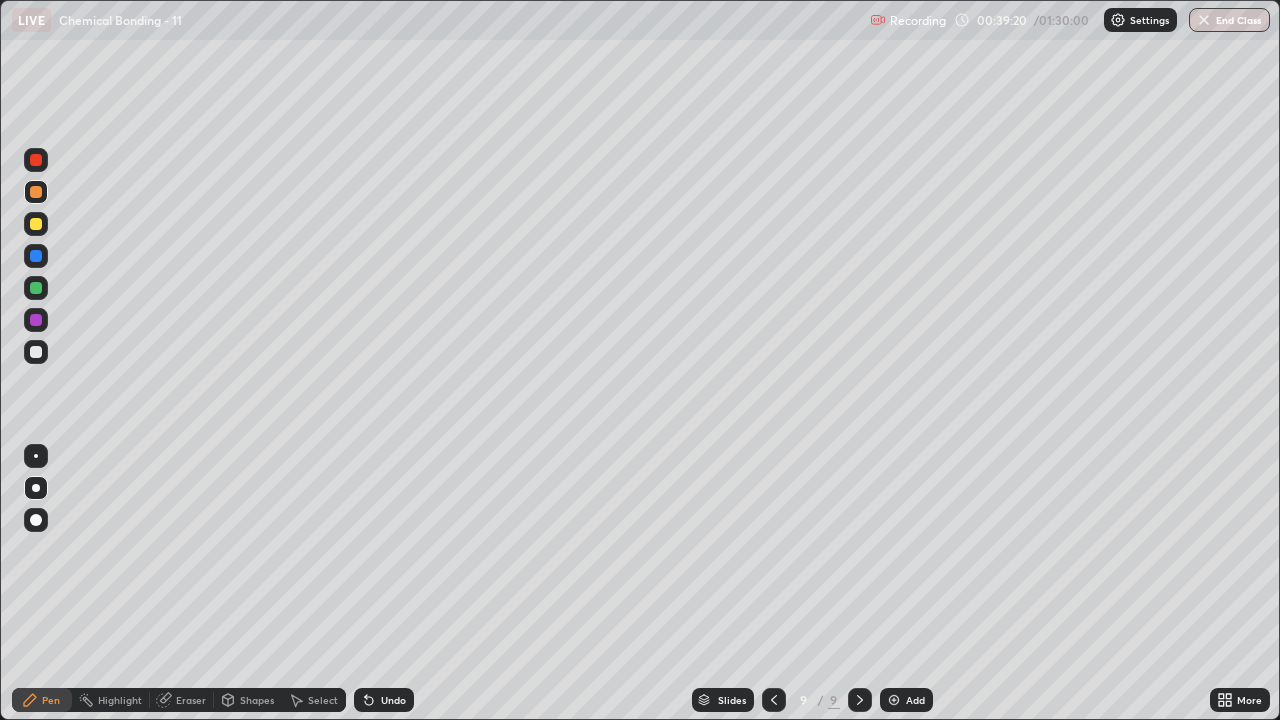 click on "Highlight" at bounding box center [120, 700] 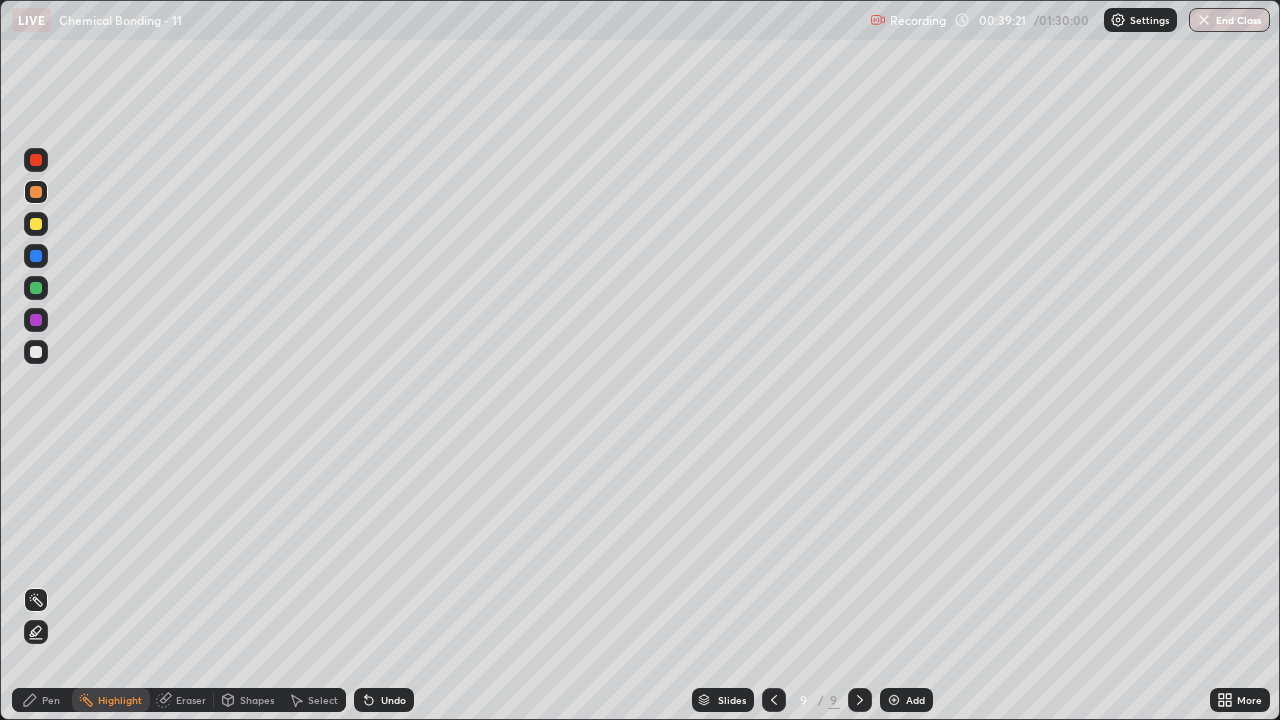click on "Shapes" at bounding box center [248, 700] 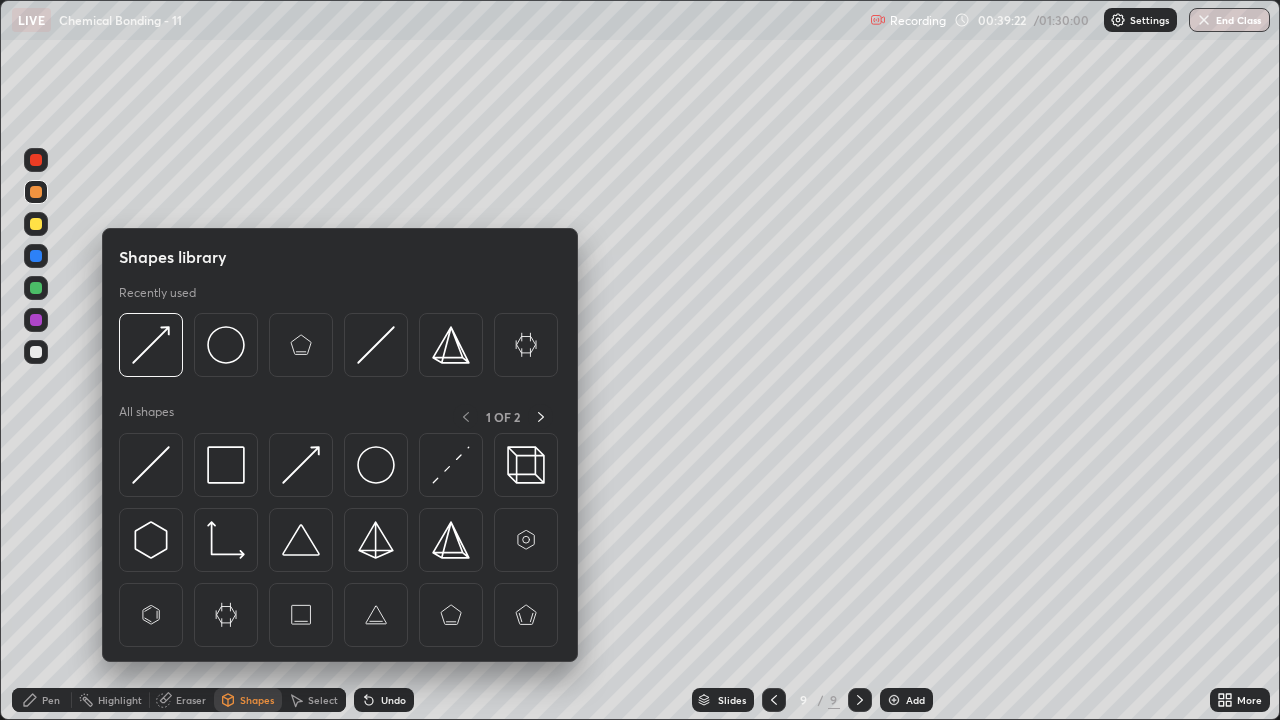 click on "Eraser" at bounding box center (191, 700) 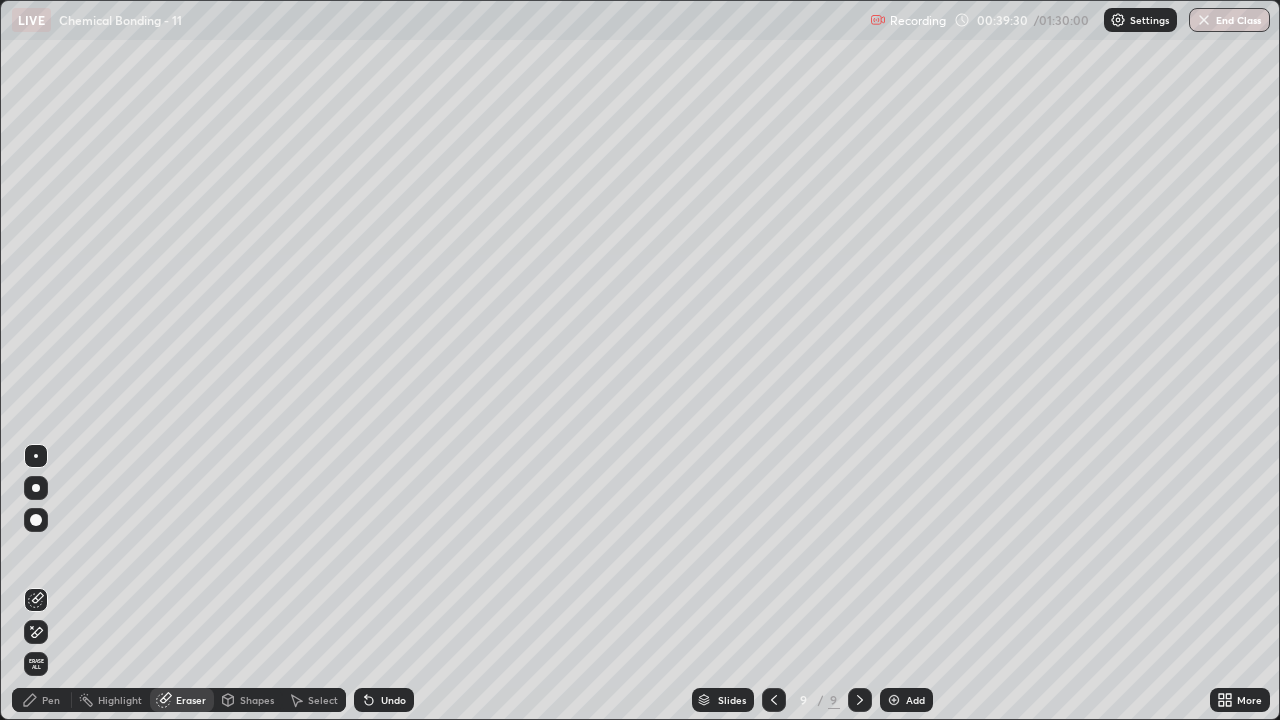 click on "Pen" at bounding box center [42, 700] 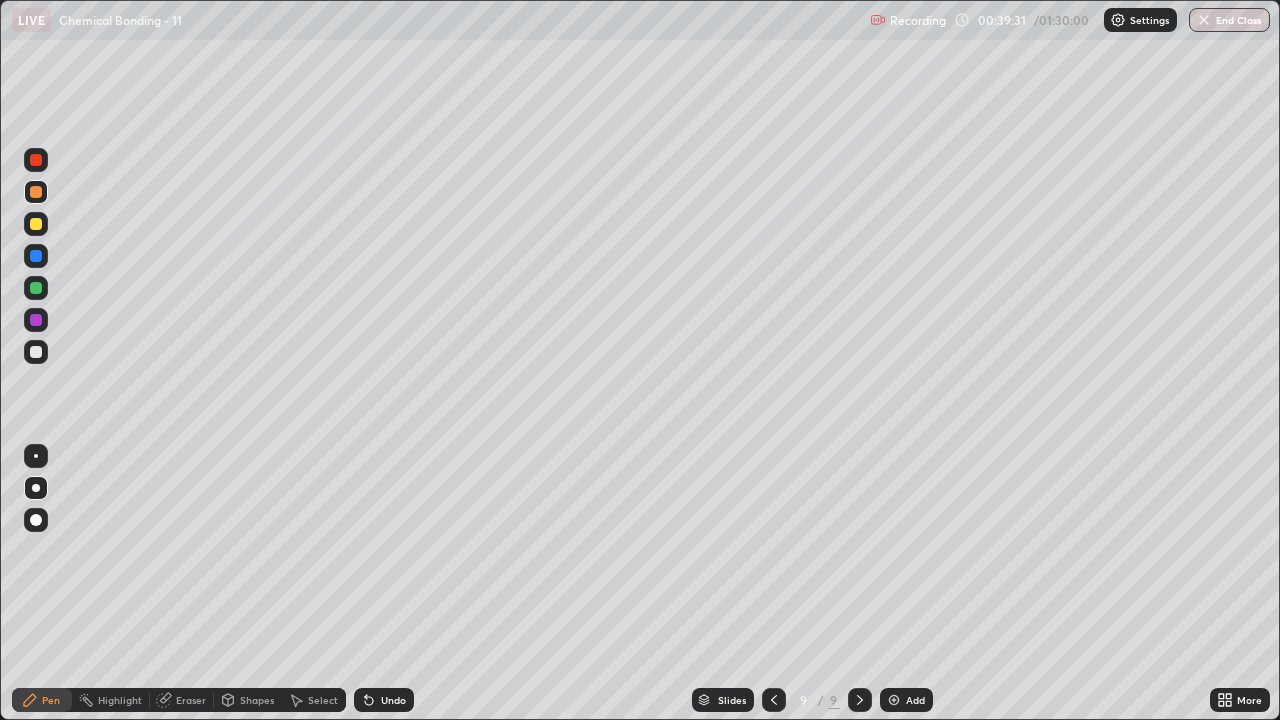 click at bounding box center [36, 224] 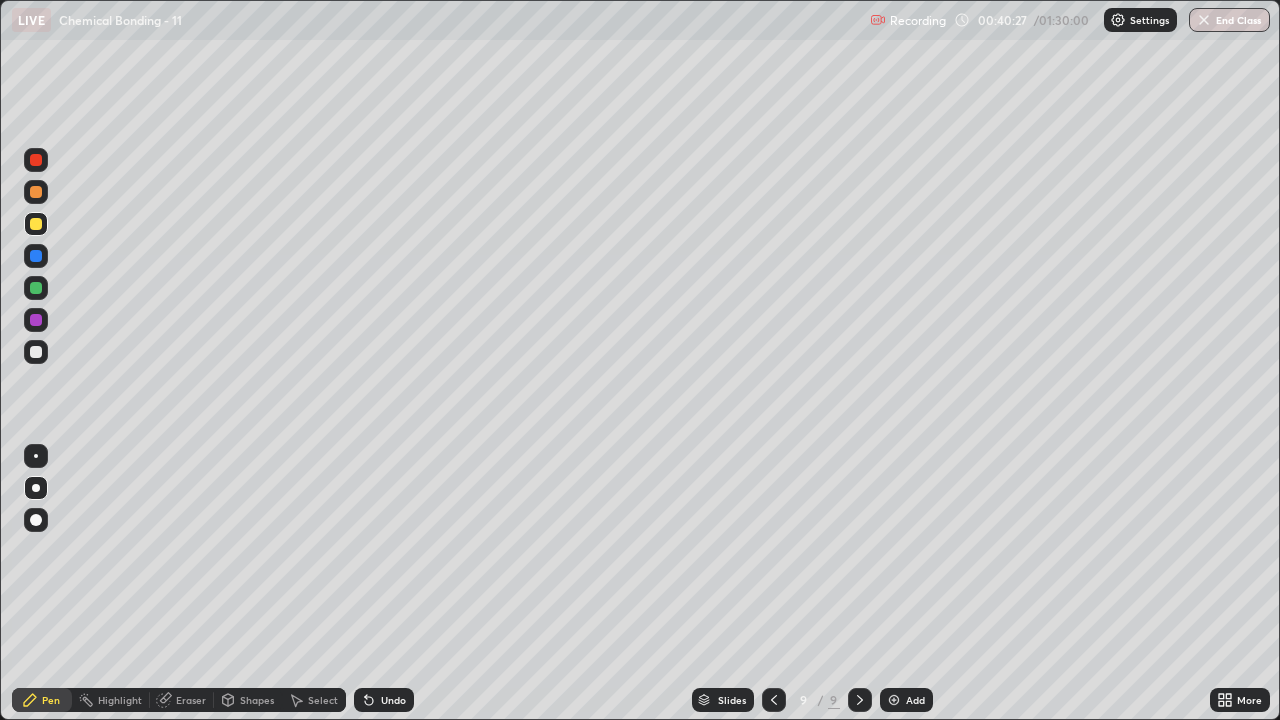 click at bounding box center [36, 352] 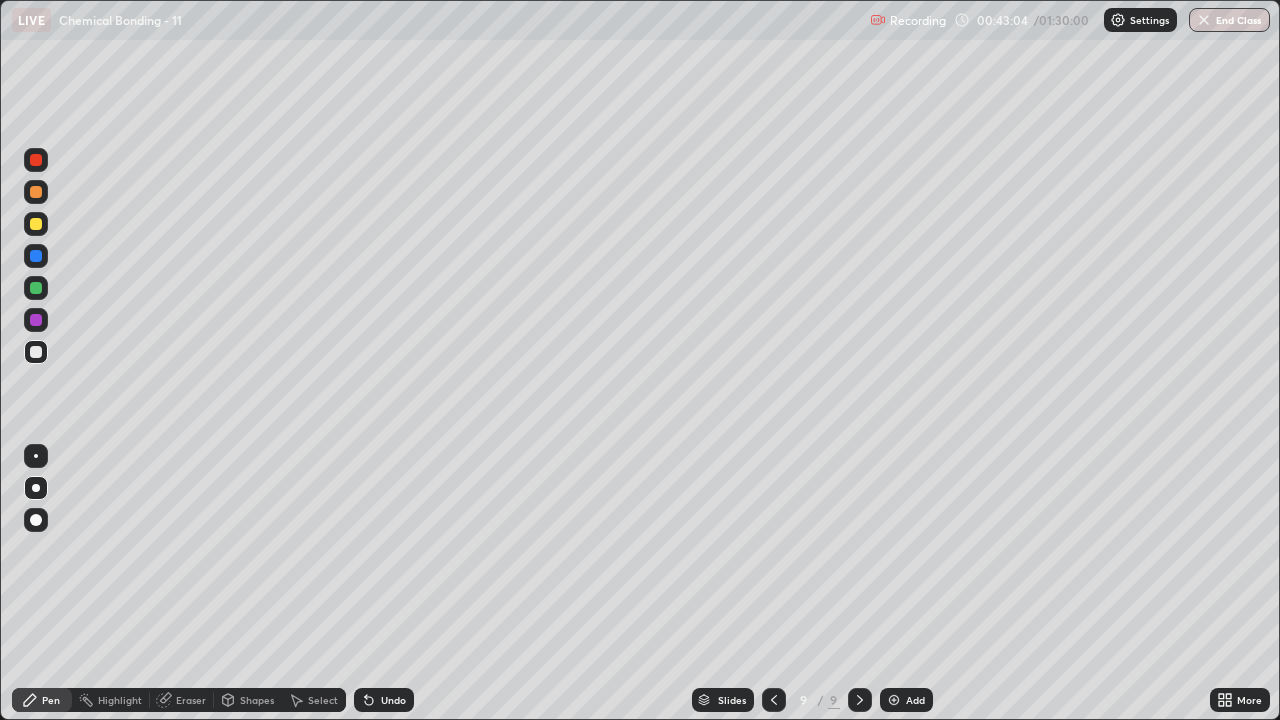 click at bounding box center [894, 700] 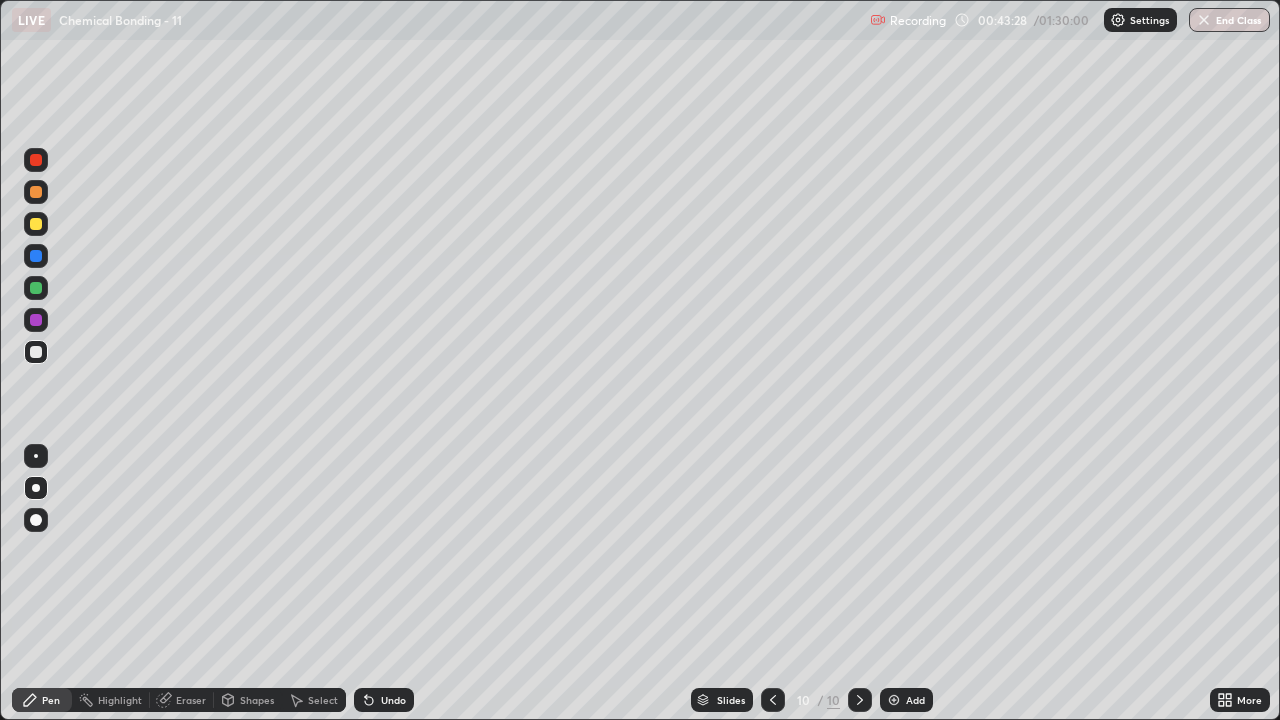 click at bounding box center (36, 192) 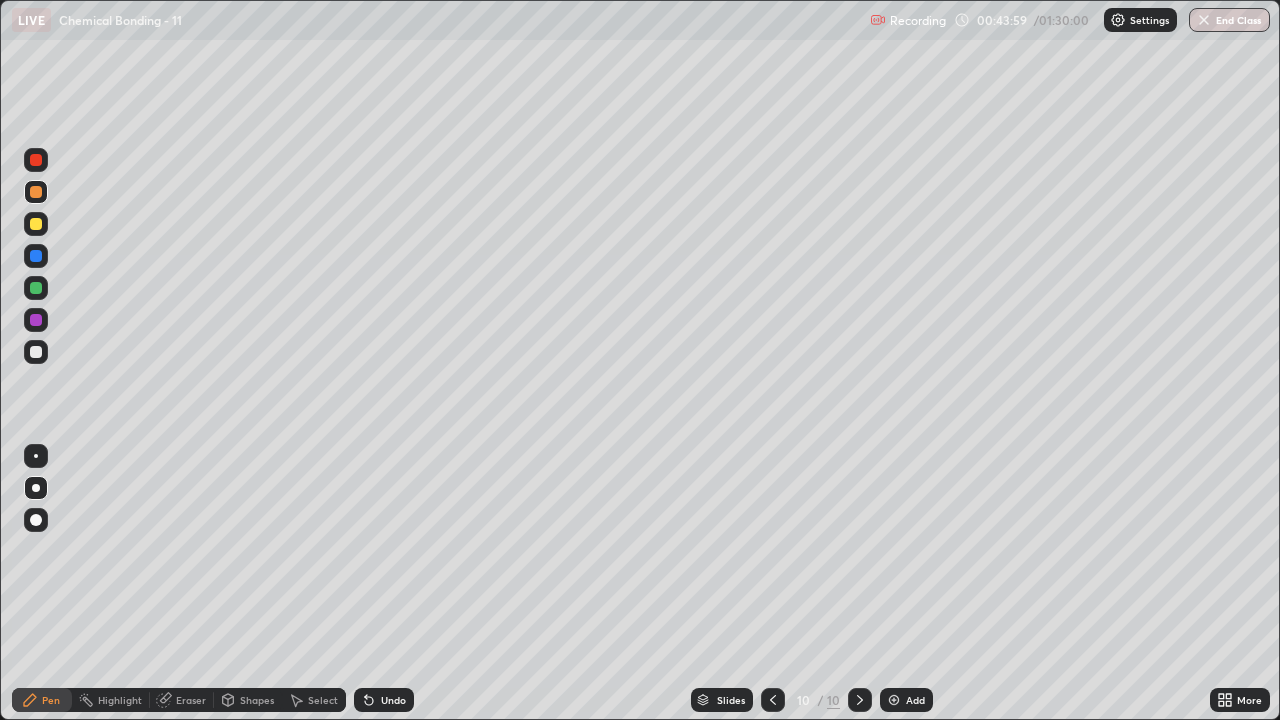 click on "Eraser" at bounding box center (191, 700) 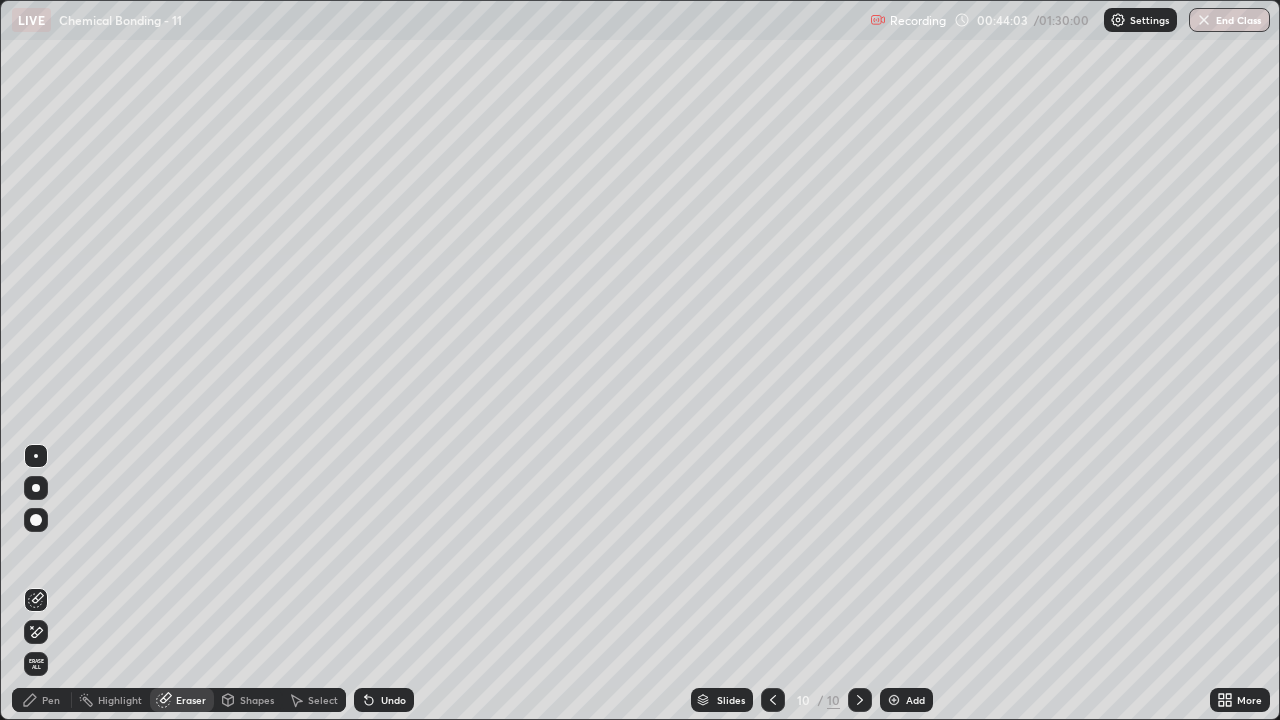 click on "Pen" at bounding box center (51, 700) 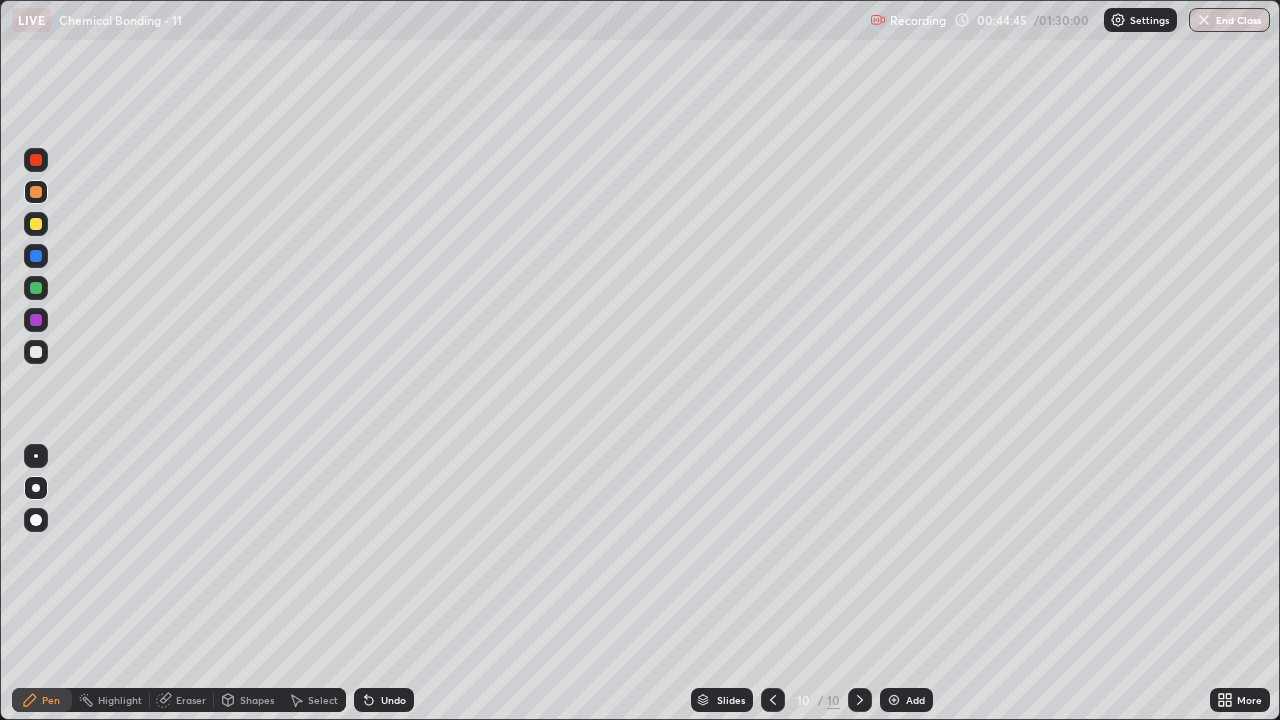 click at bounding box center (36, 192) 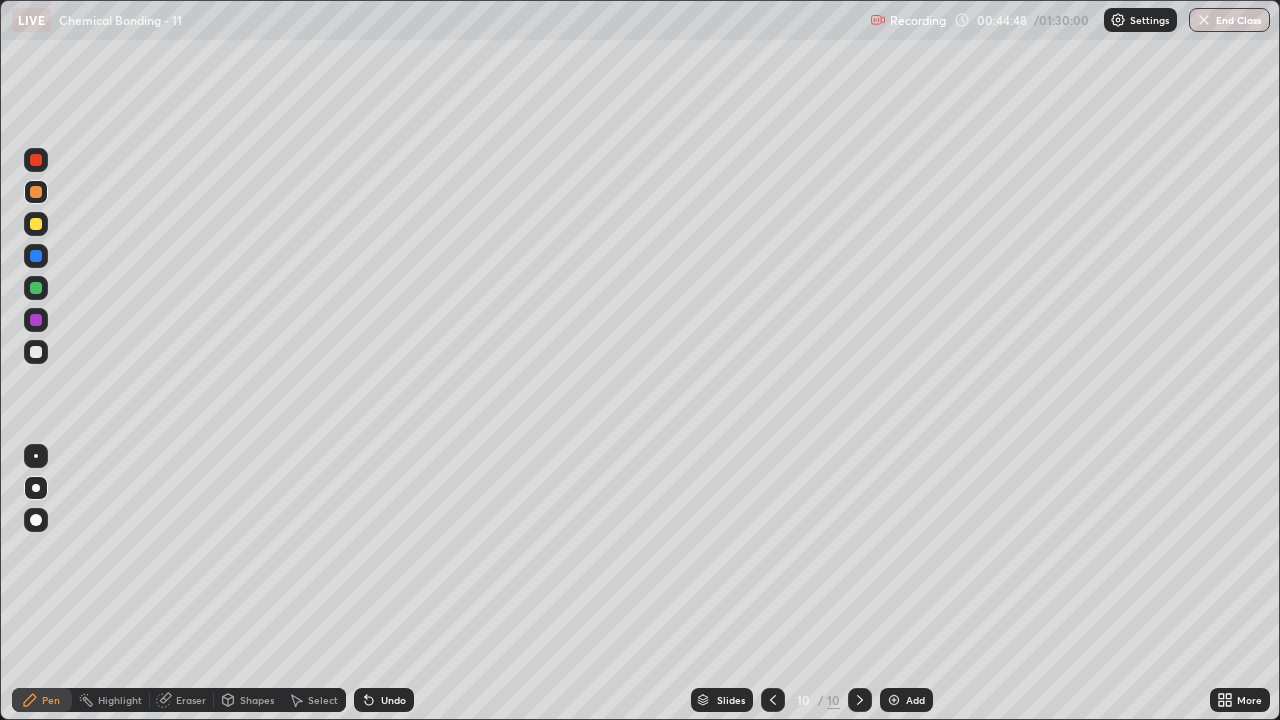click on "Highlight" at bounding box center (111, 700) 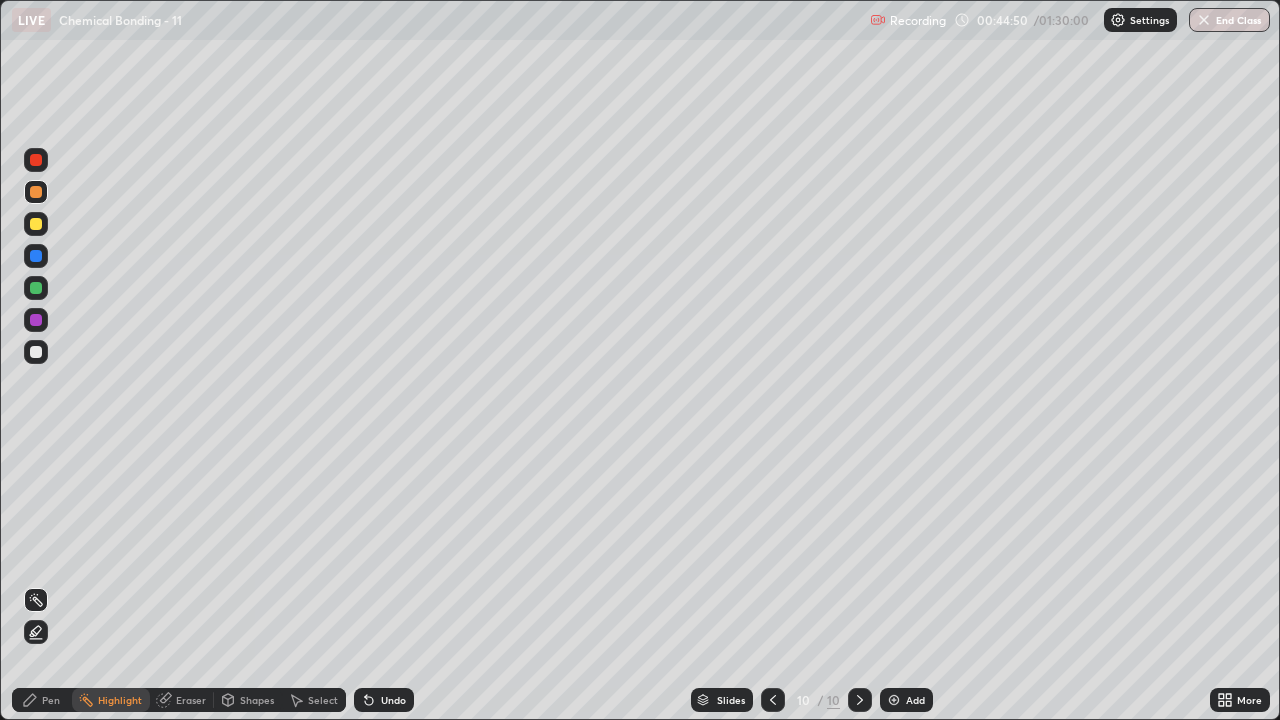 click on "Eraser" at bounding box center [182, 700] 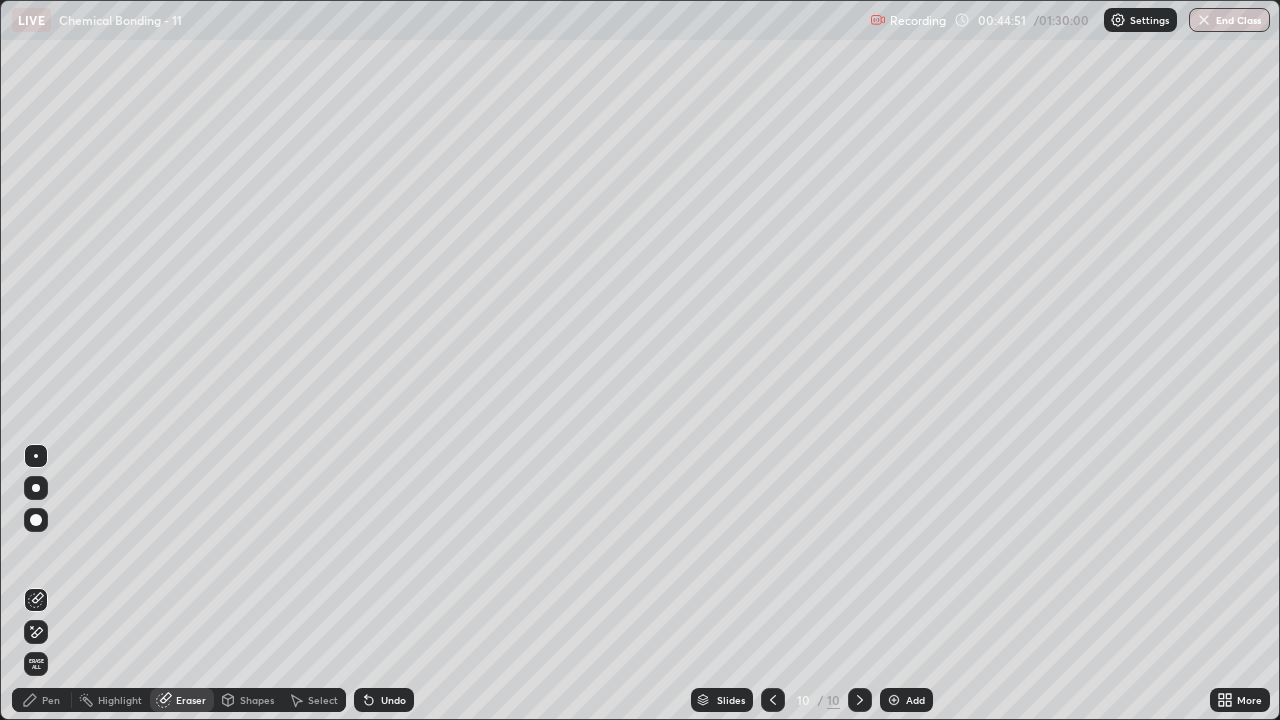 click on "Pen" at bounding box center [51, 700] 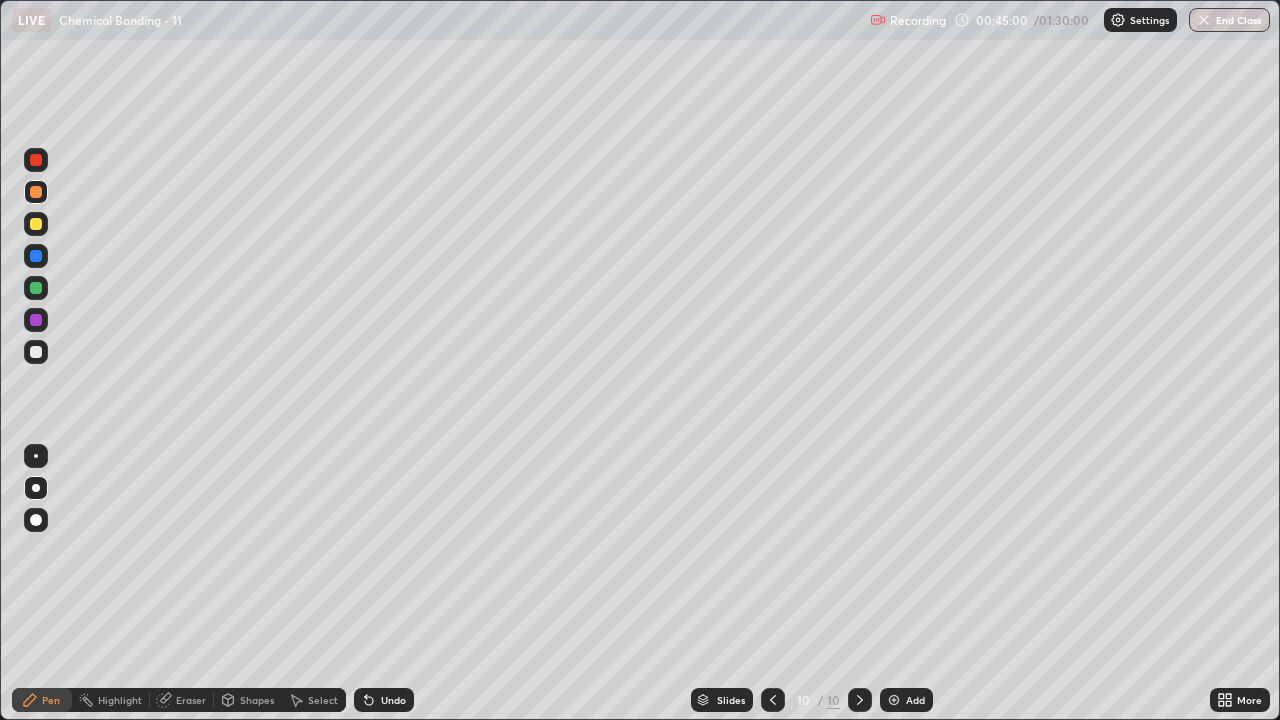 click on "Eraser" at bounding box center [182, 700] 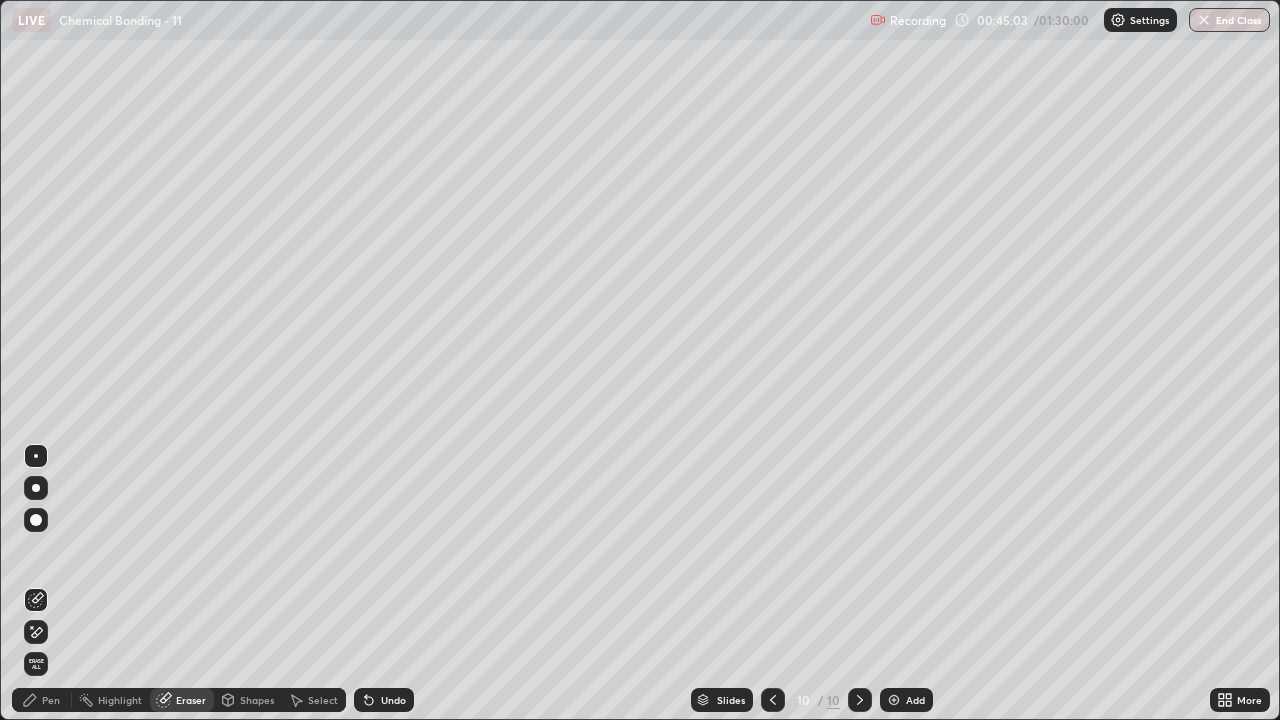 click on "Pen" at bounding box center [51, 700] 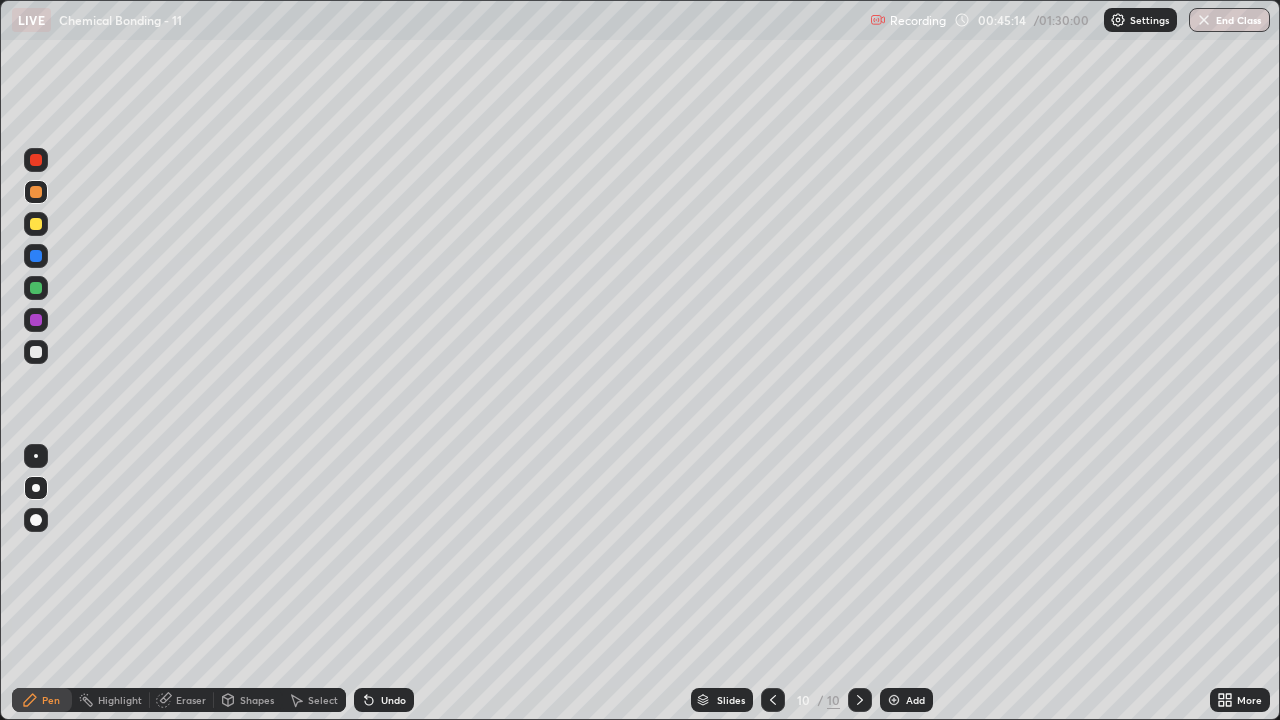 click at bounding box center [36, 352] 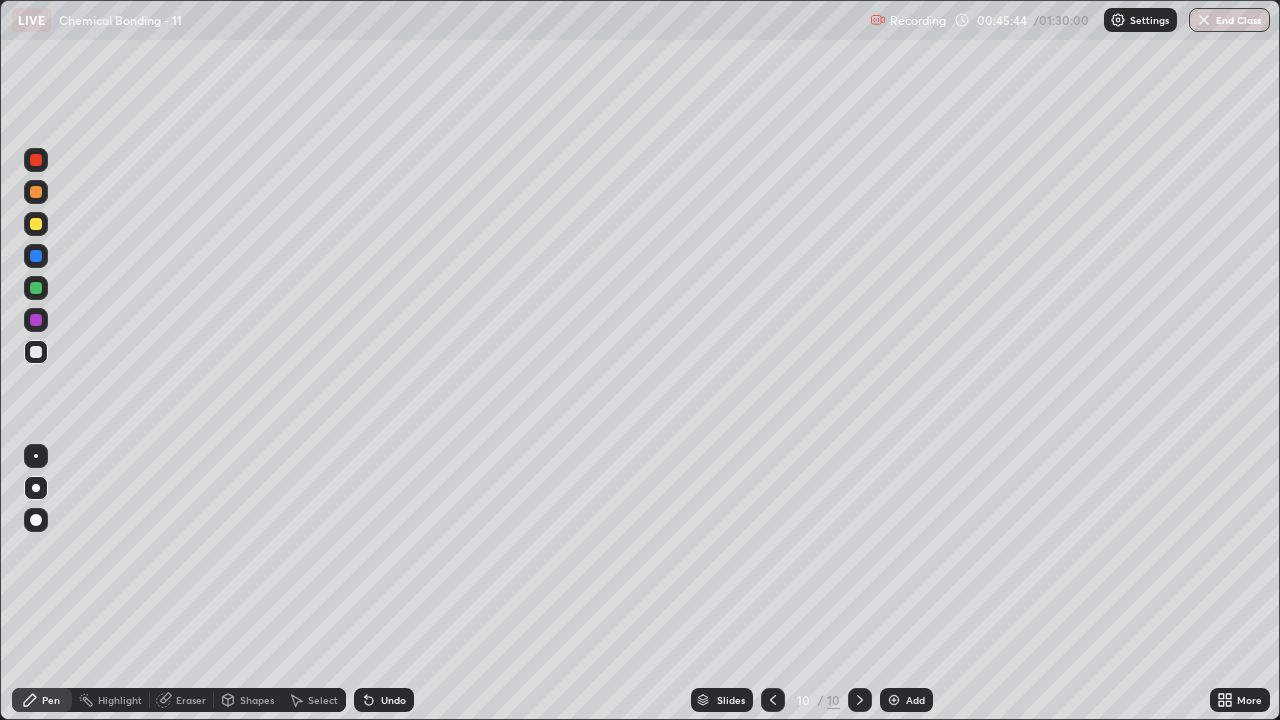click at bounding box center [36, 352] 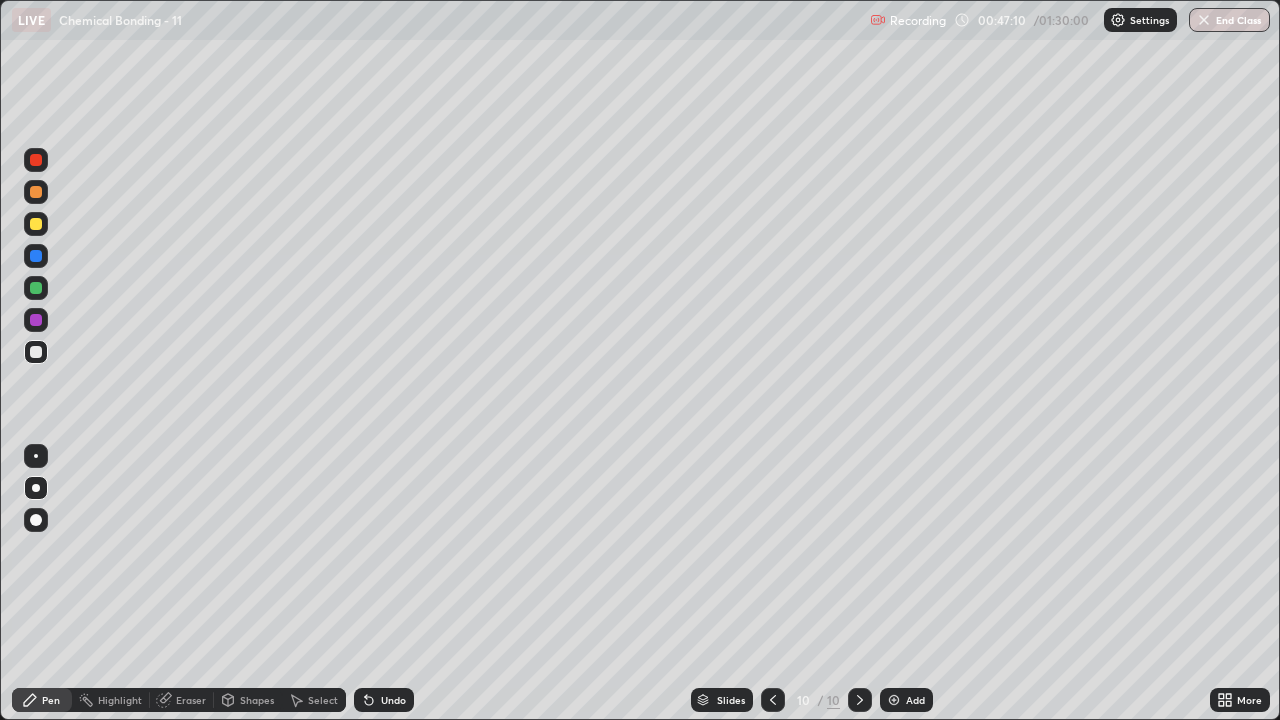 click on "Eraser" at bounding box center [191, 700] 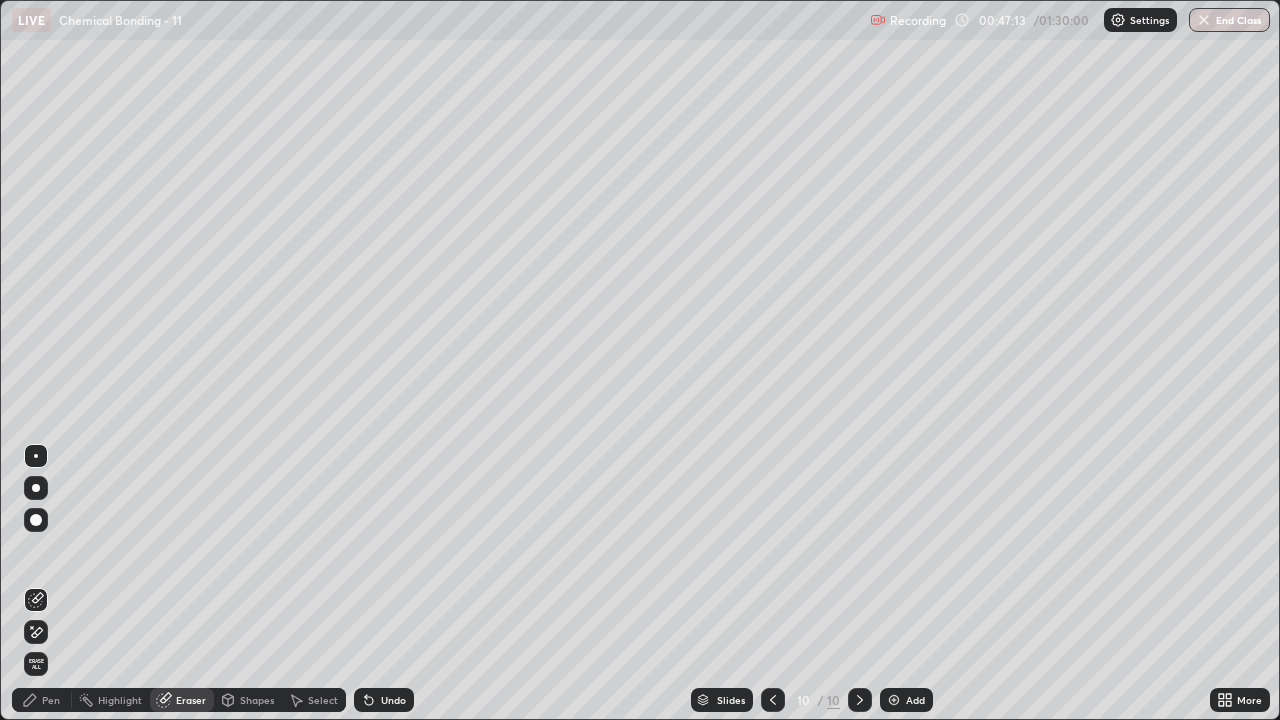 click on "Pen" at bounding box center [51, 700] 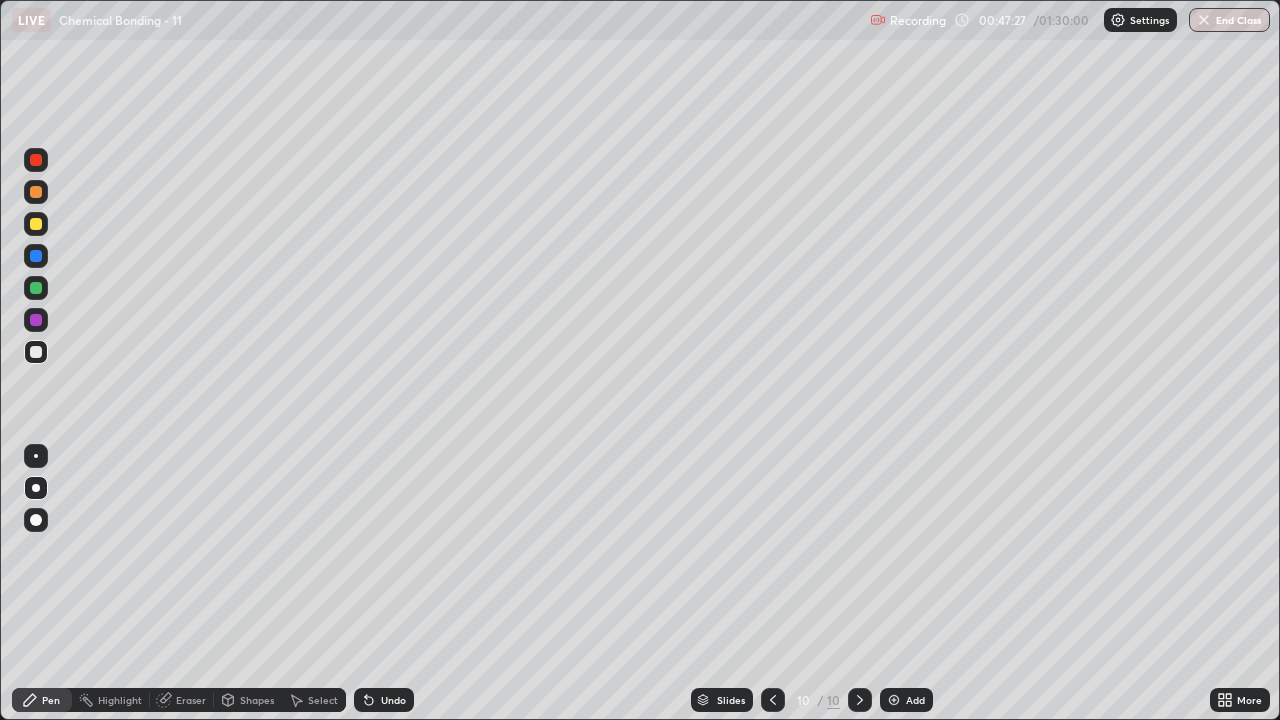 click on "Eraser" at bounding box center [191, 700] 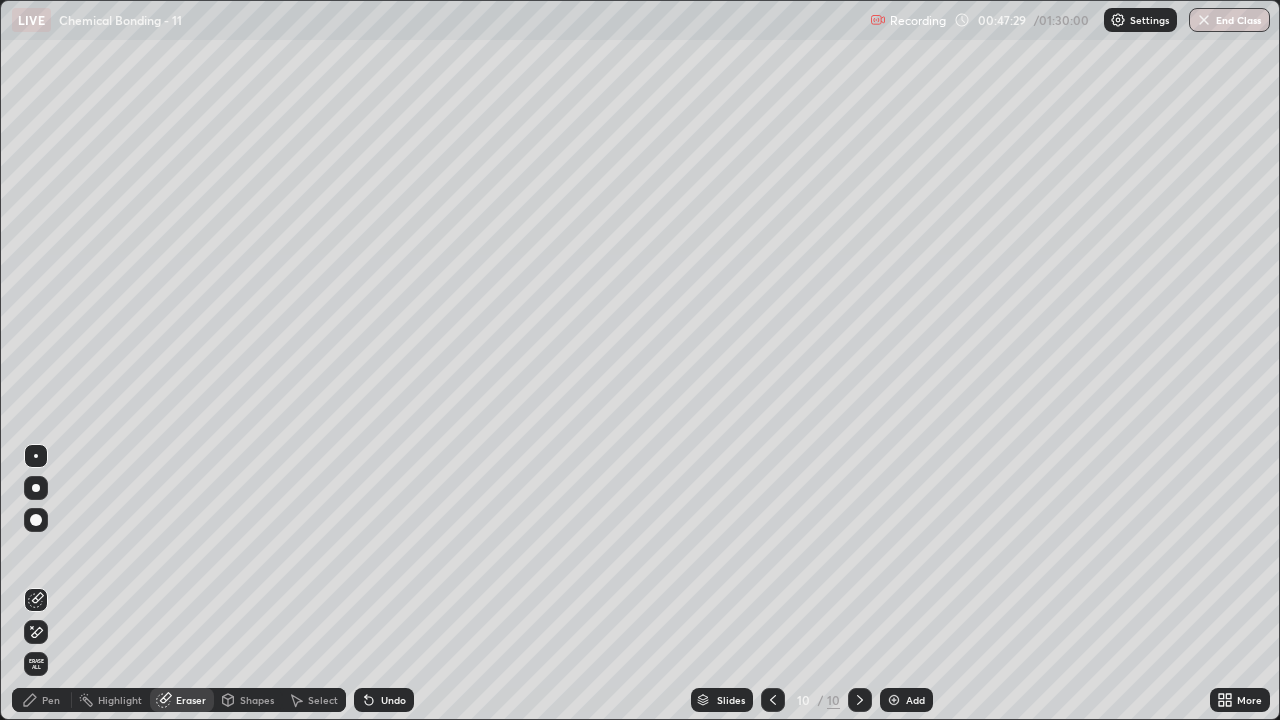 click on "Pen" at bounding box center [51, 700] 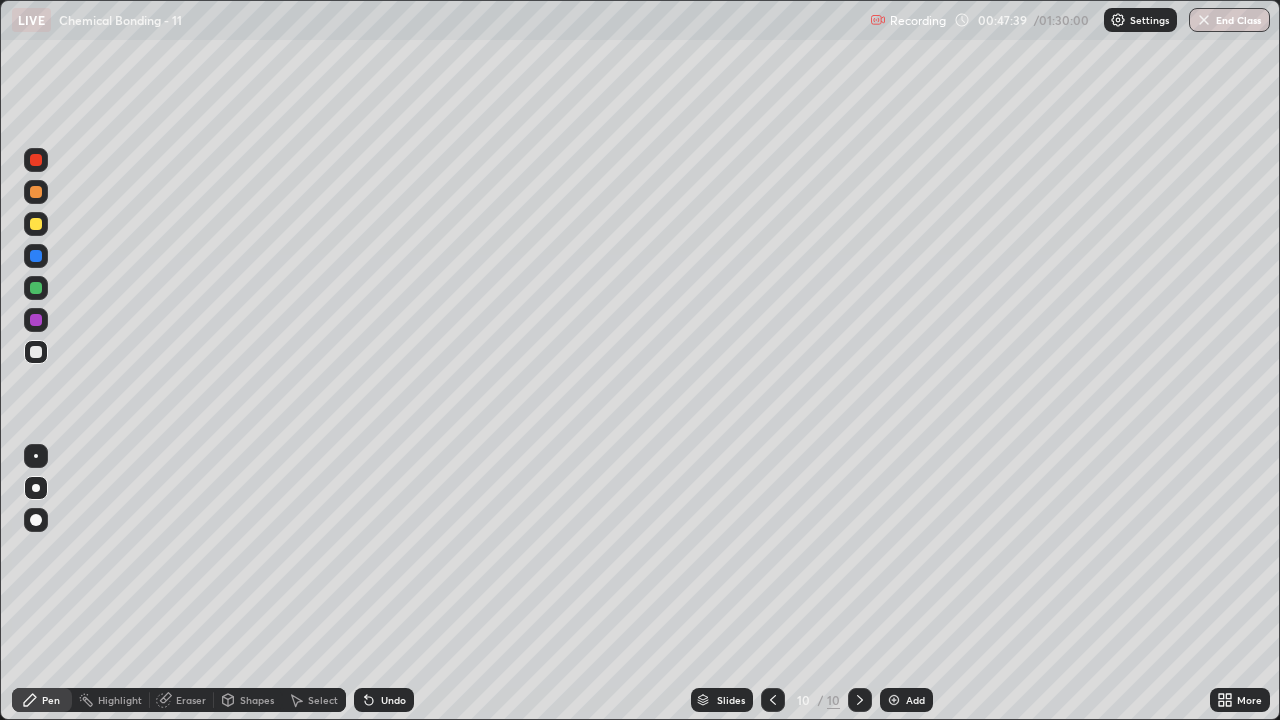 click at bounding box center [36, 192] 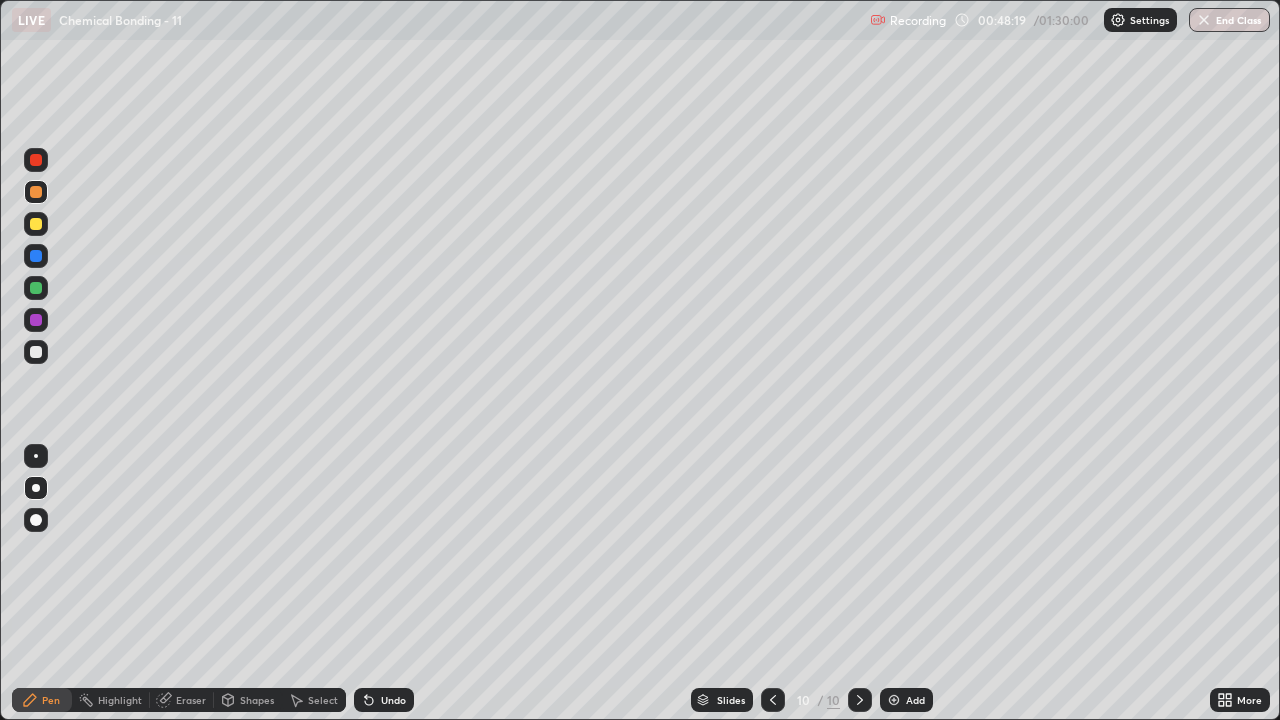 click at bounding box center [36, 352] 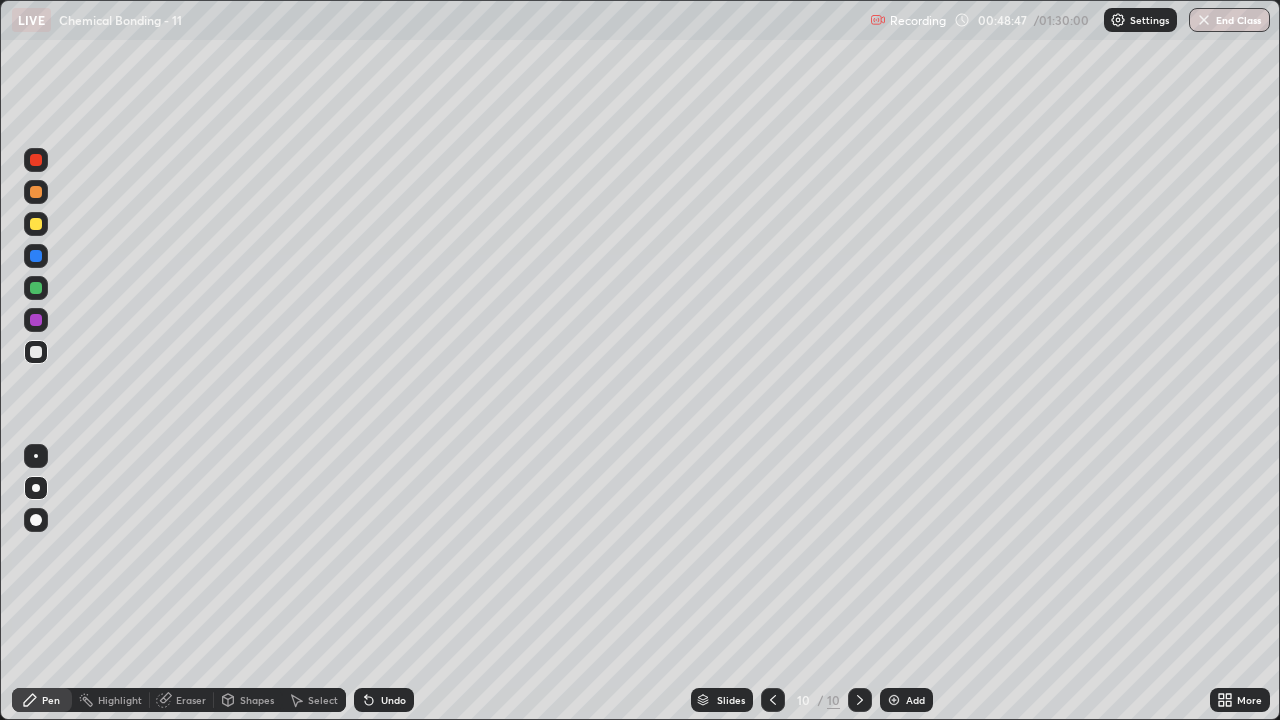 click at bounding box center (894, 700) 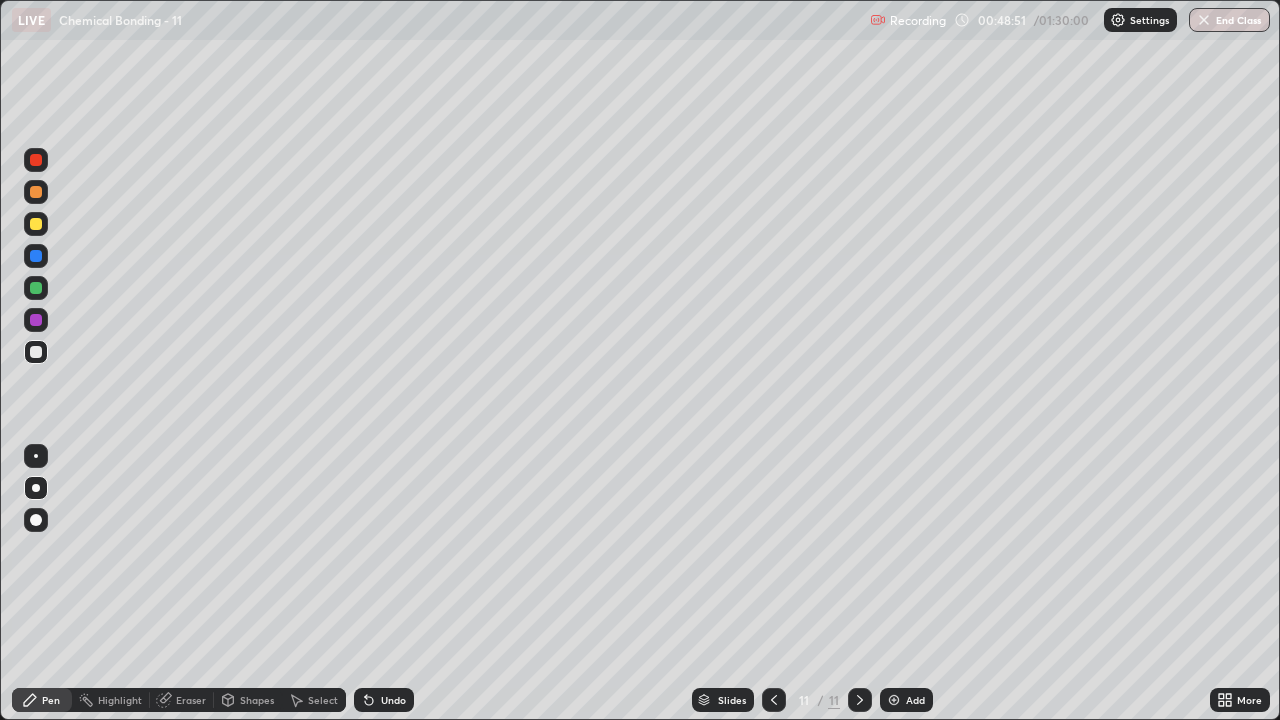 click at bounding box center (36, 352) 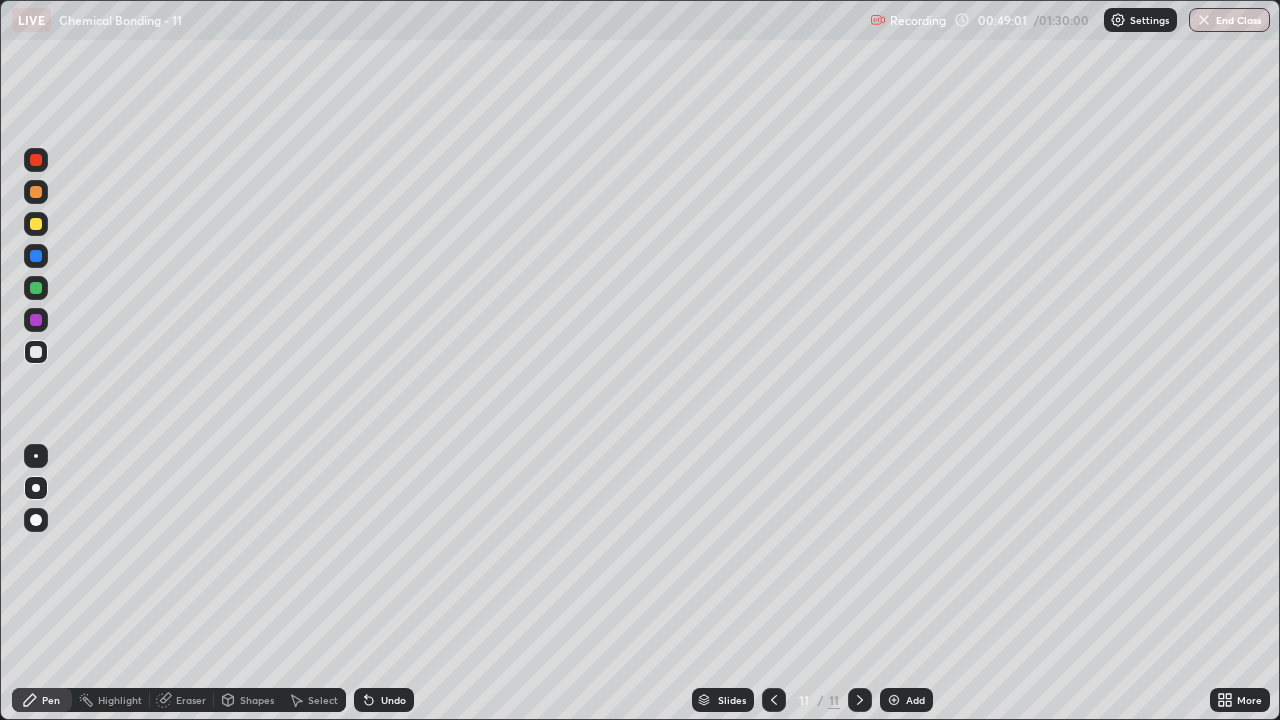 click at bounding box center (36, 192) 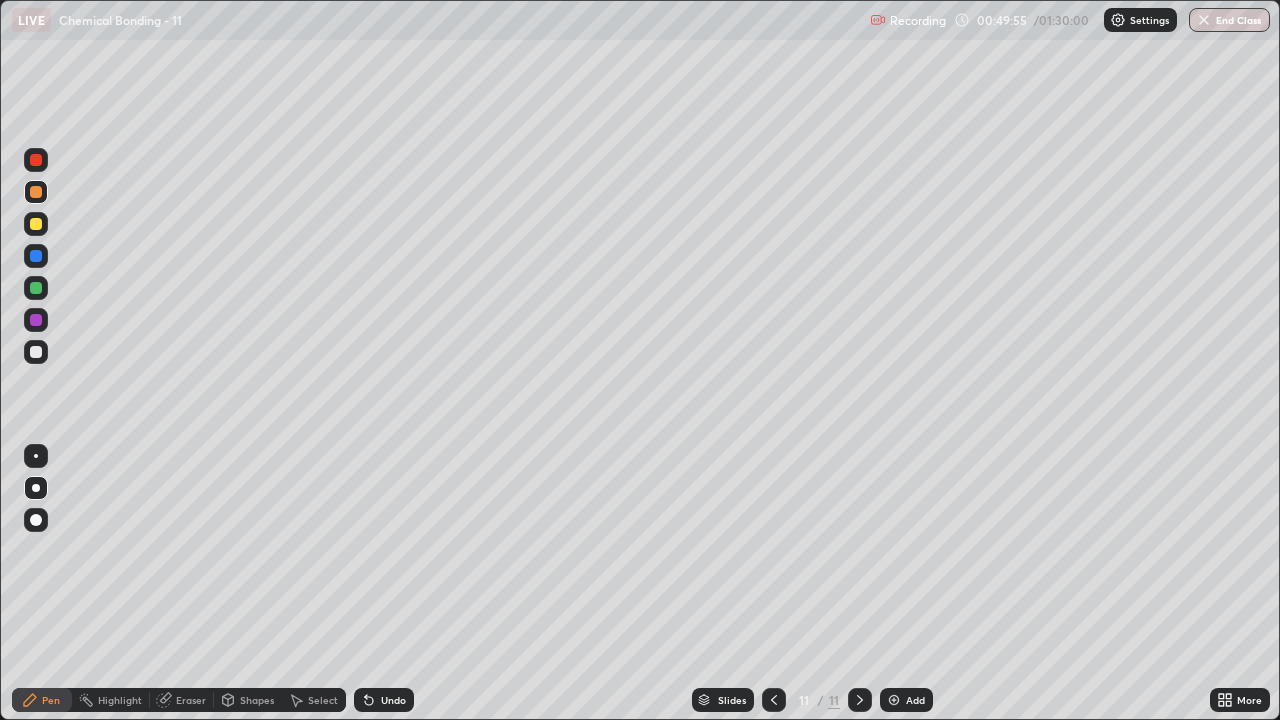 click at bounding box center [36, 352] 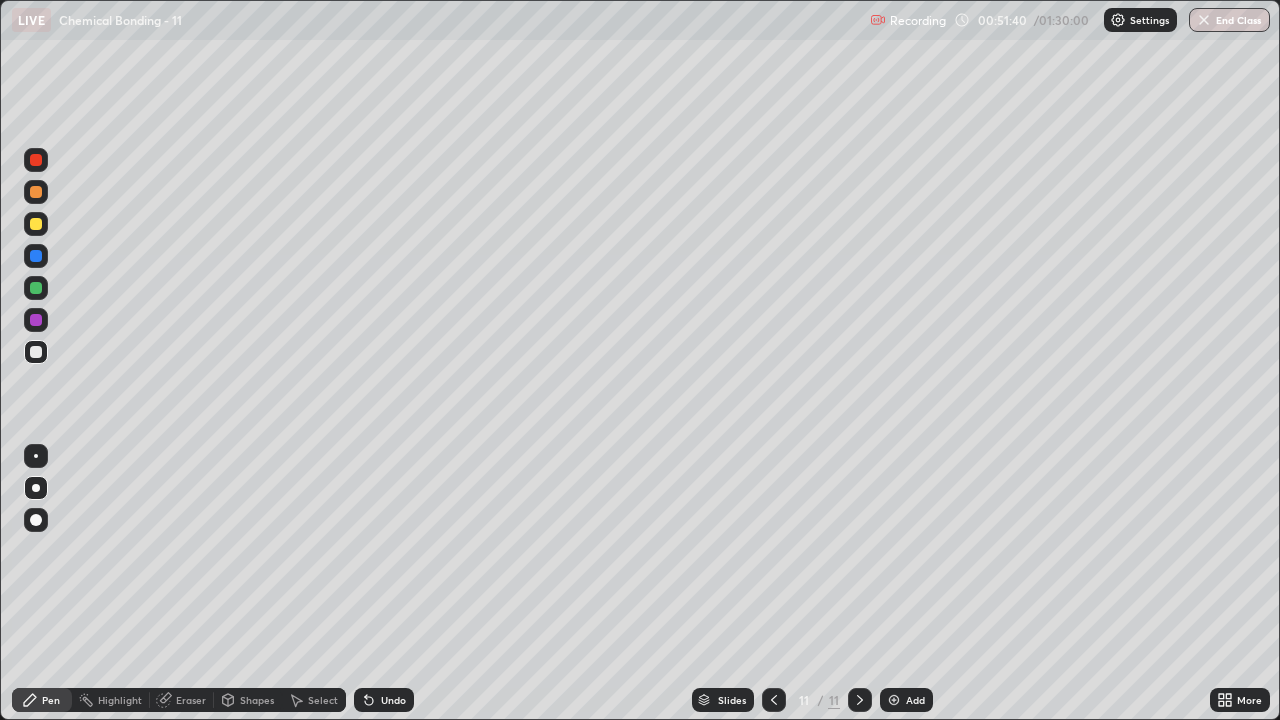 click at bounding box center (36, 224) 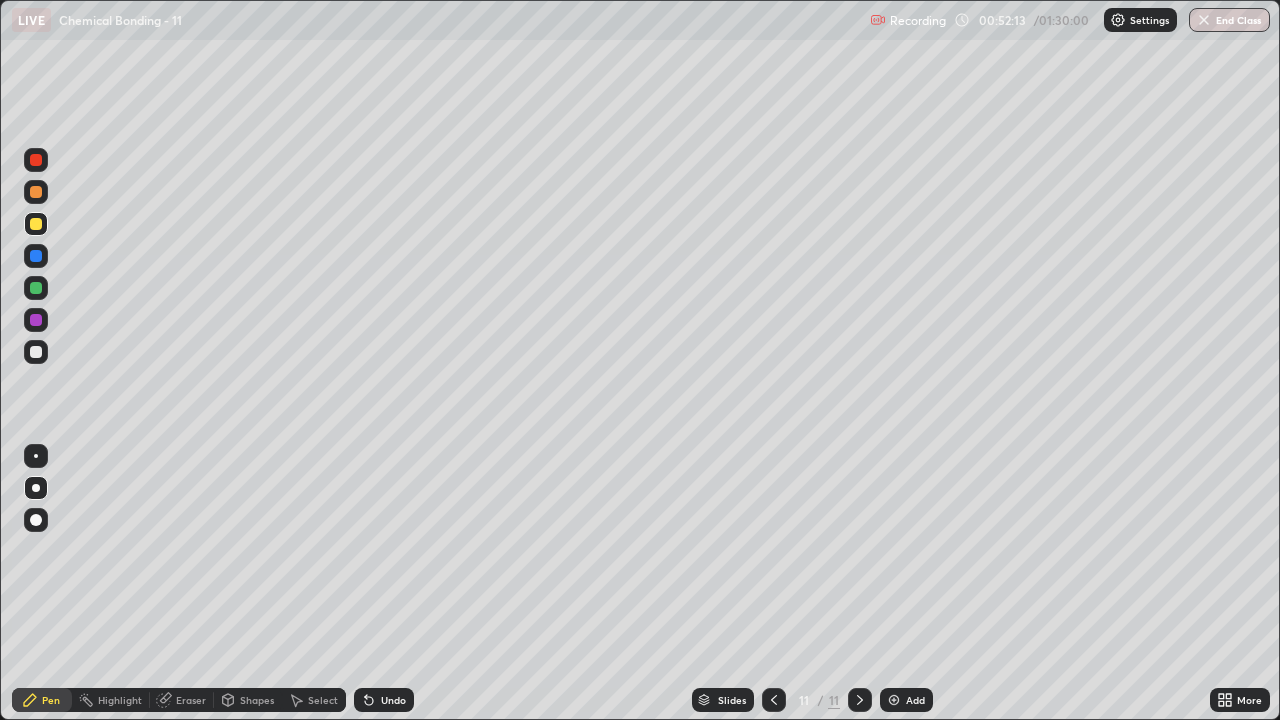 click at bounding box center (894, 700) 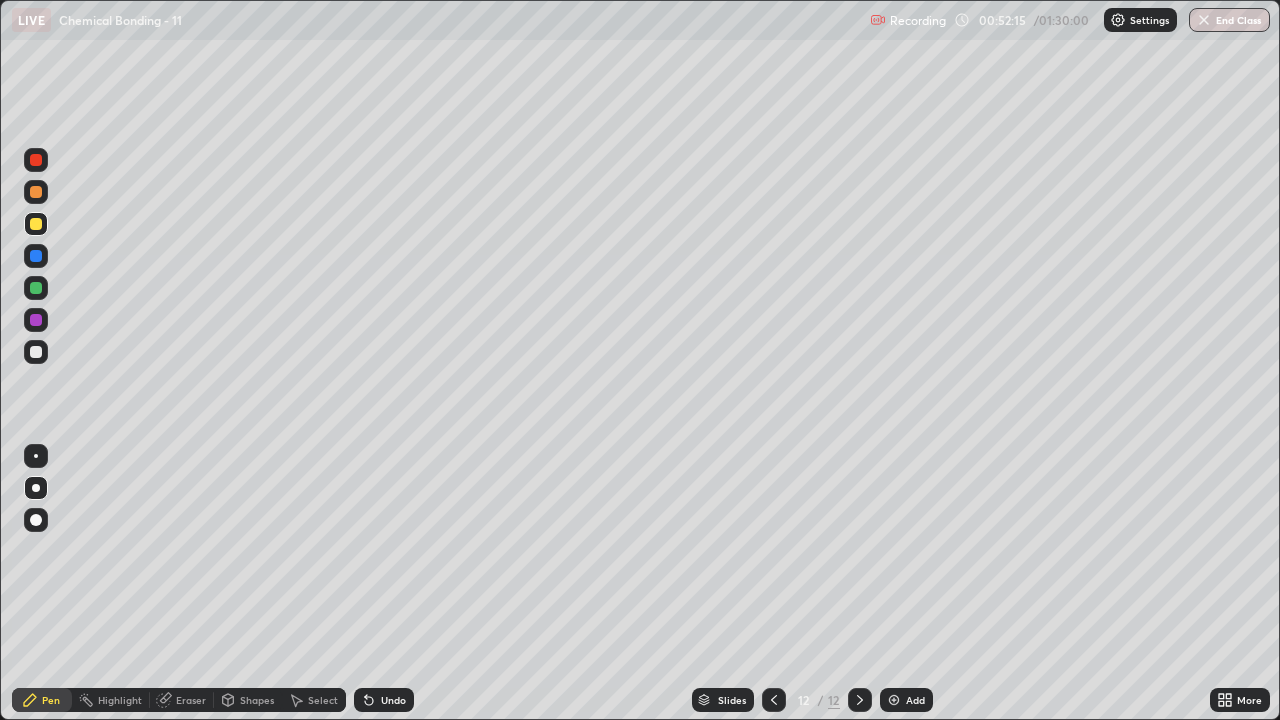 click at bounding box center [36, 352] 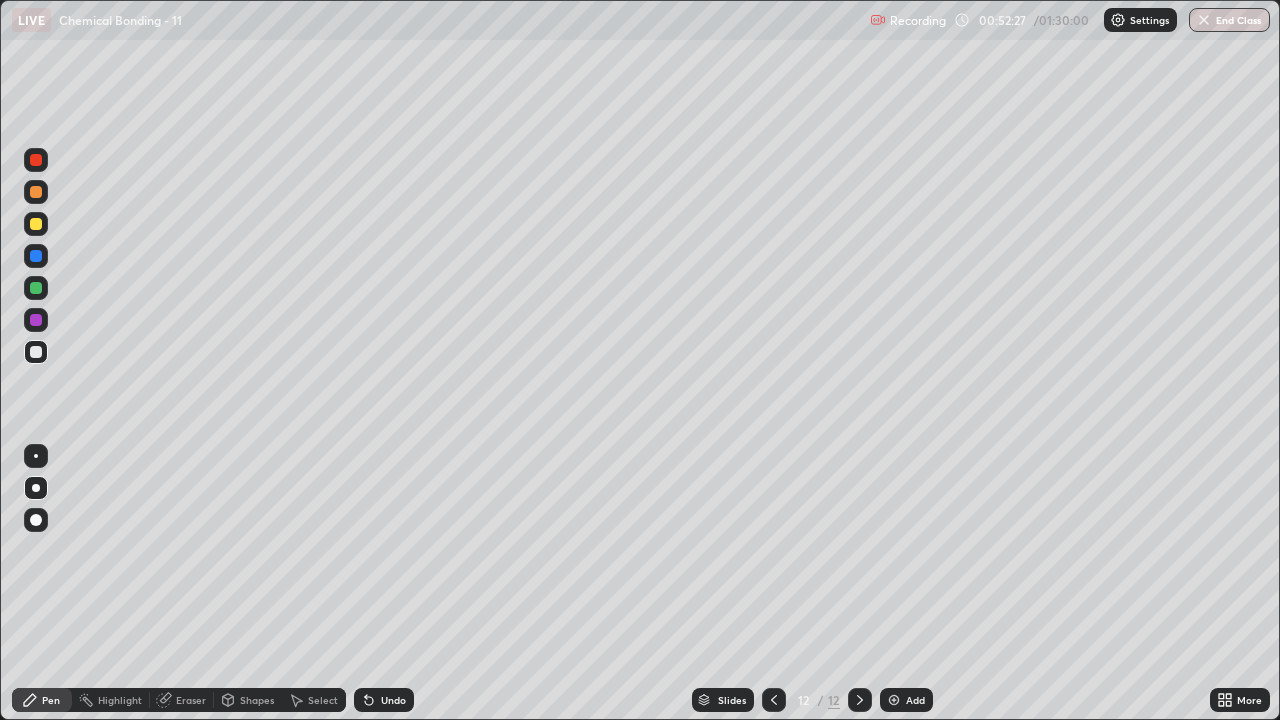 click at bounding box center (36, 192) 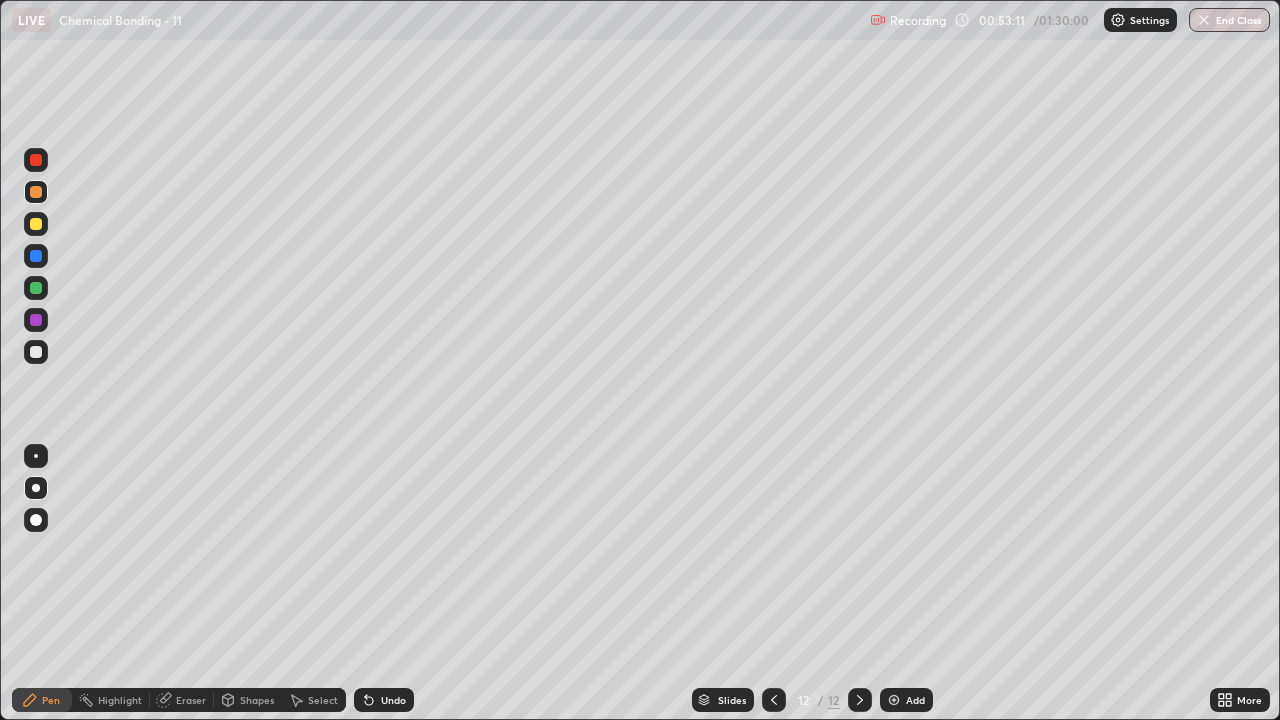 click at bounding box center [36, 352] 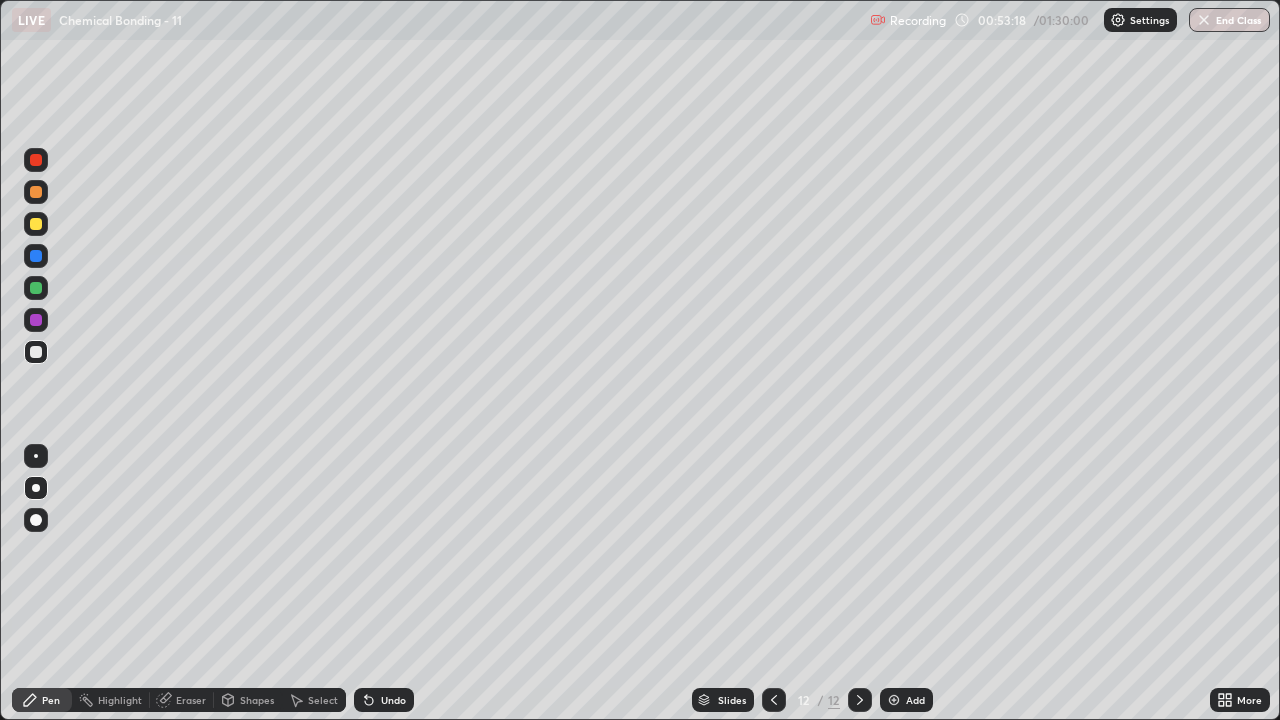 click at bounding box center [36, 352] 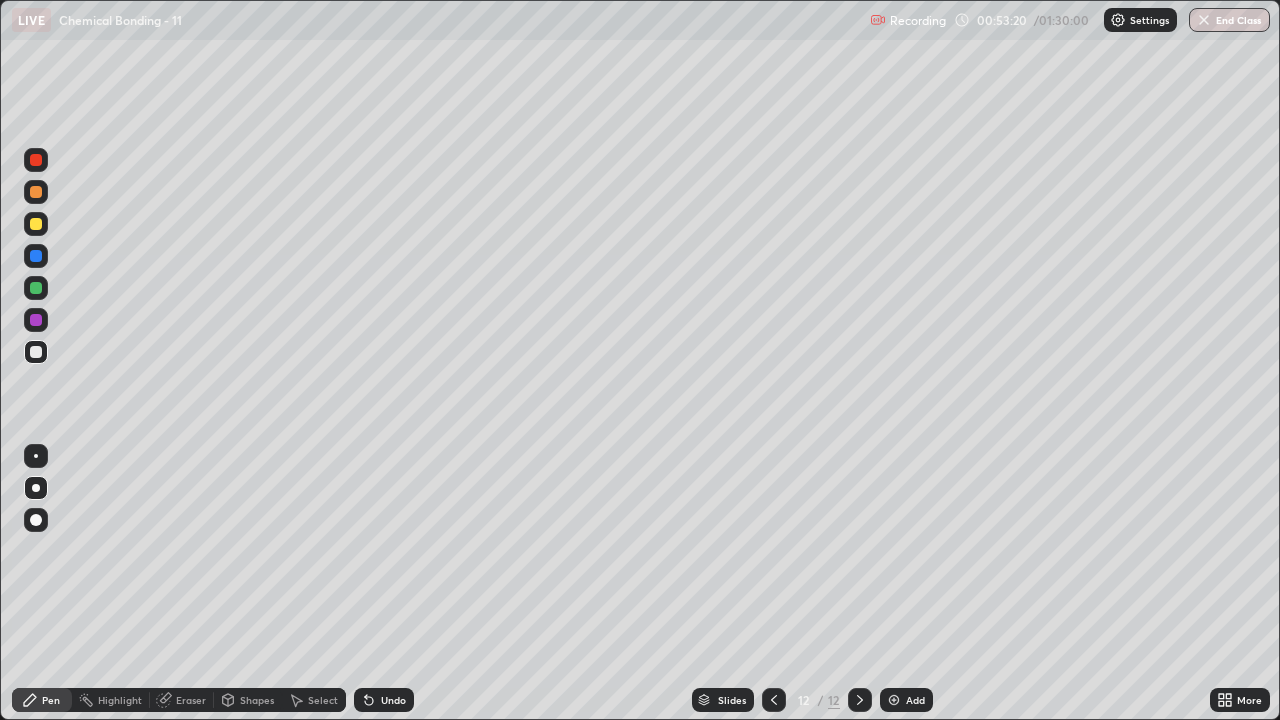 click at bounding box center (36, 192) 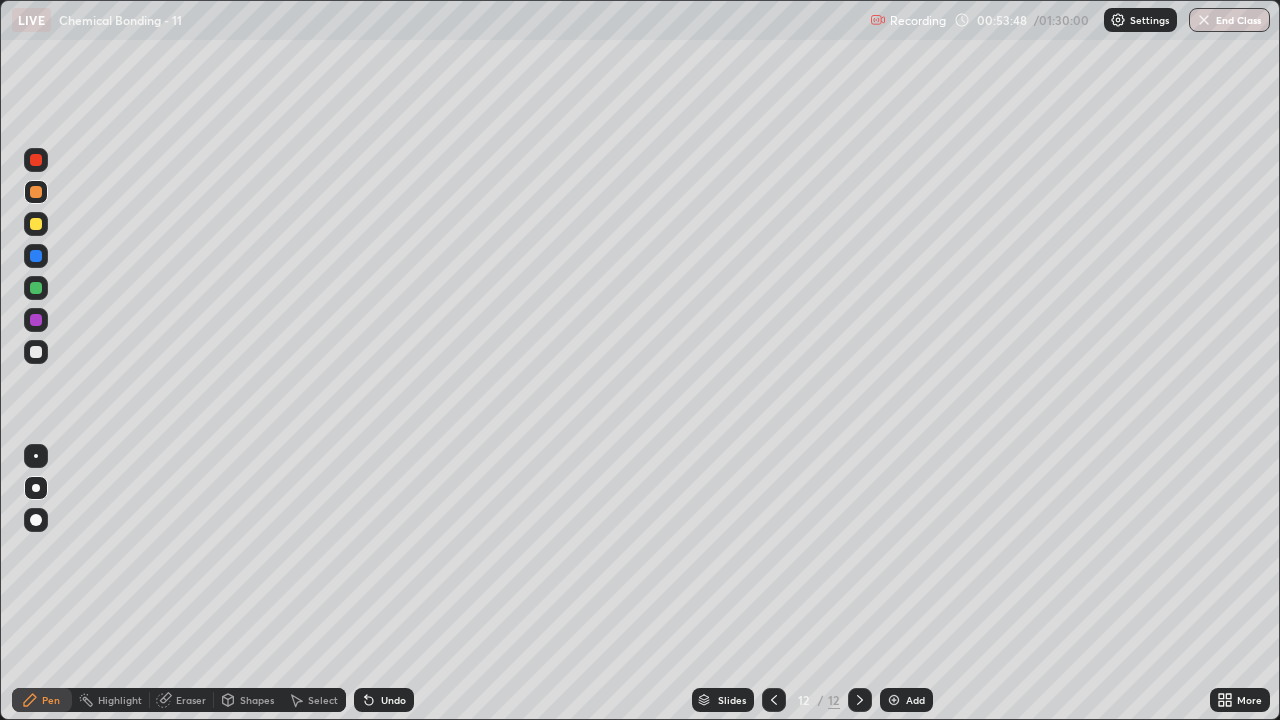 click at bounding box center [36, 352] 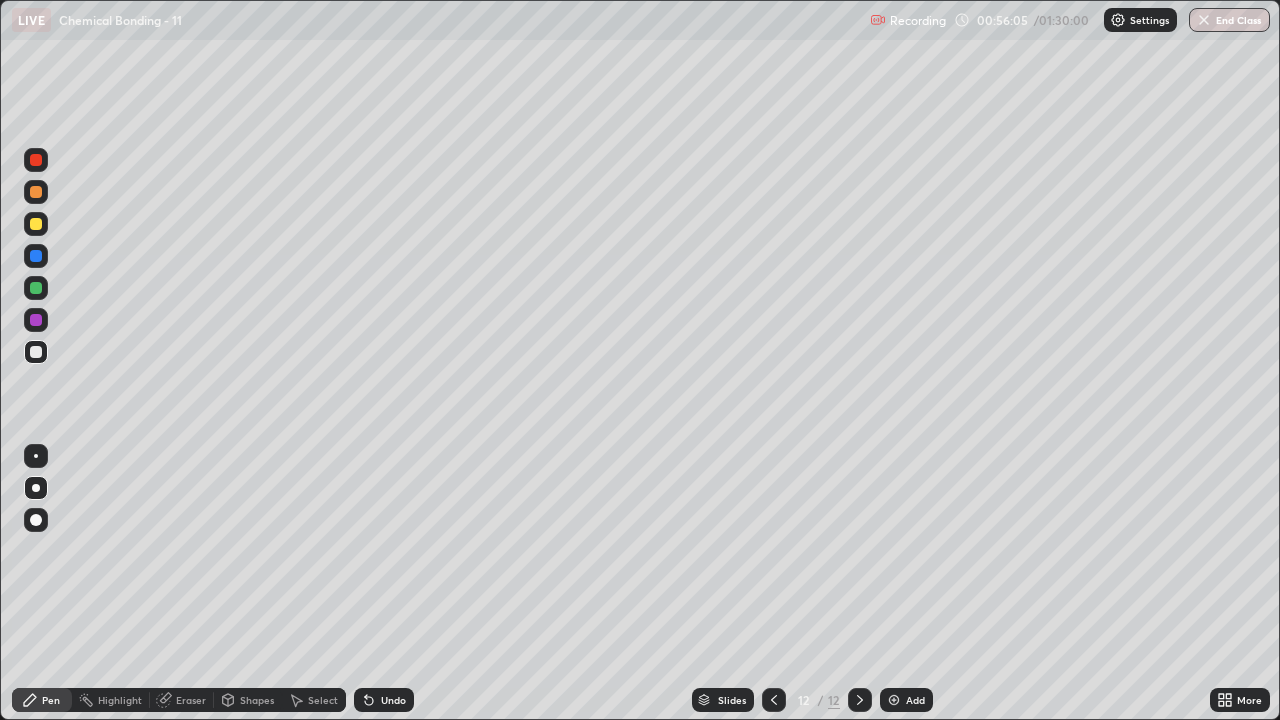 click at bounding box center (36, 192) 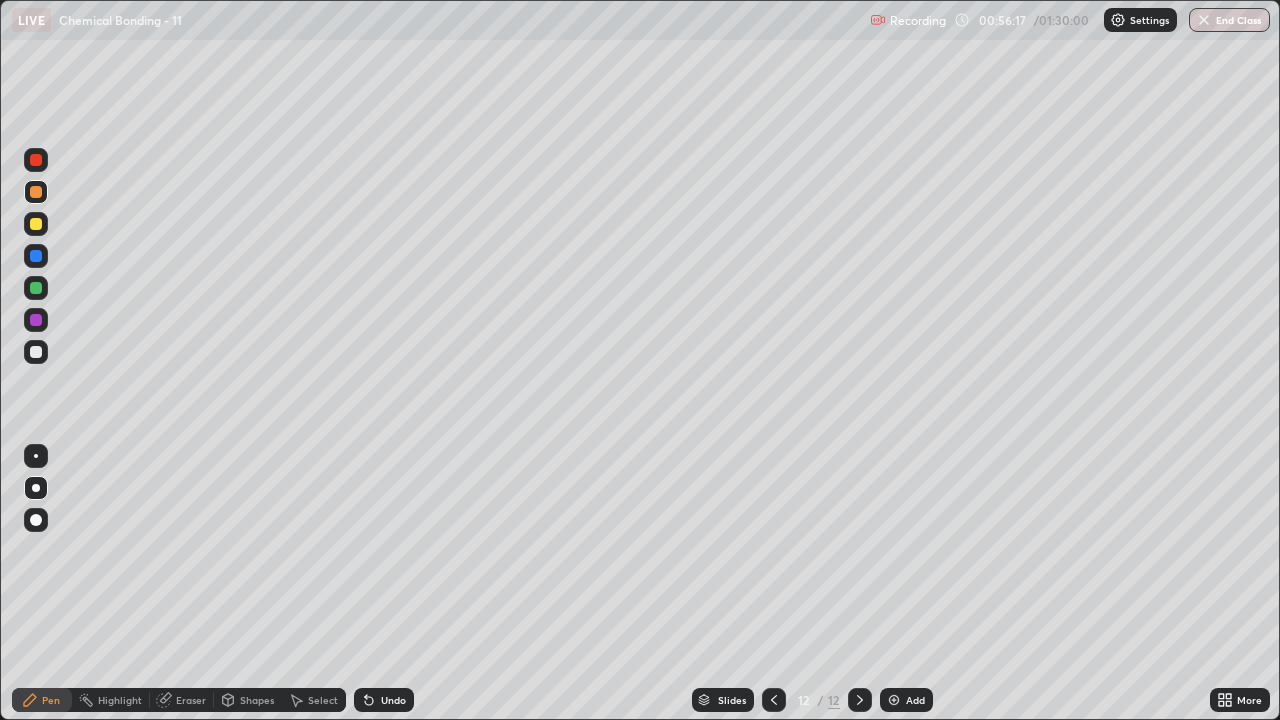 click at bounding box center (36, 352) 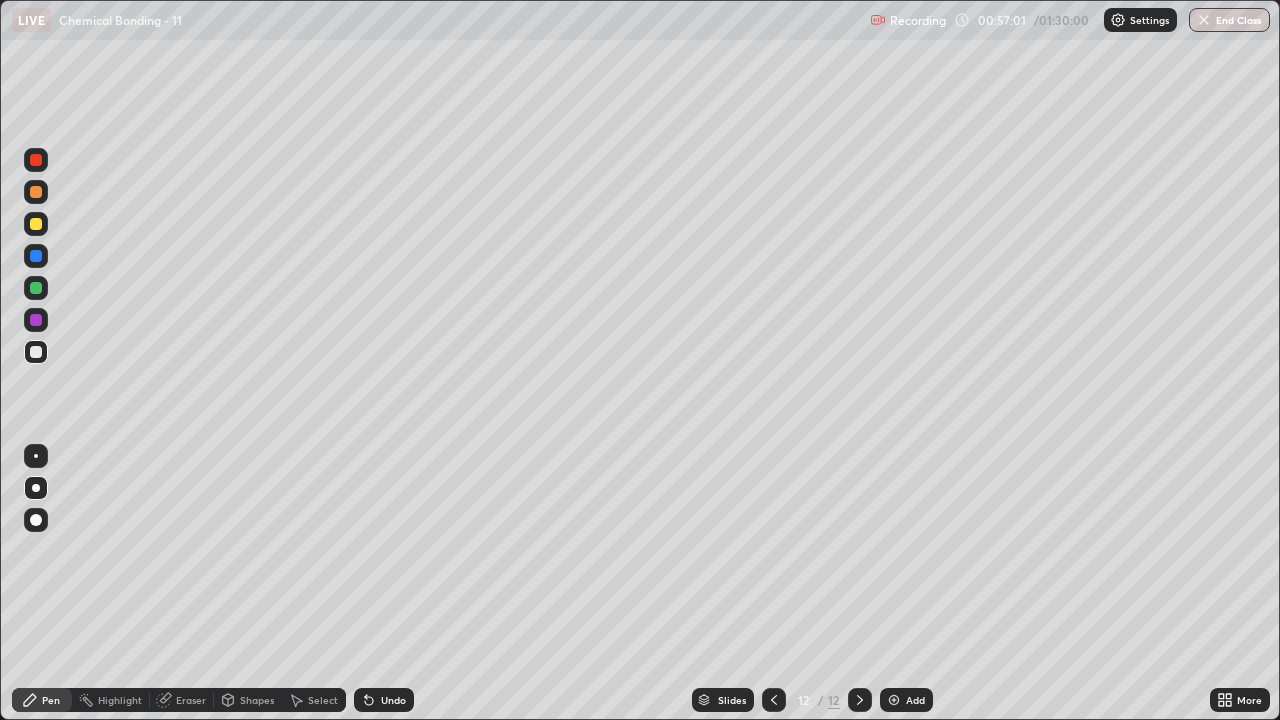 click at bounding box center [36, 192] 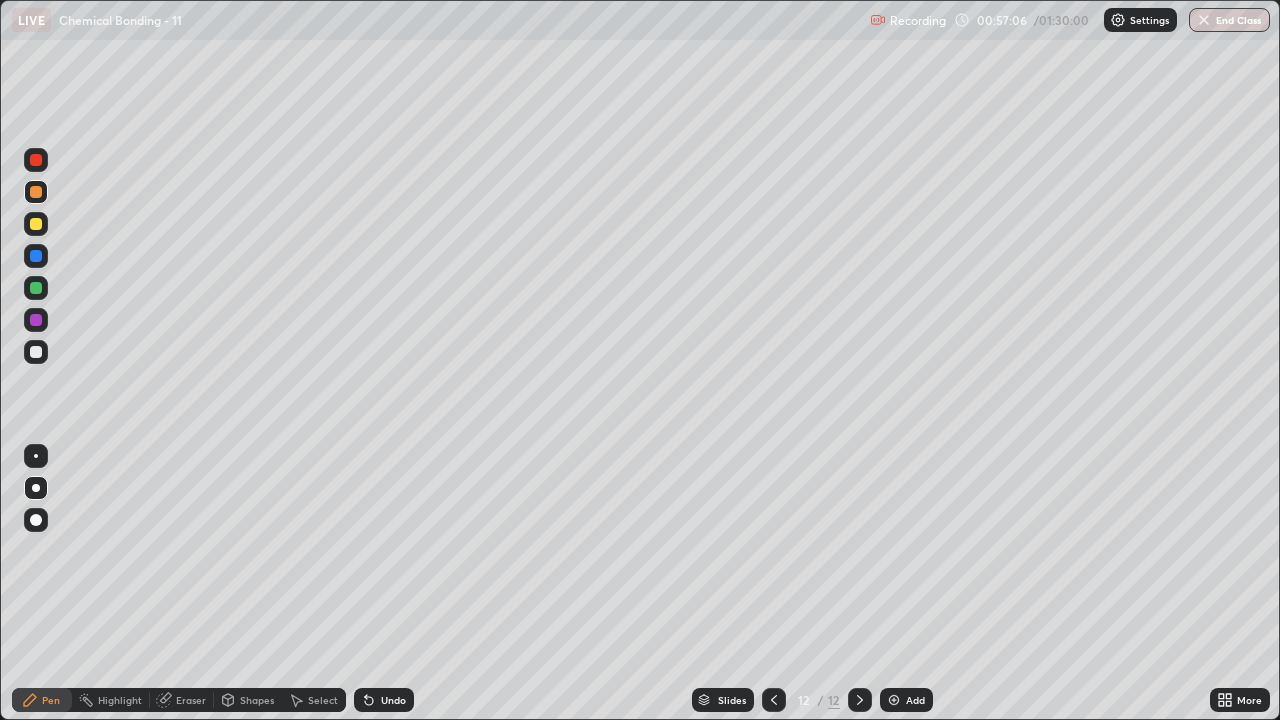 click at bounding box center [36, 352] 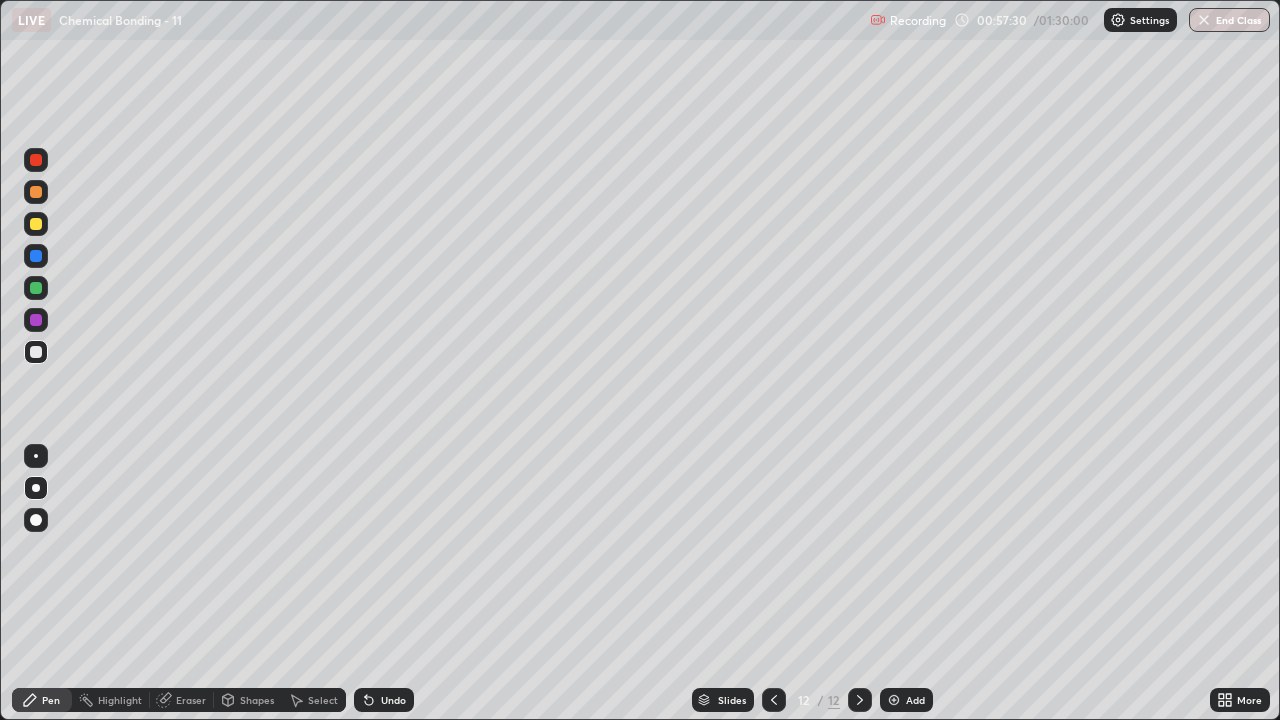 click at bounding box center [36, 192] 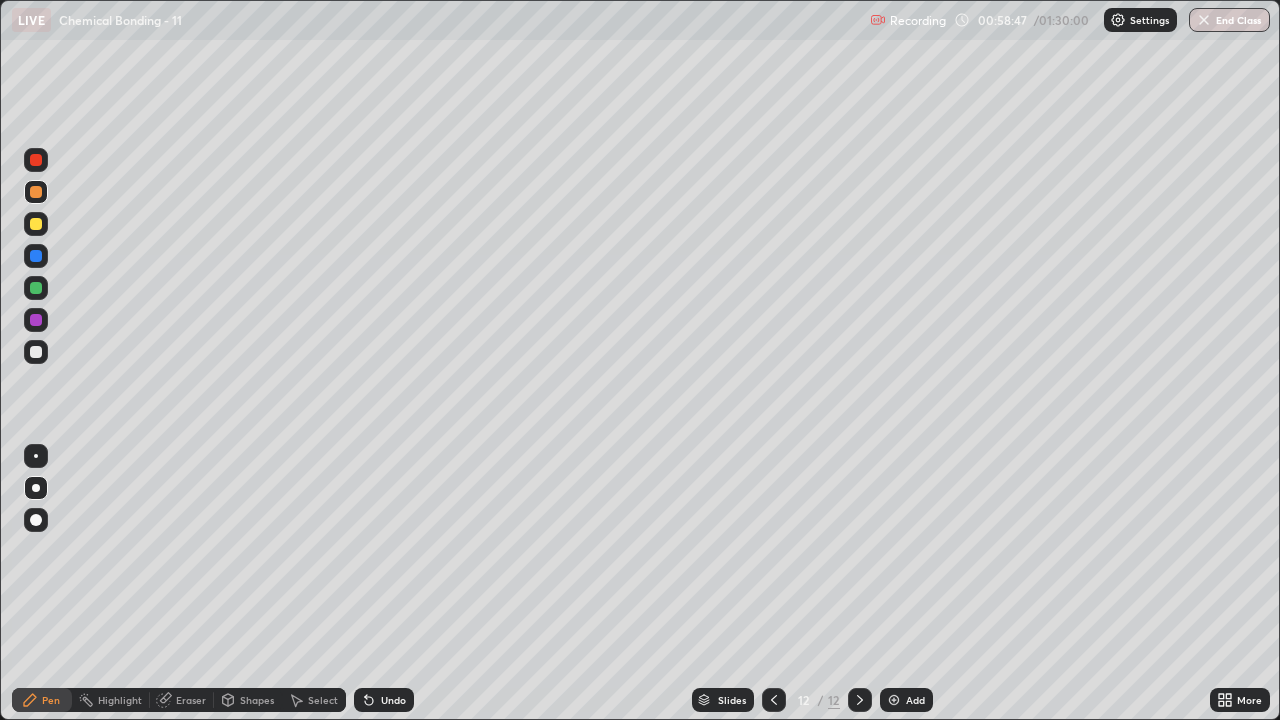 click at bounding box center [36, 352] 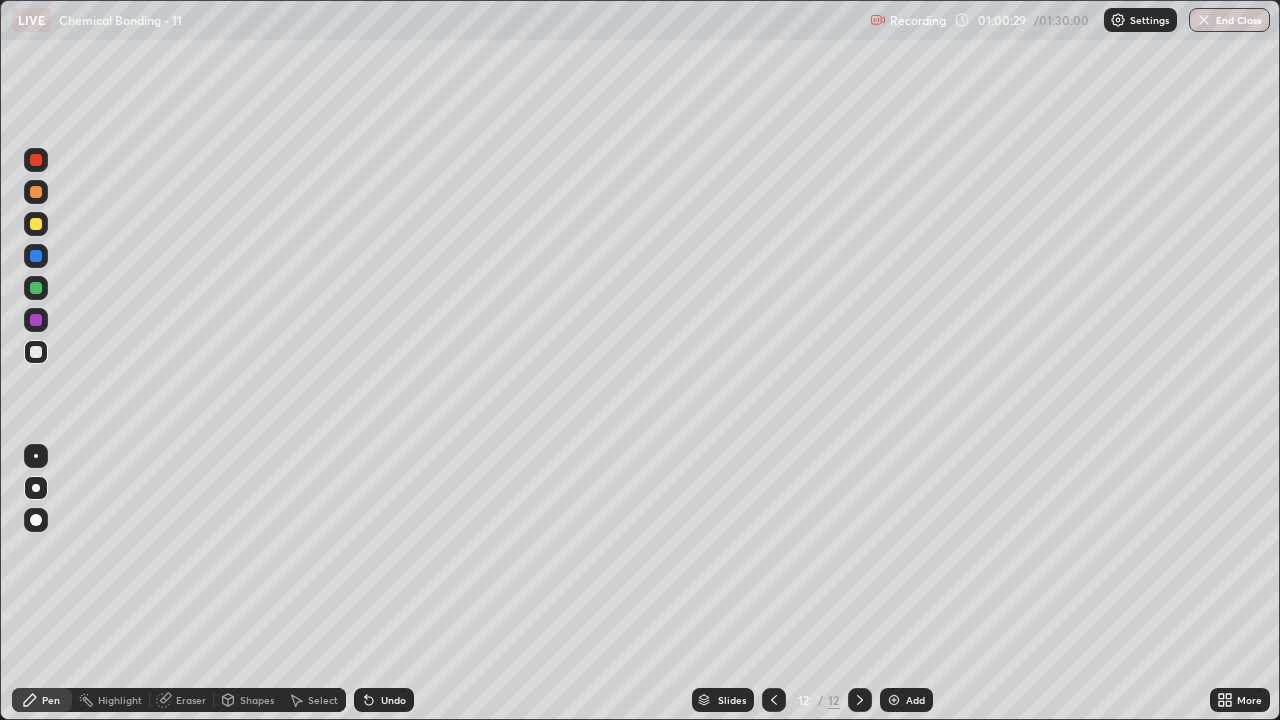click at bounding box center [36, 192] 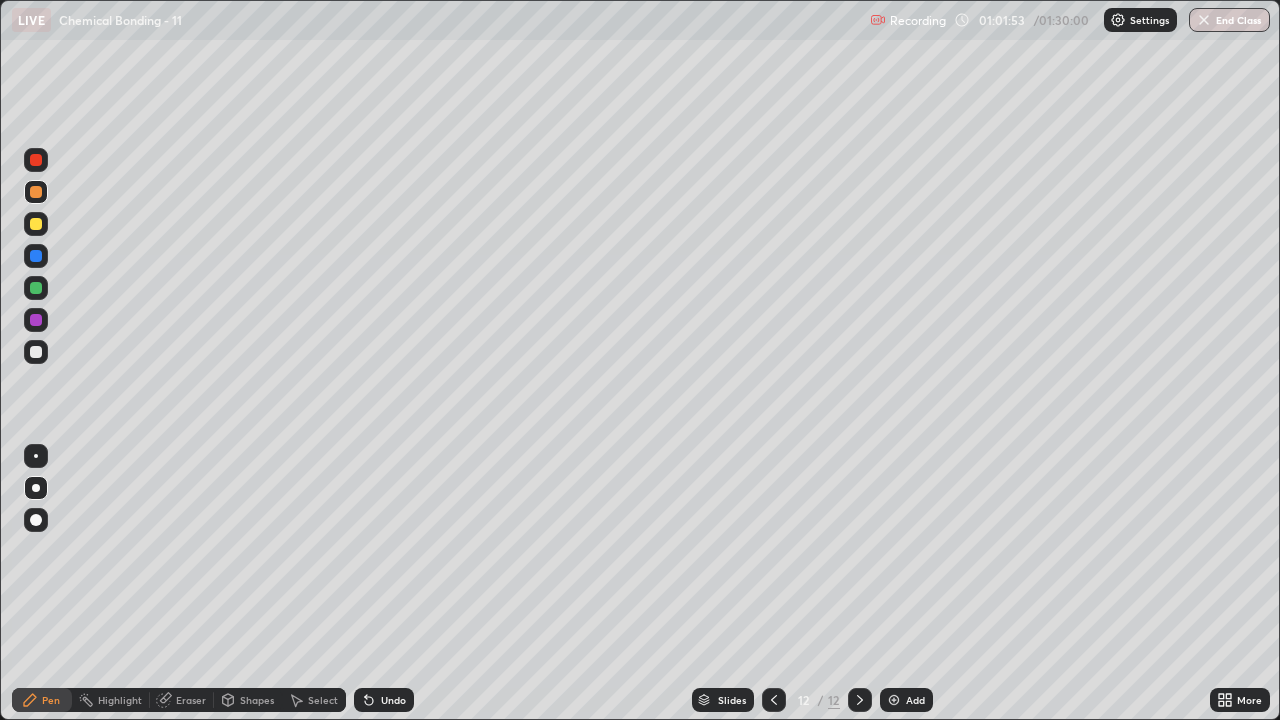 click on "Add" at bounding box center [915, 700] 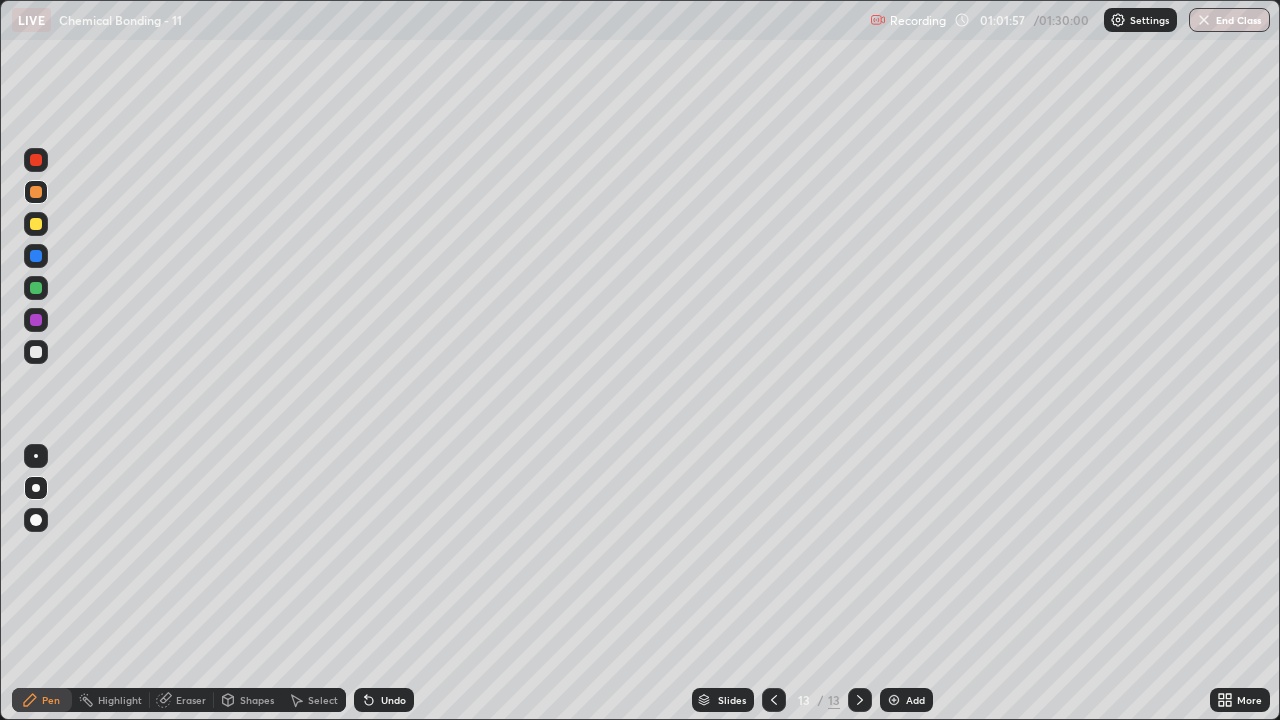 click at bounding box center [36, 352] 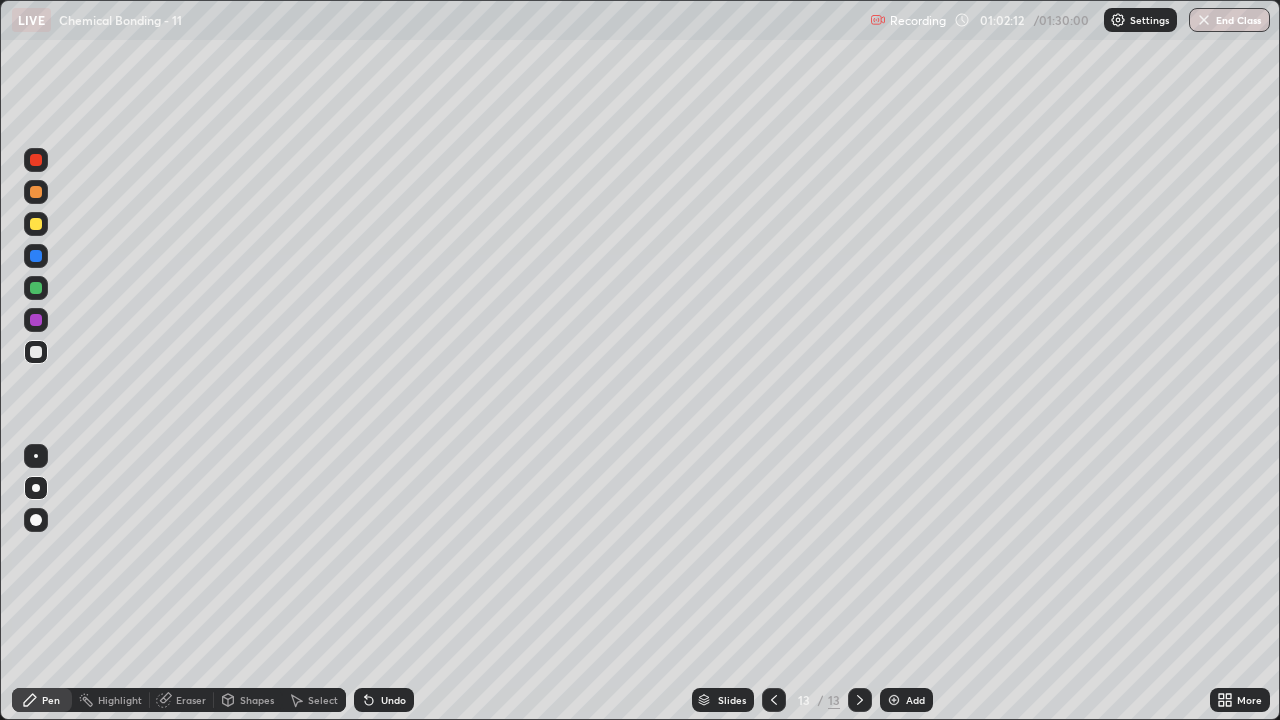 click at bounding box center [36, 192] 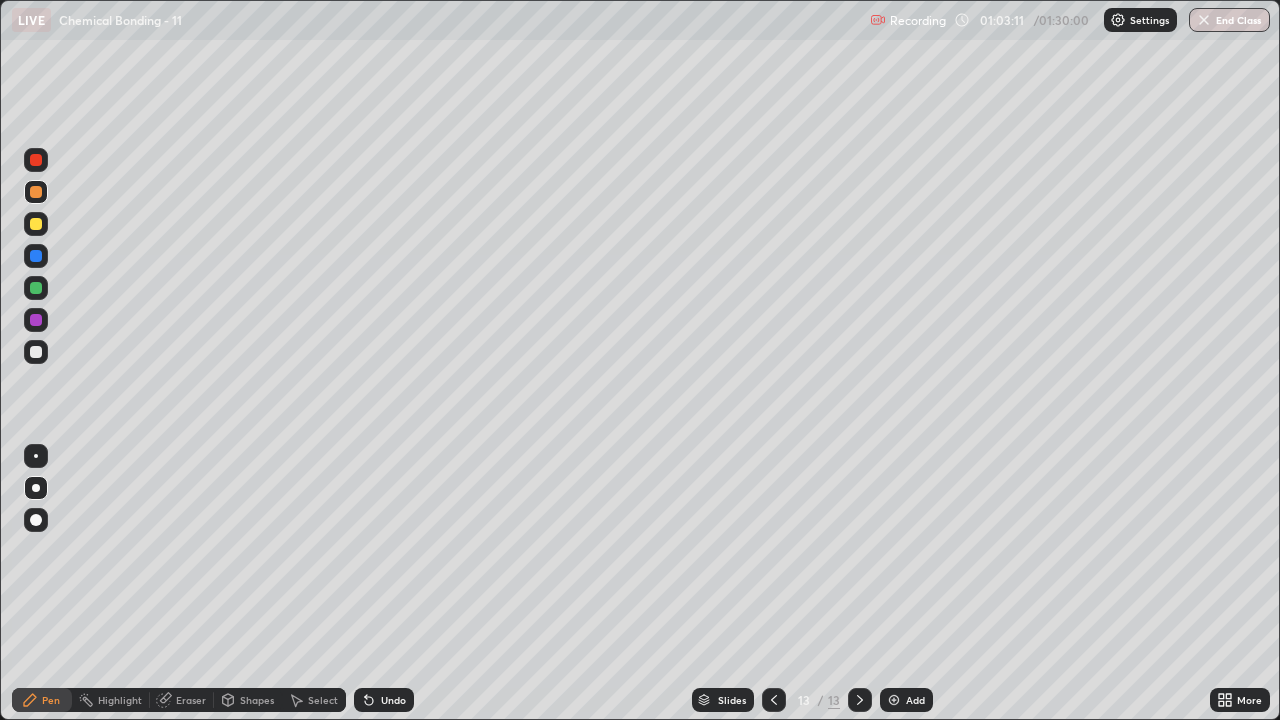 click at bounding box center [36, 352] 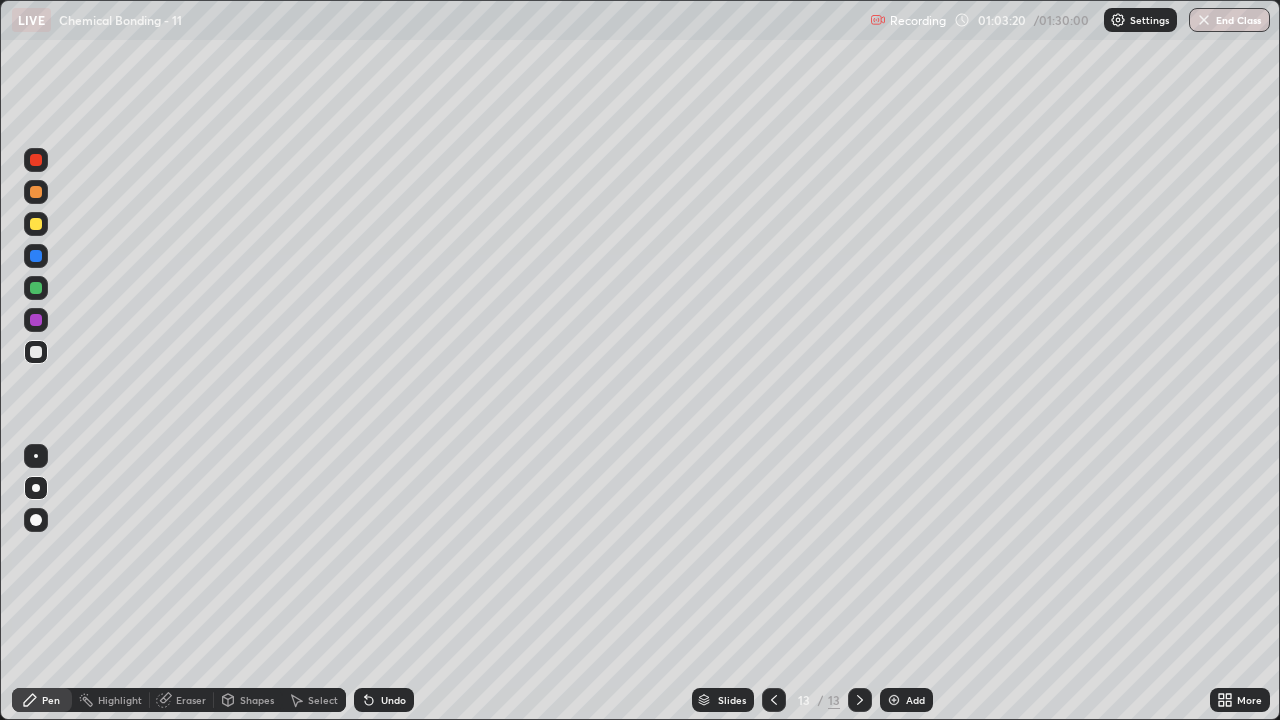 click at bounding box center (36, 352) 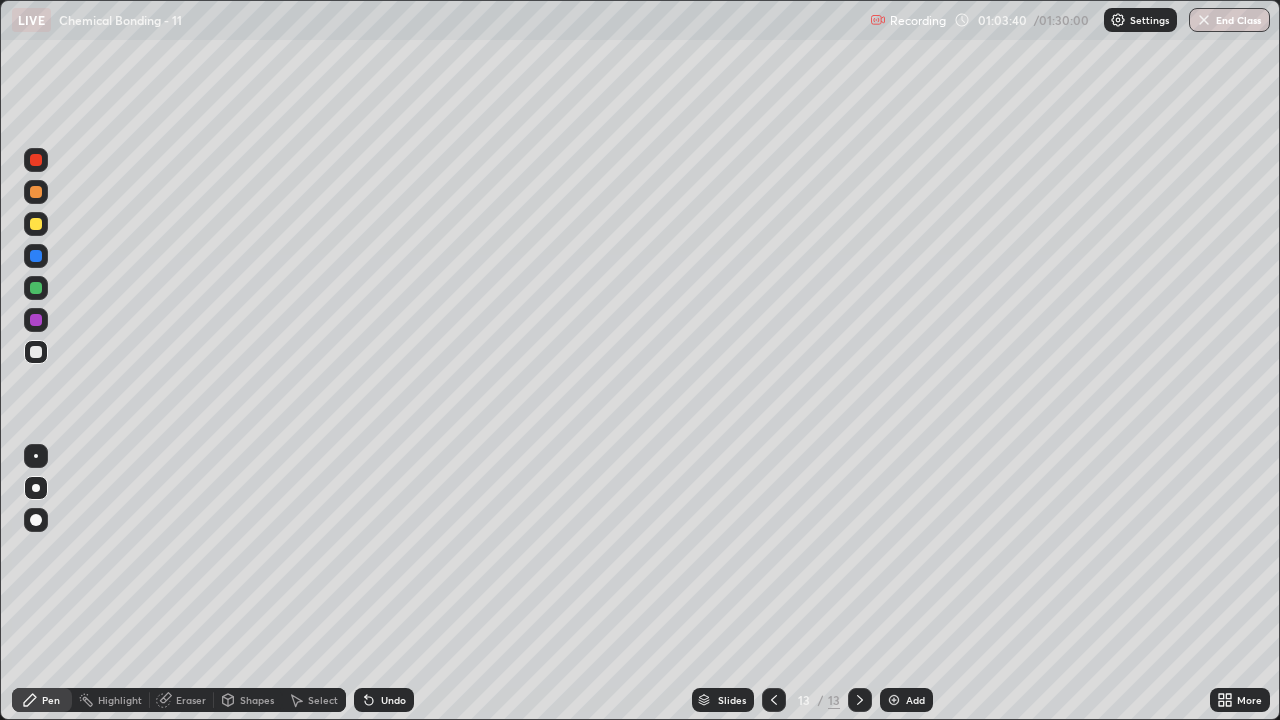 click at bounding box center [36, 192] 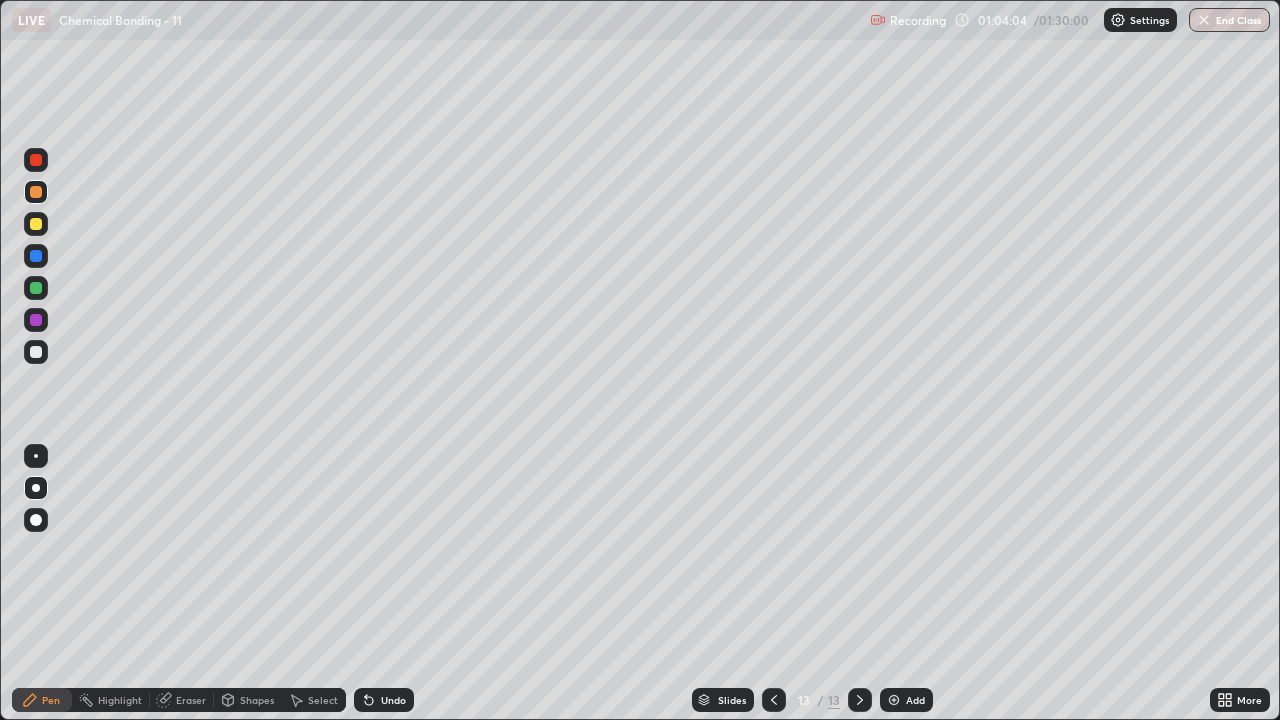 click at bounding box center (36, 352) 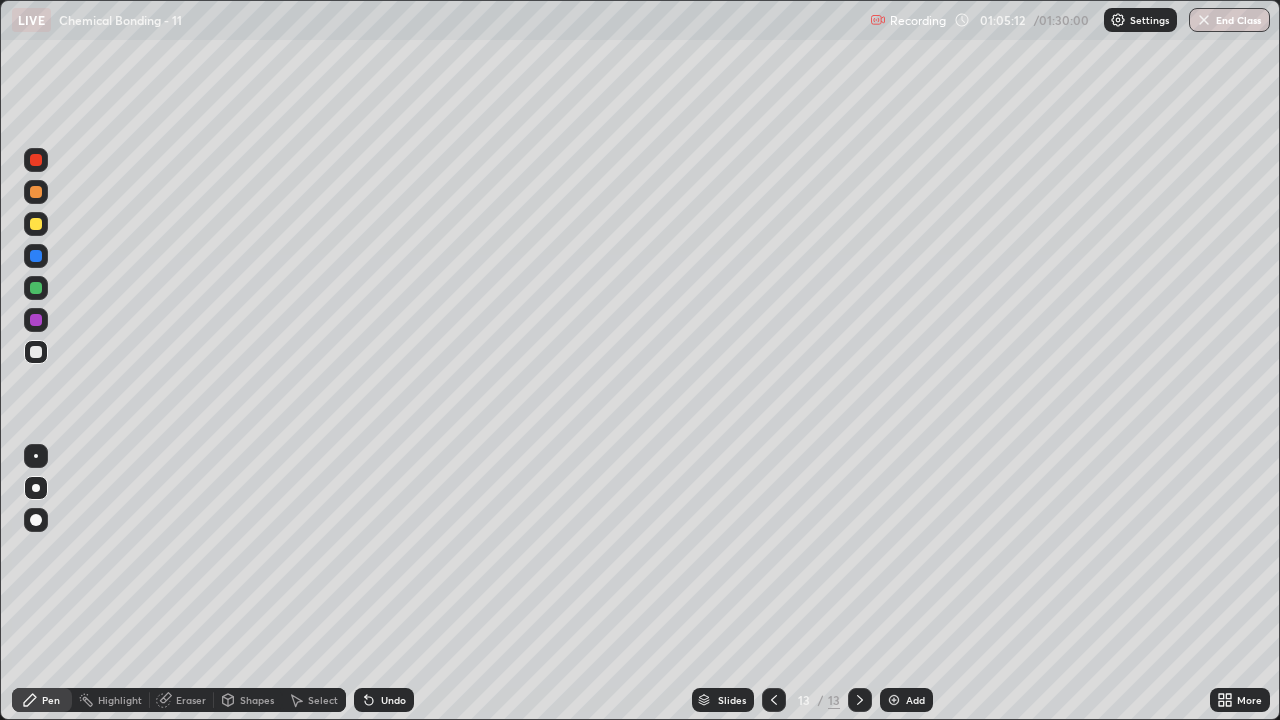 click at bounding box center [36, 352] 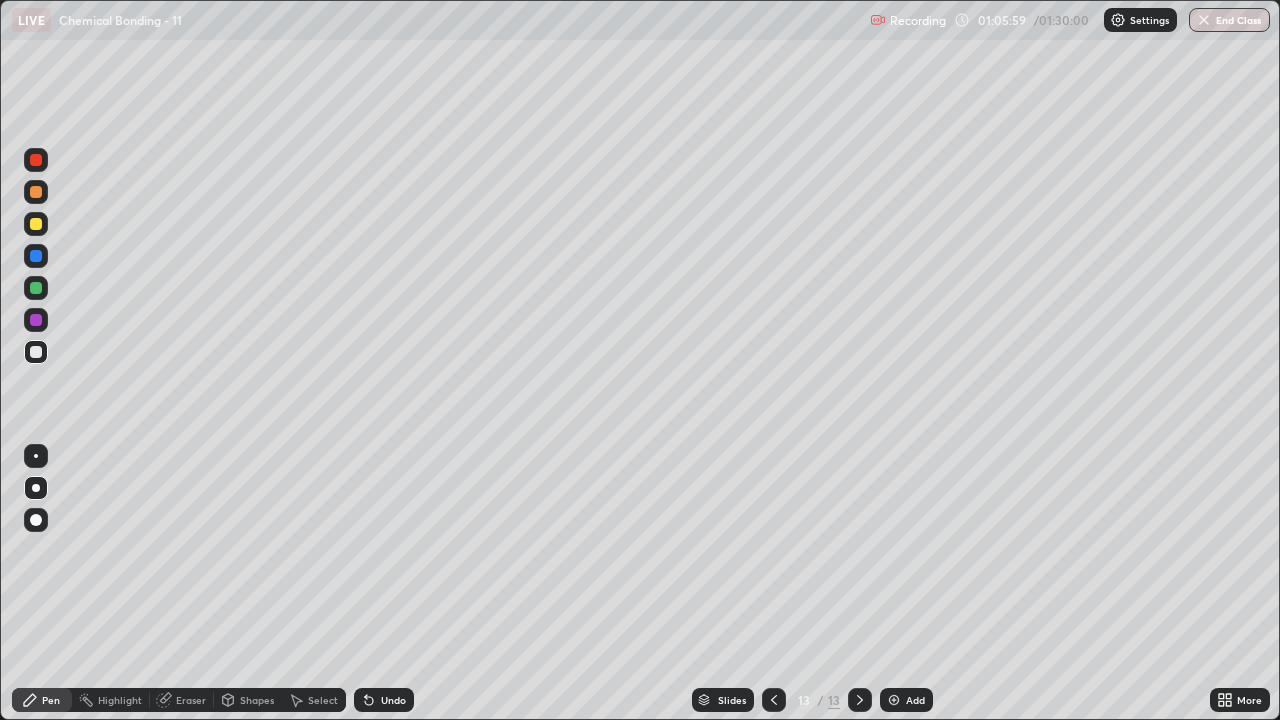 click 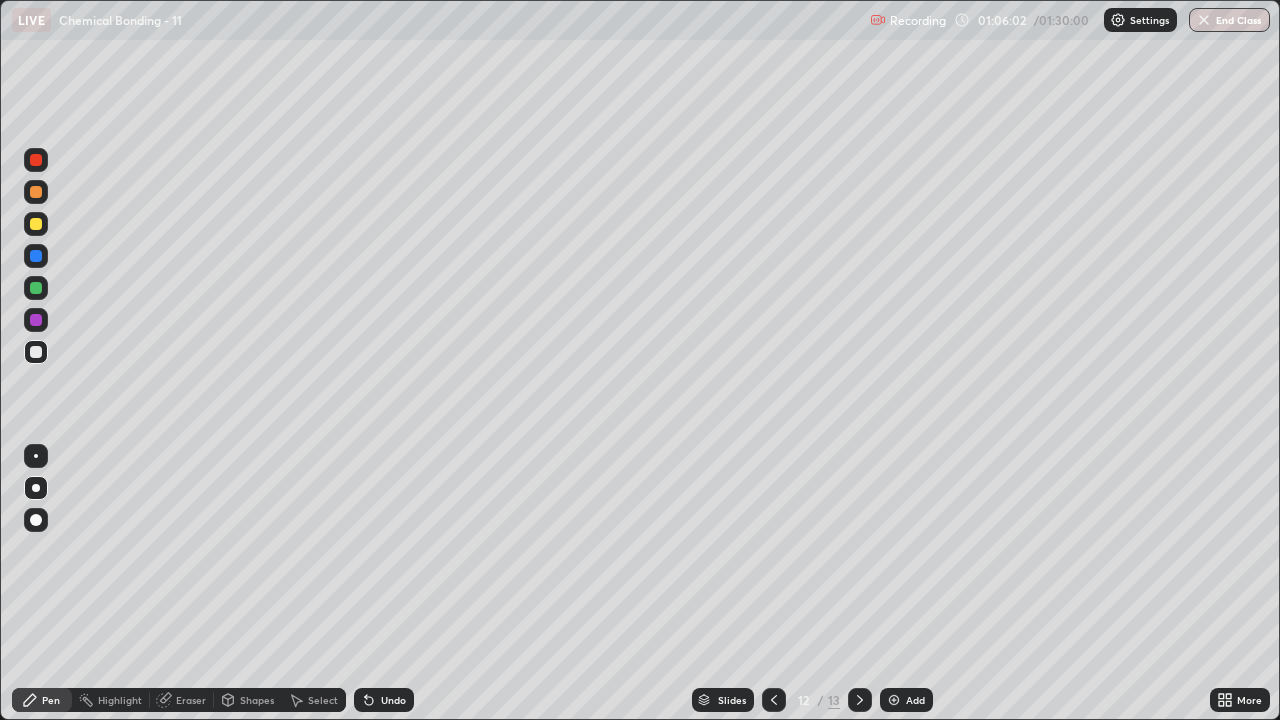 click 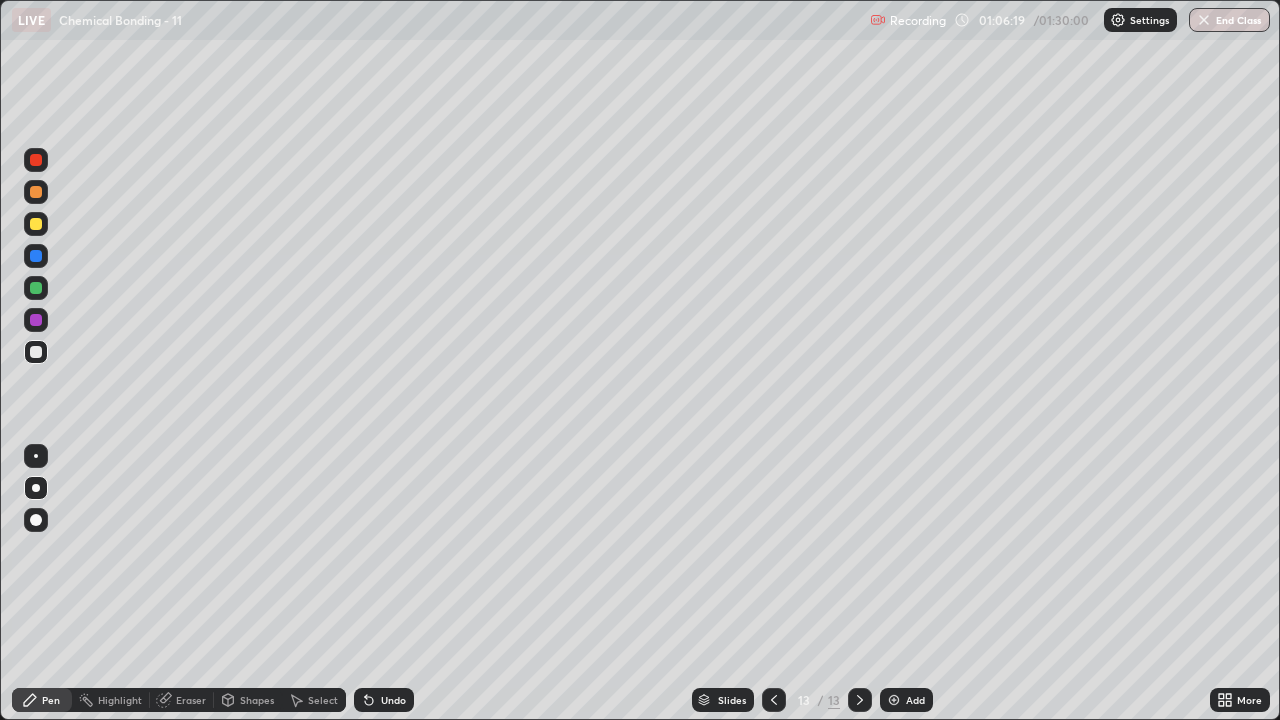 click at bounding box center [36, 192] 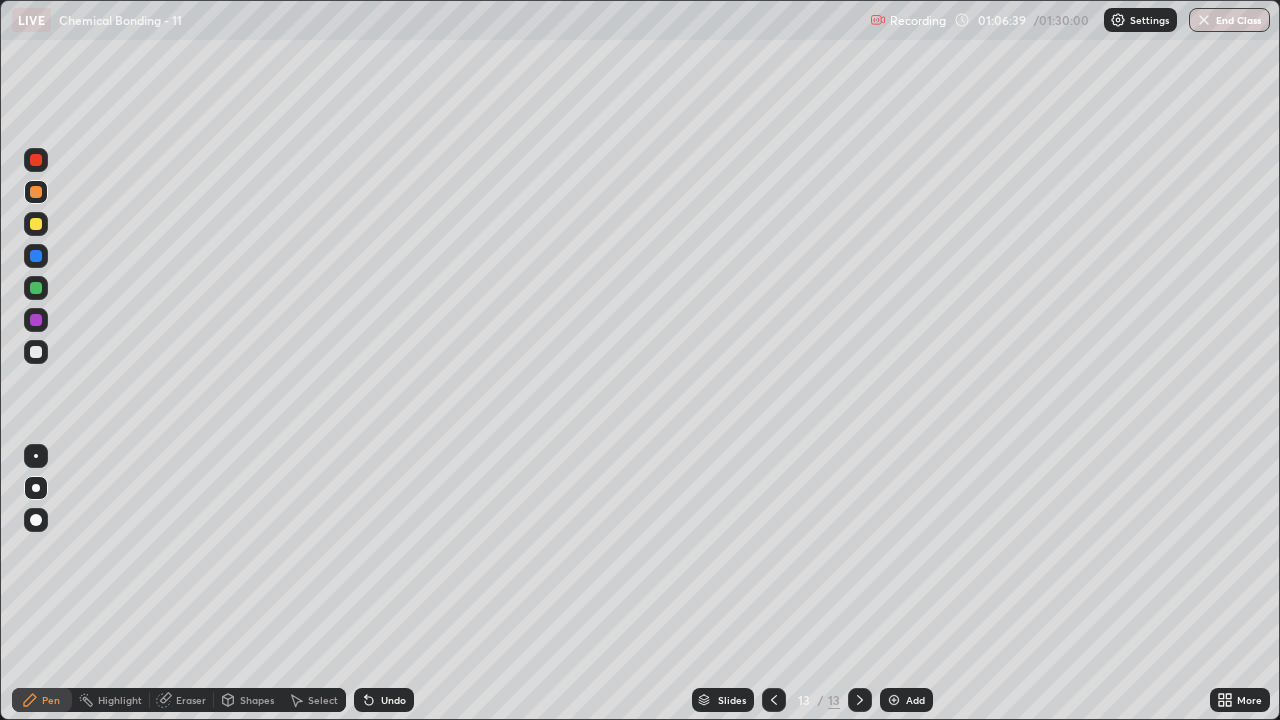 click at bounding box center [36, 352] 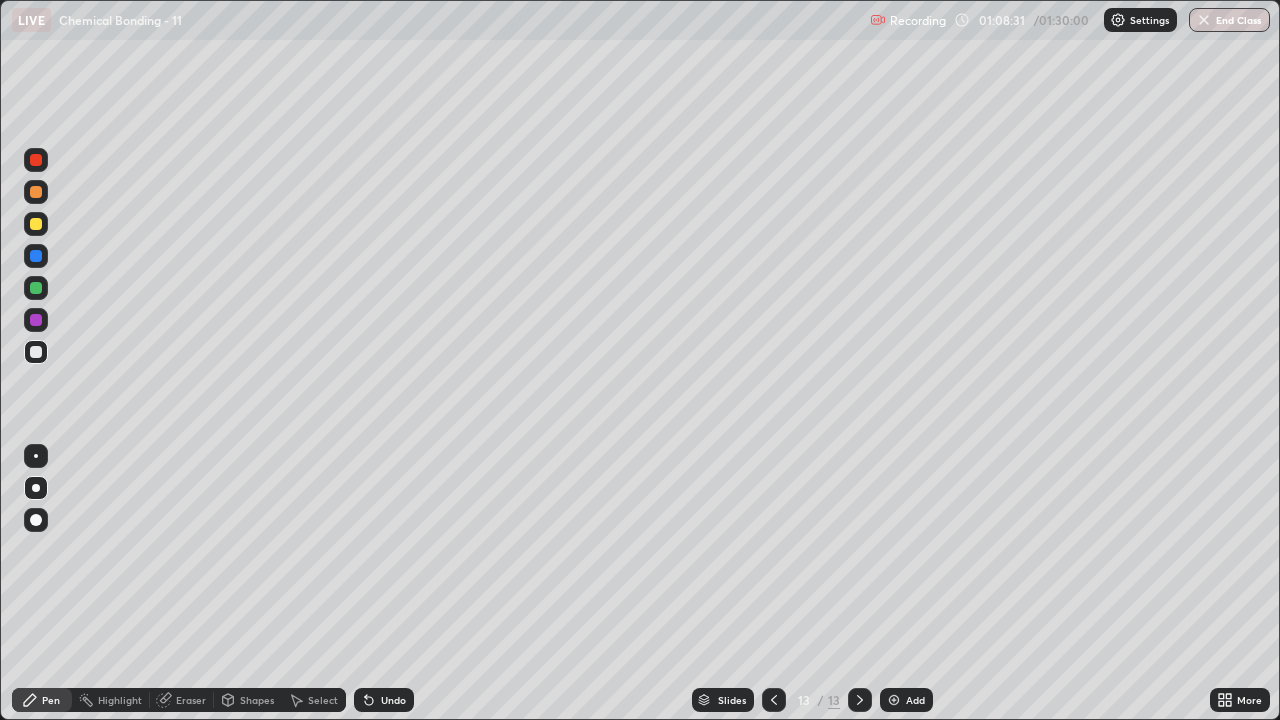 click at bounding box center [36, 192] 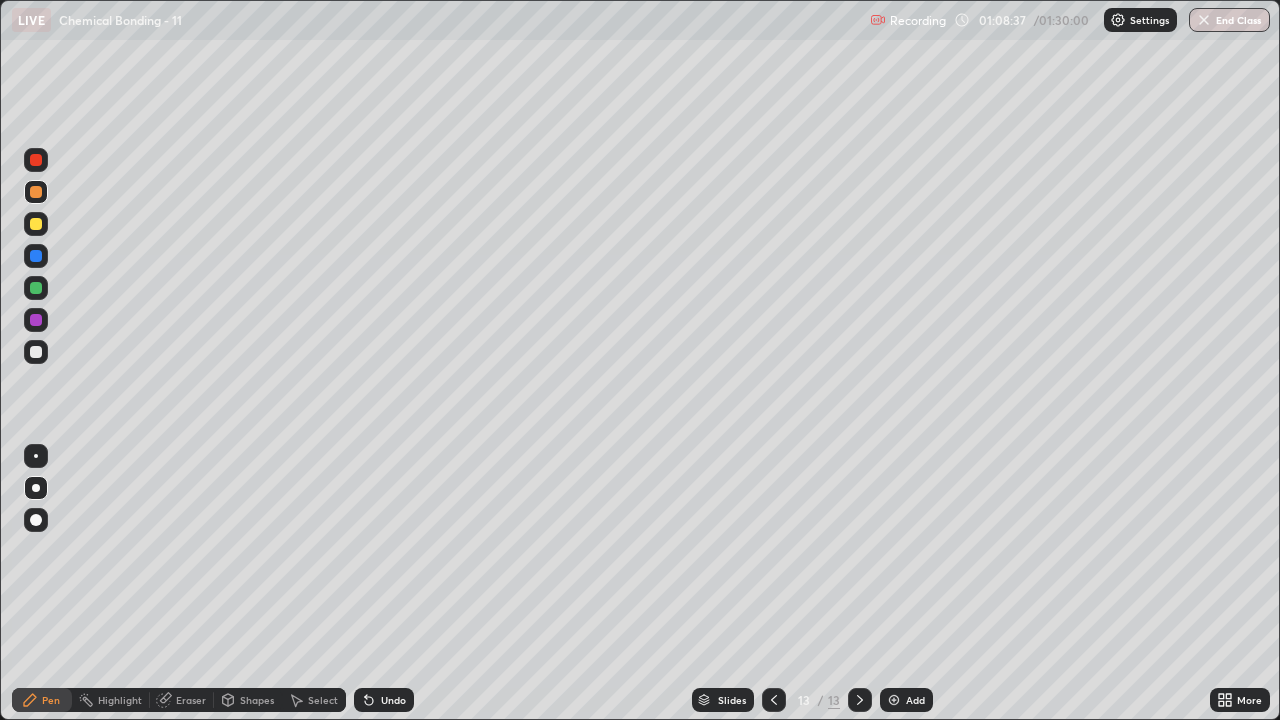 click at bounding box center (36, 352) 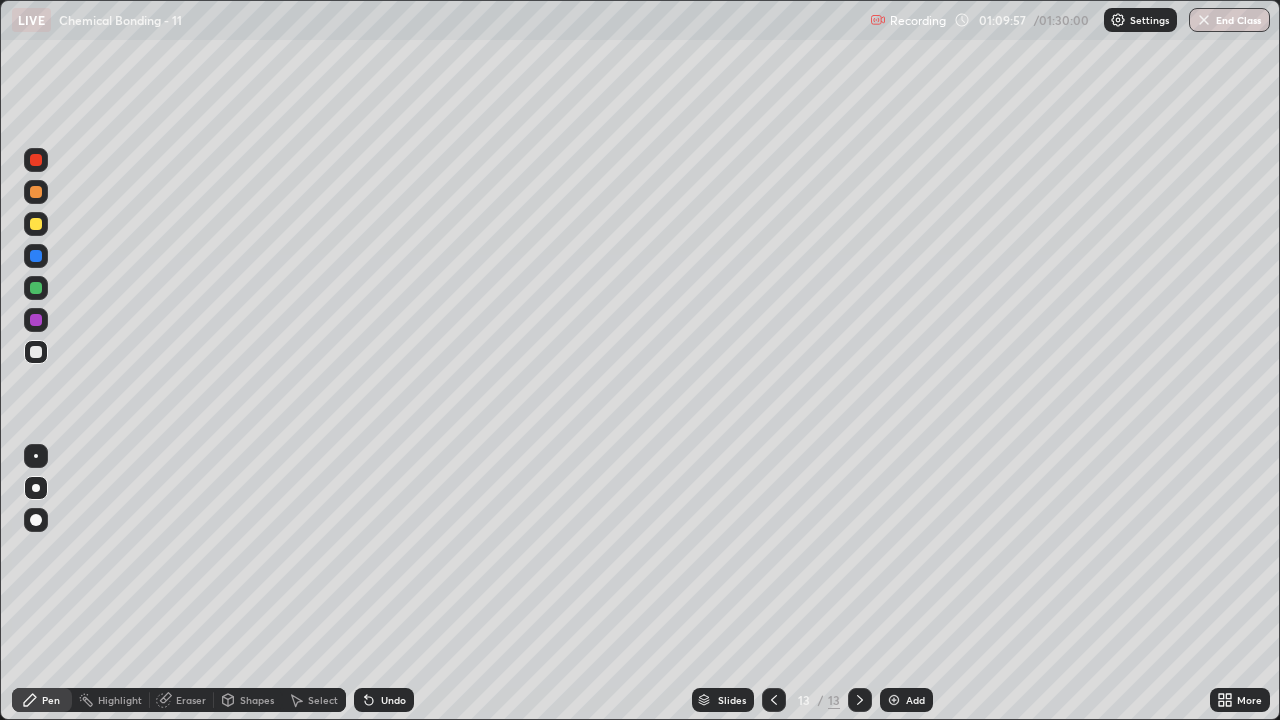 click at bounding box center [894, 700] 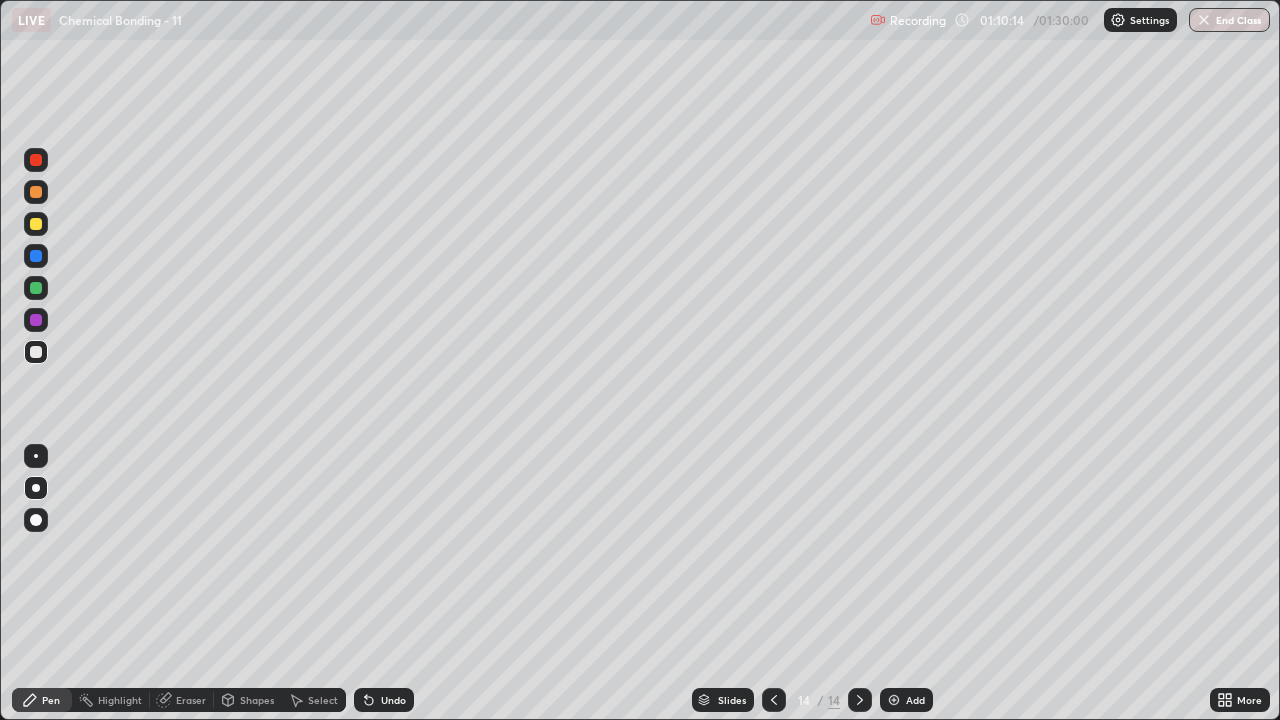 click at bounding box center [36, 192] 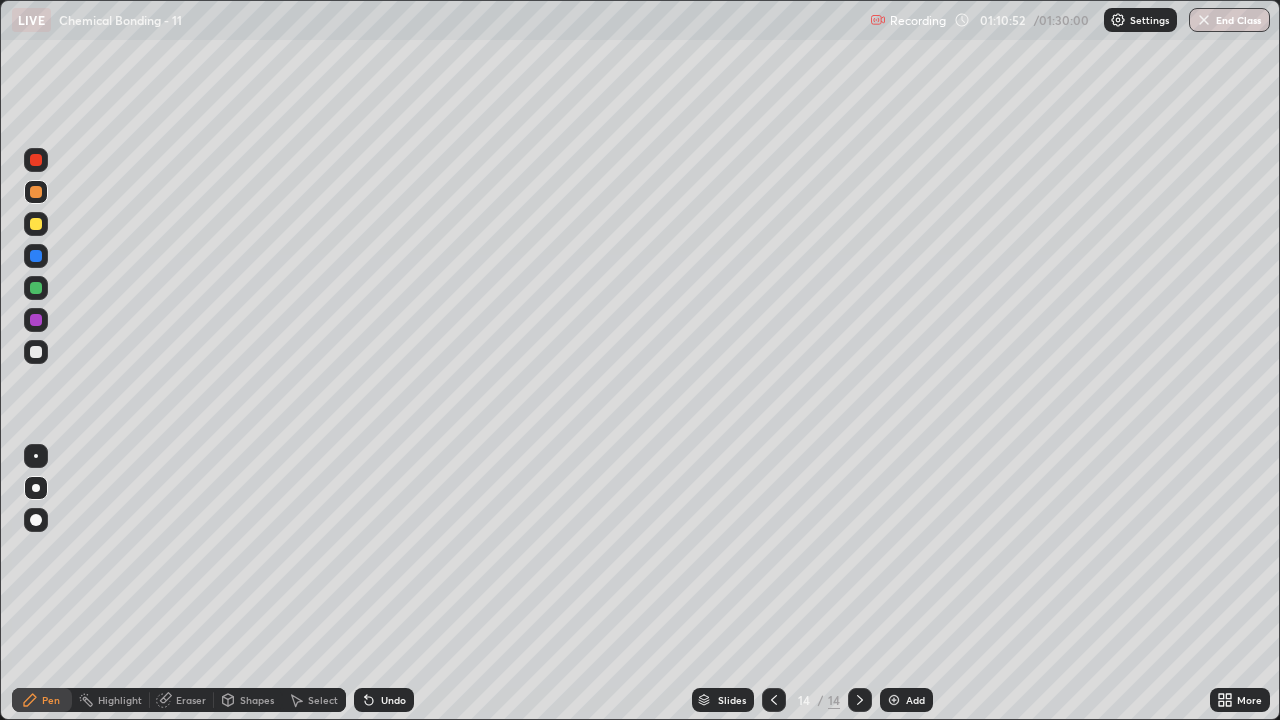 click at bounding box center (894, 700) 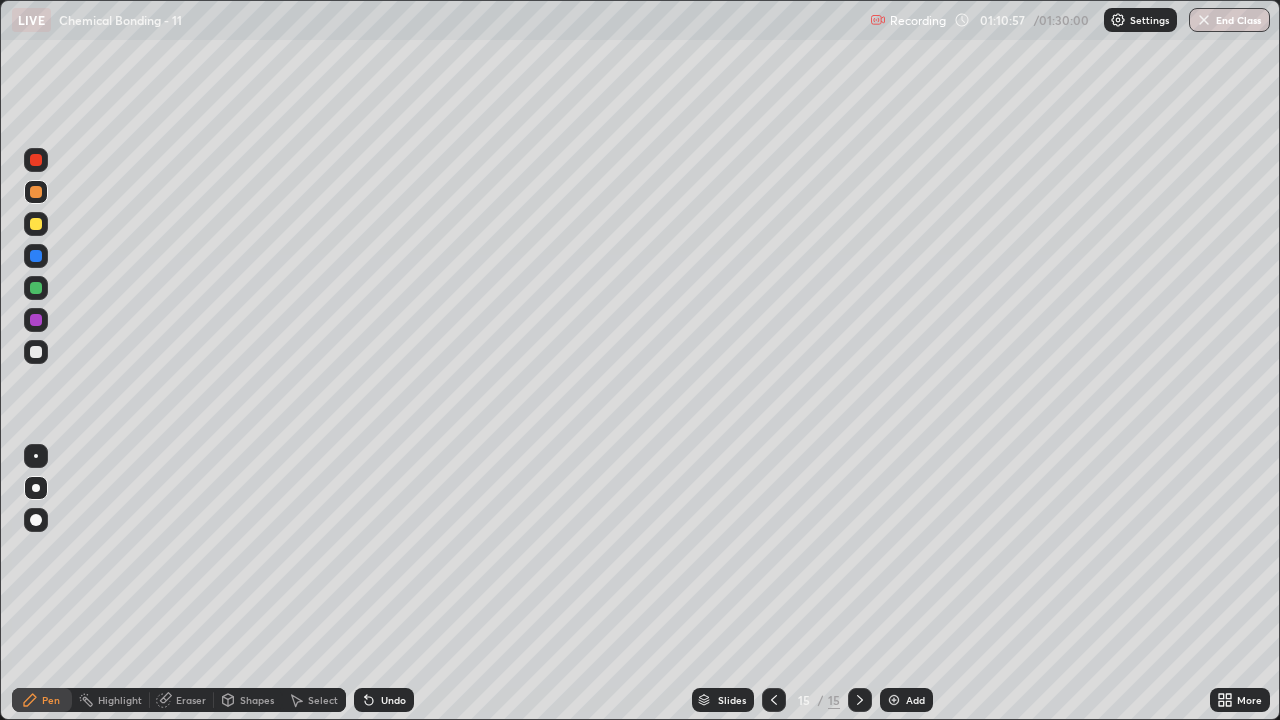 click at bounding box center (36, 352) 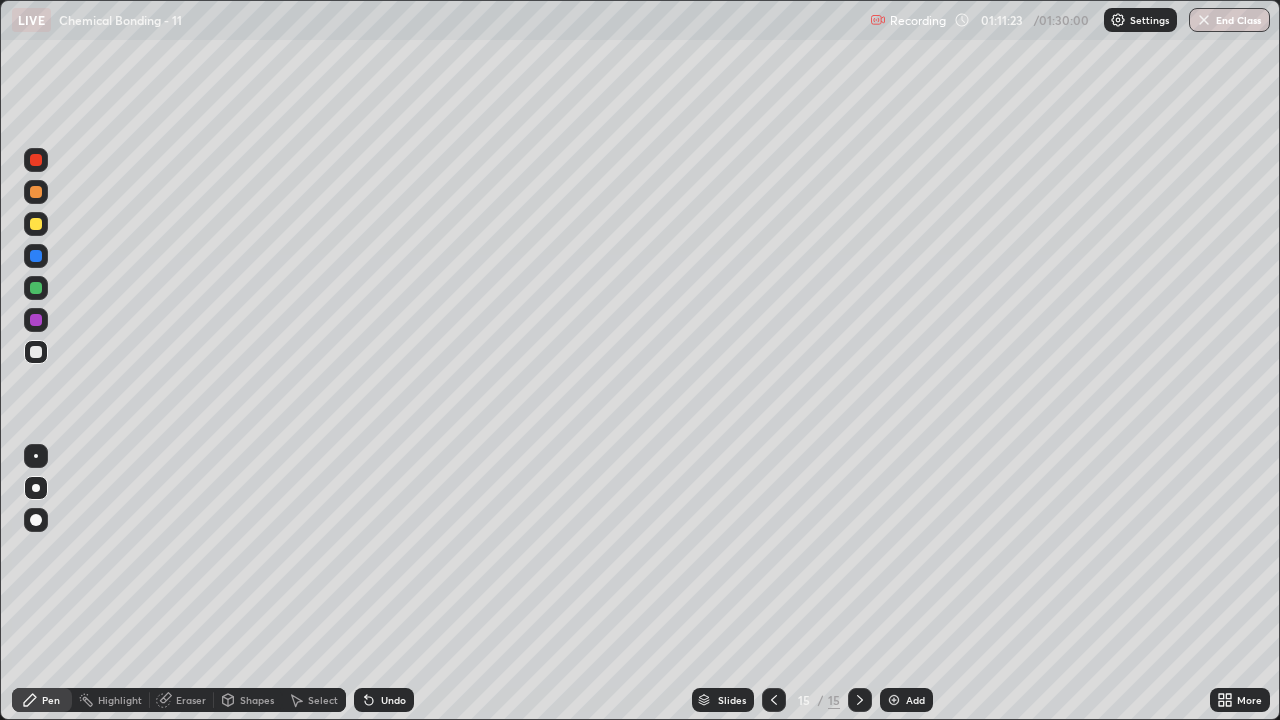 click at bounding box center (36, 192) 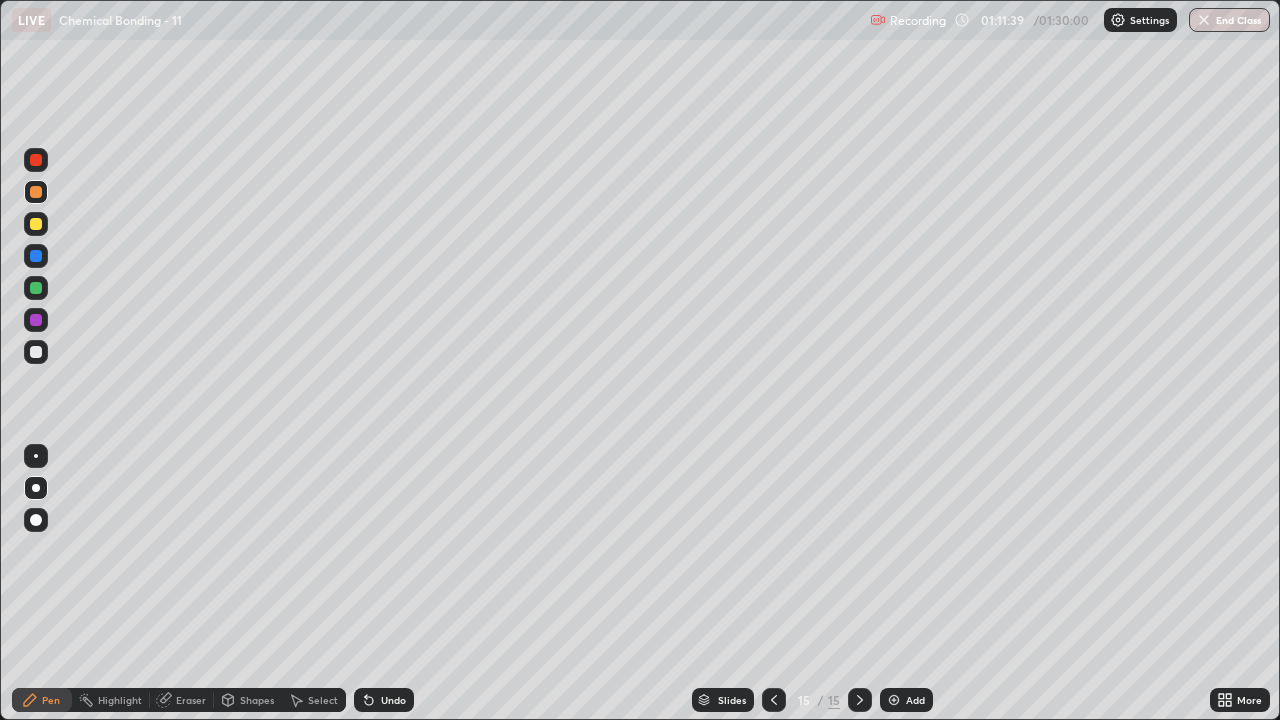 click at bounding box center [36, 352] 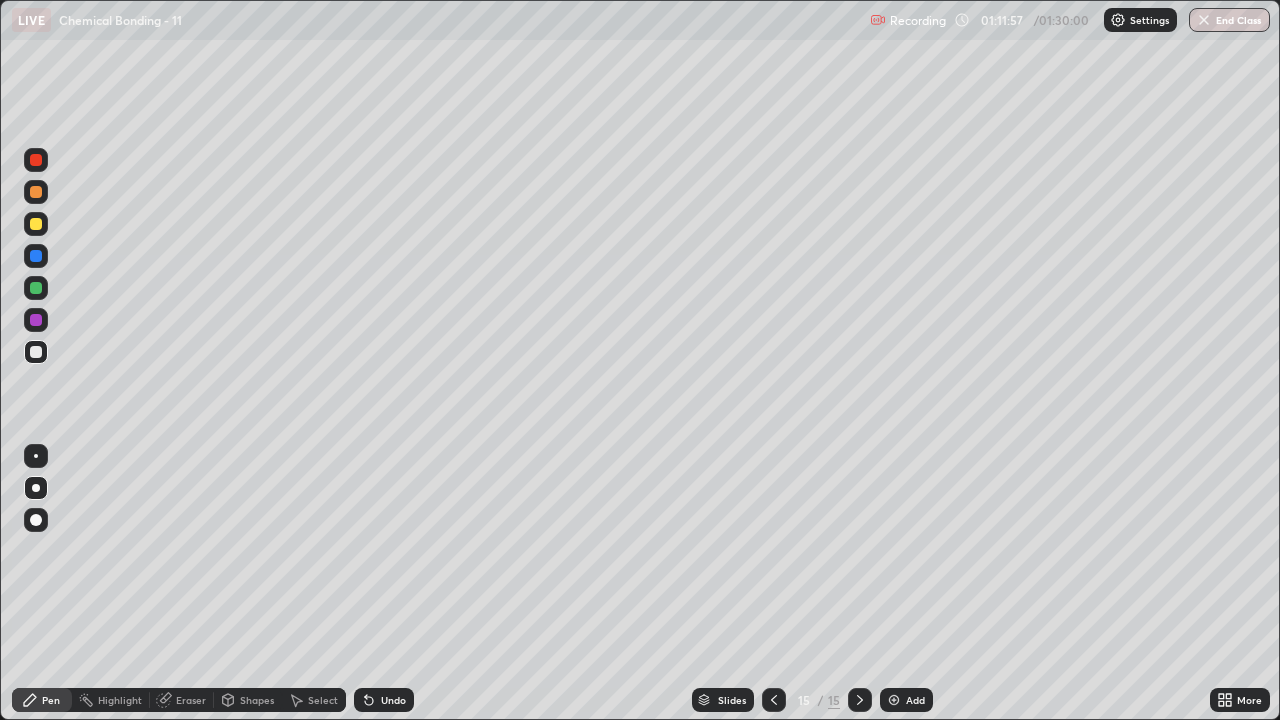 click on "Eraser" at bounding box center (191, 700) 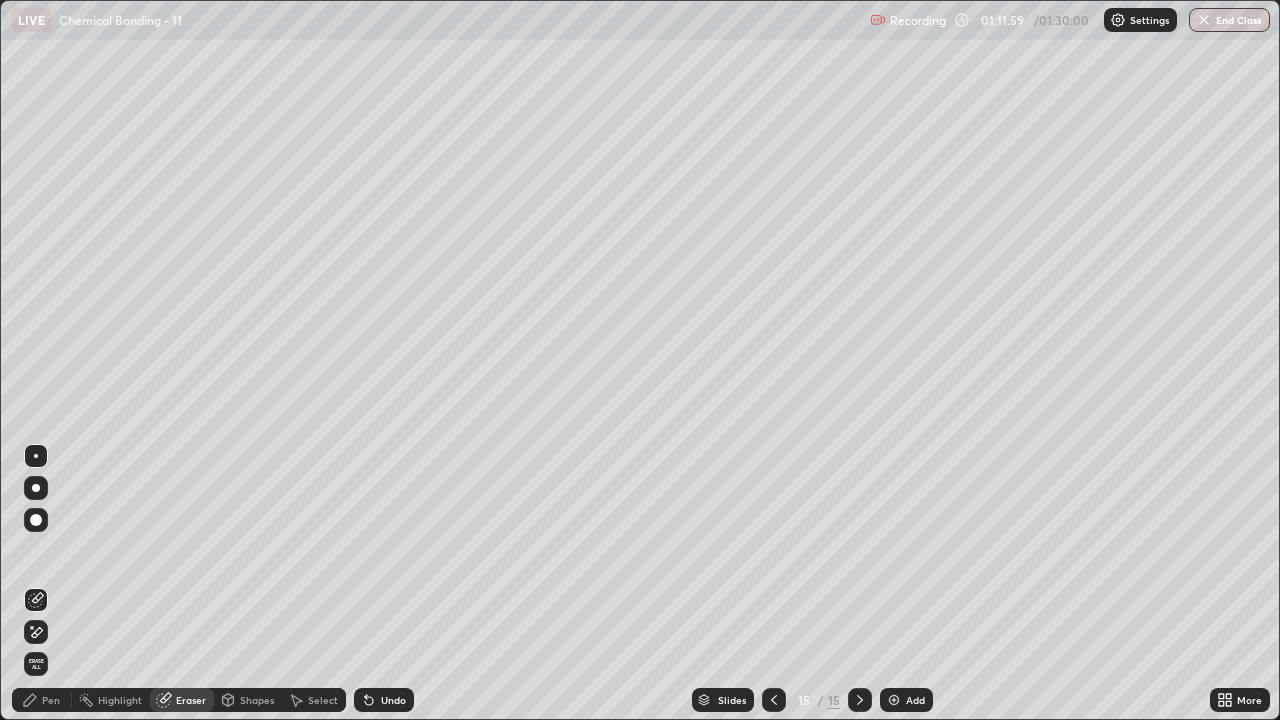 click on "Pen" at bounding box center (51, 700) 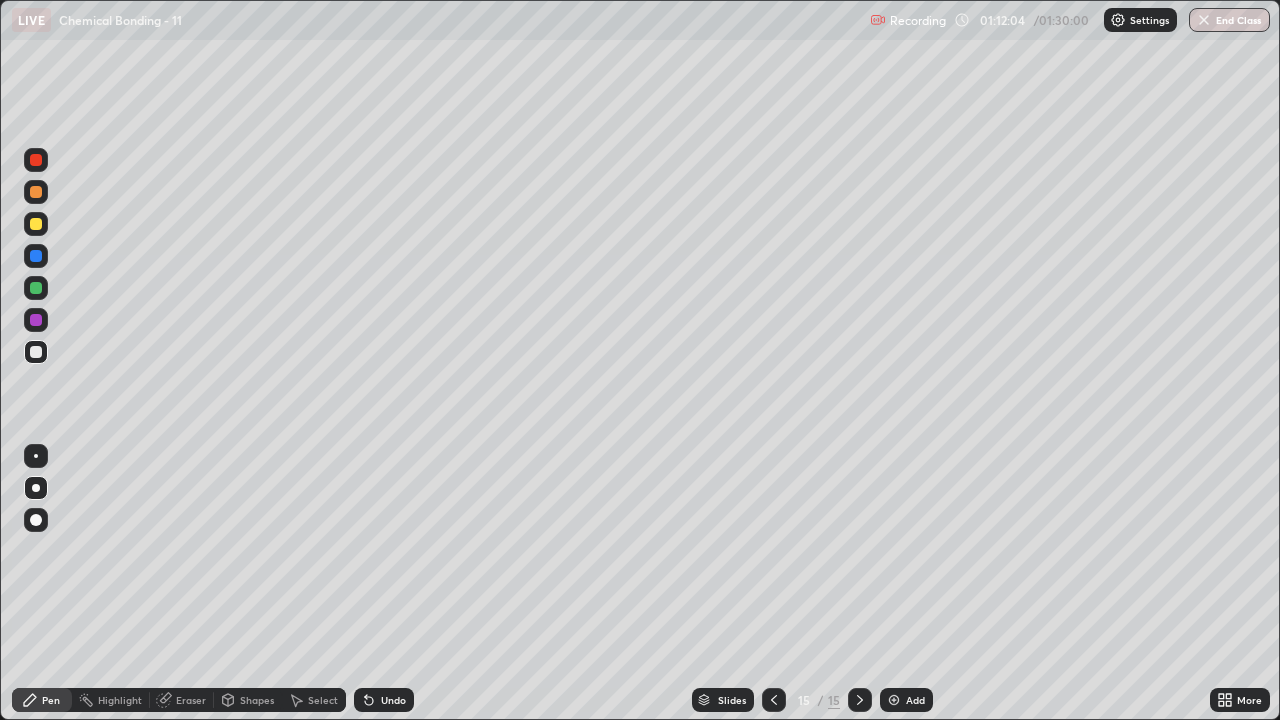 click at bounding box center (36, 192) 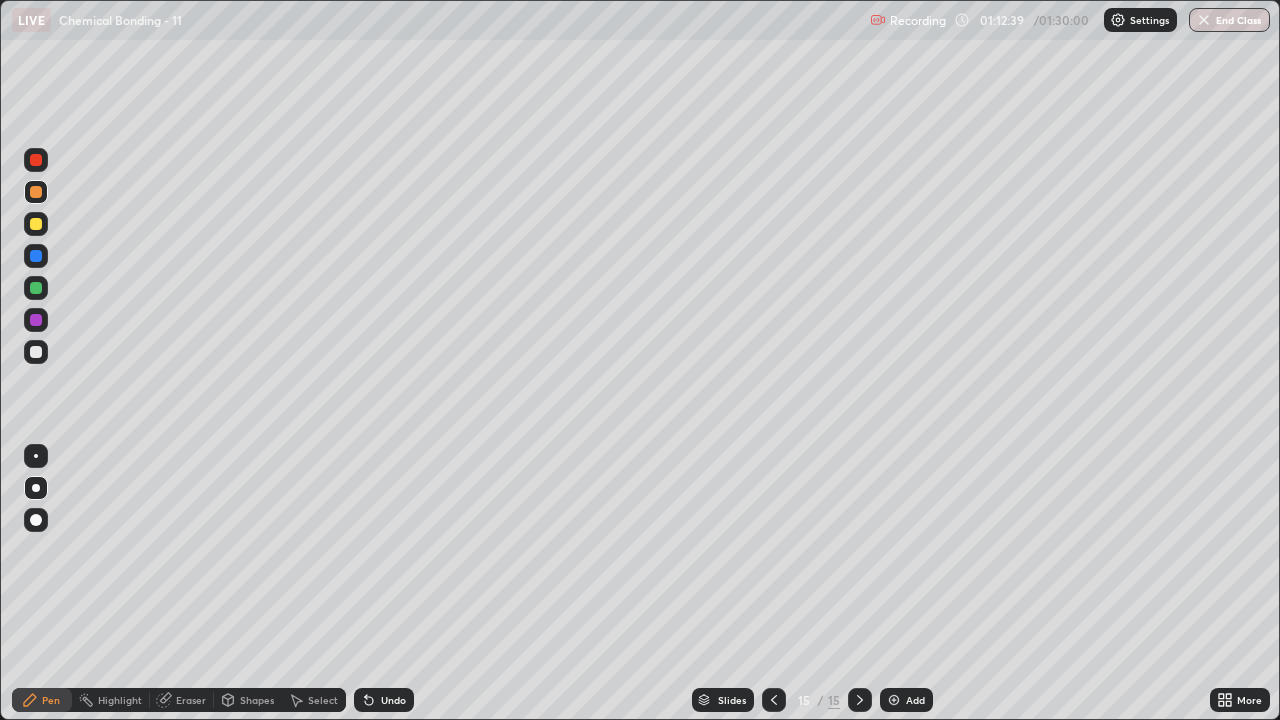 click at bounding box center [36, 192] 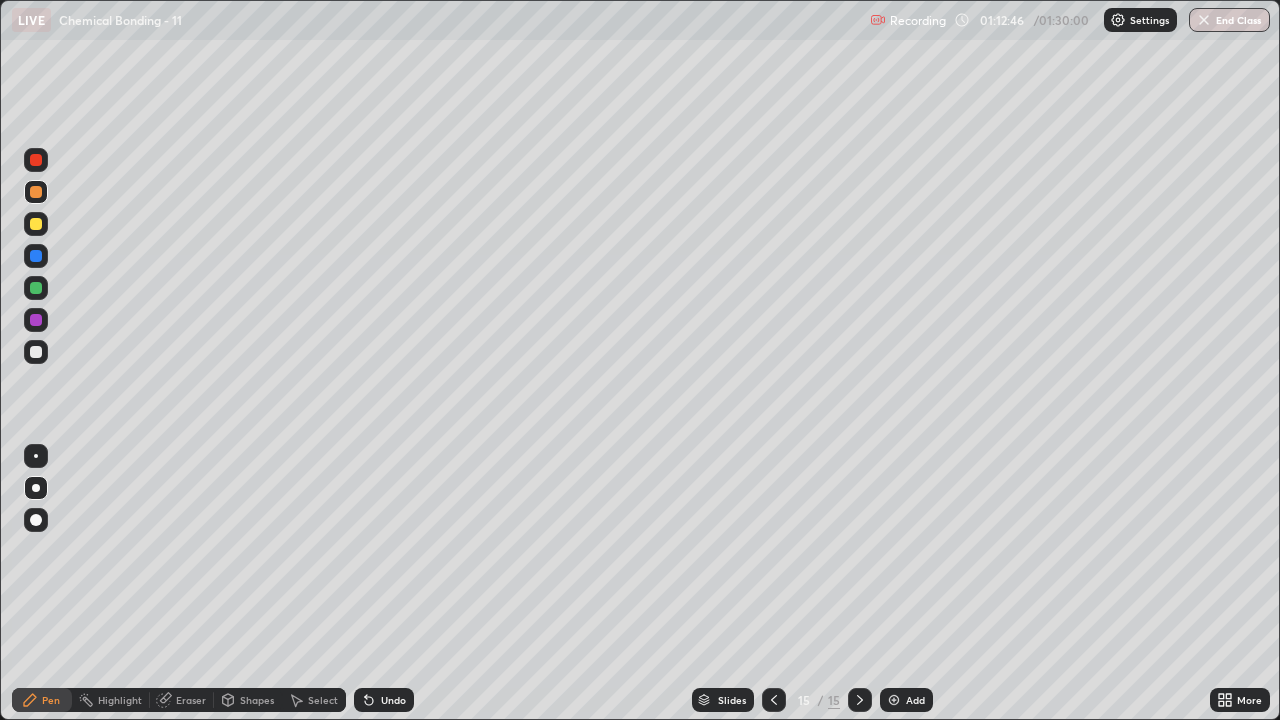 click at bounding box center (36, 224) 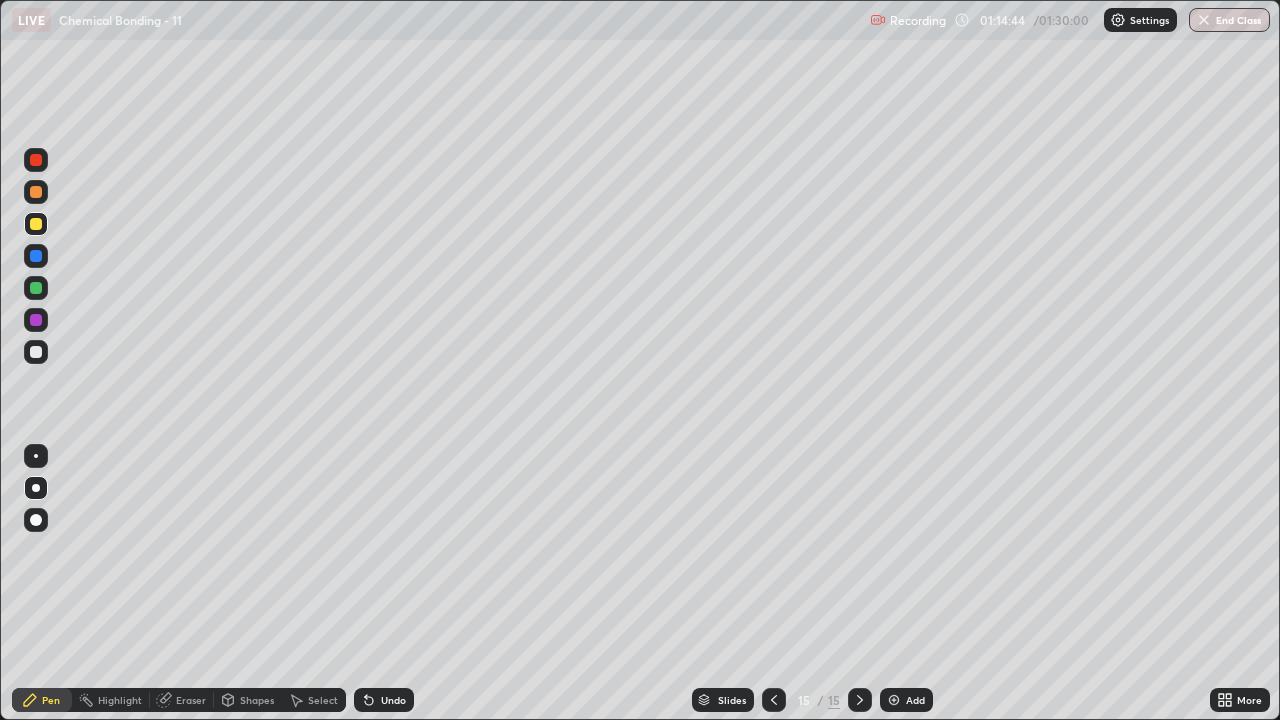 click at bounding box center [36, 352] 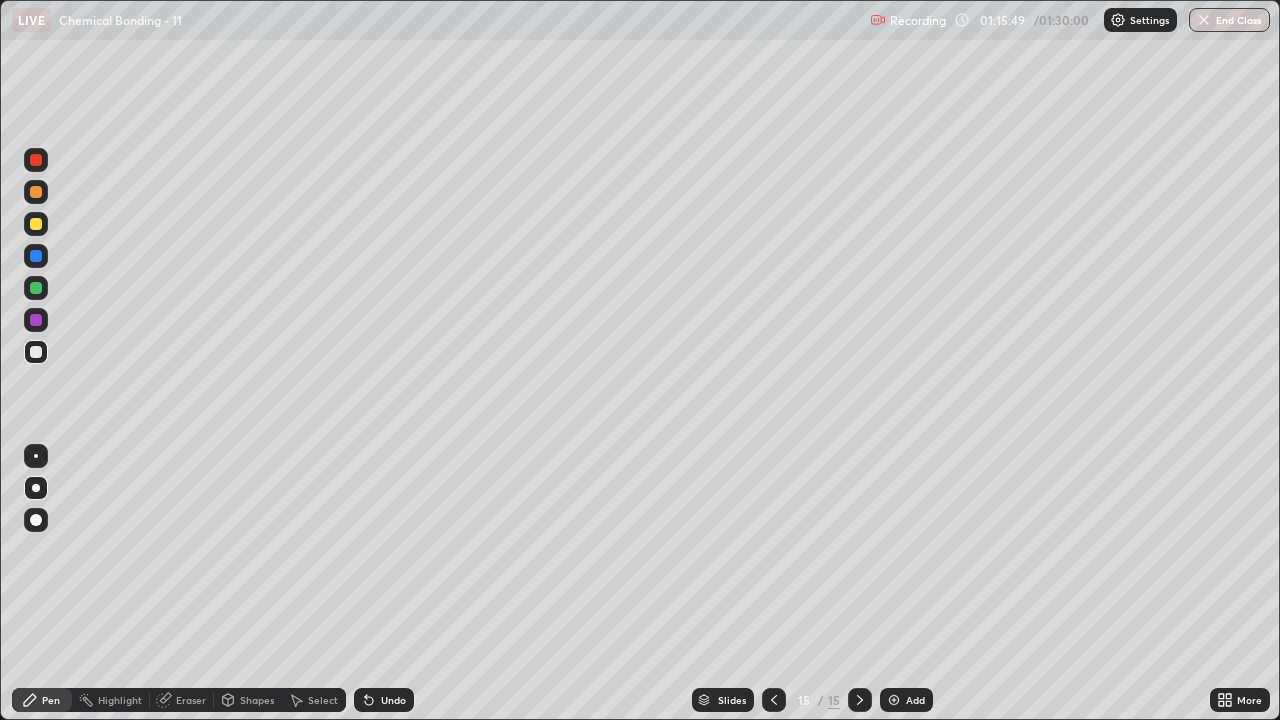 click at bounding box center [36, 192] 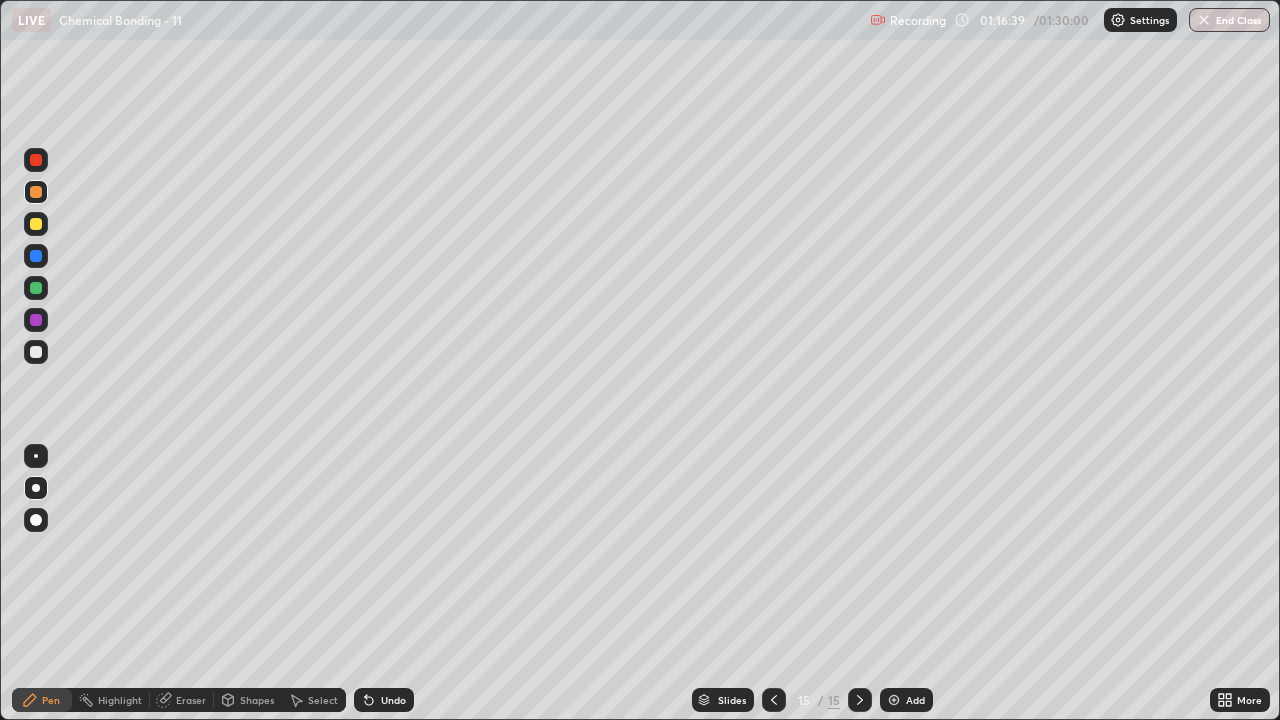 click at bounding box center (36, 352) 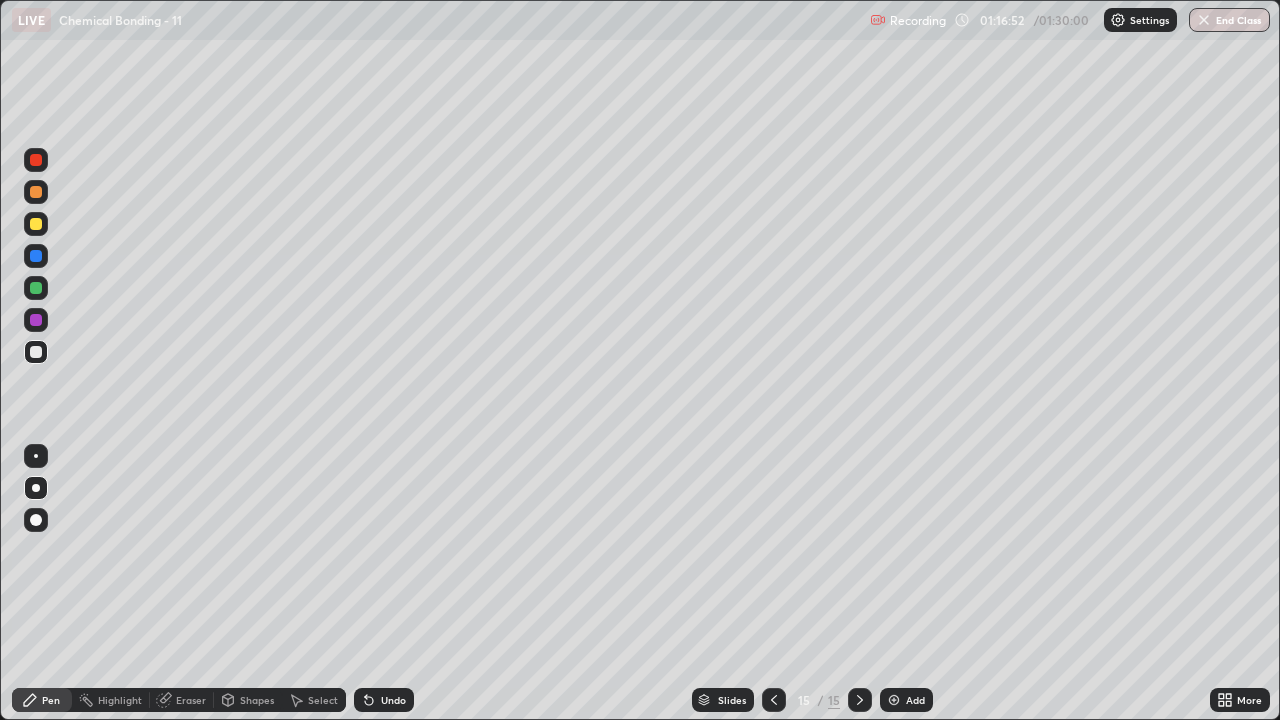 click on "Eraser" at bounding box center [191, 700] 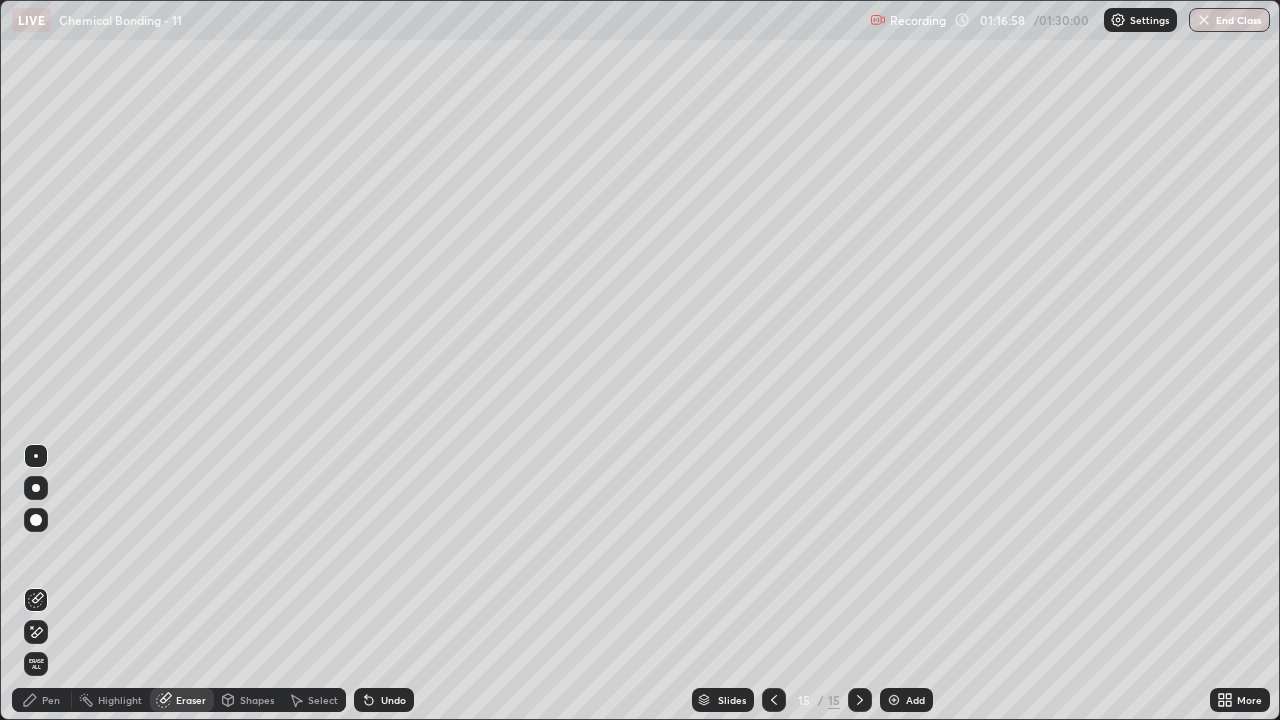 click on "Pen" at bounding box center [51, 700] 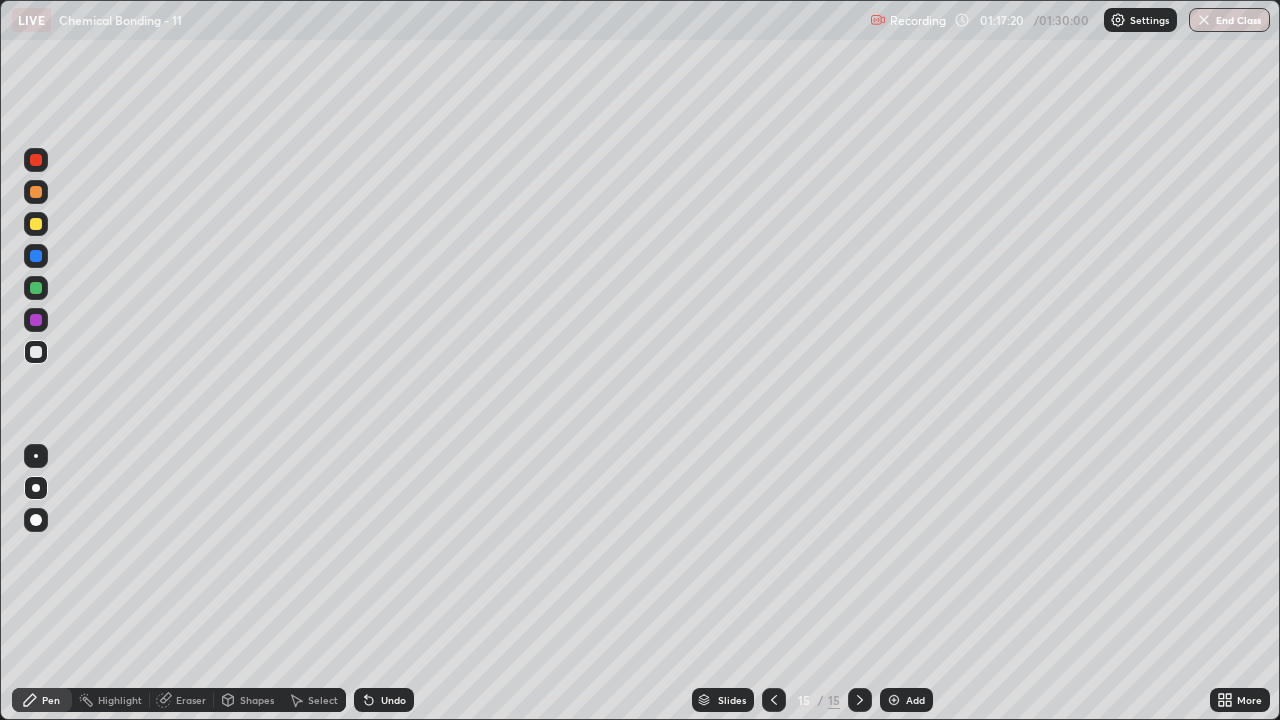click at bounding box center (36, 192) 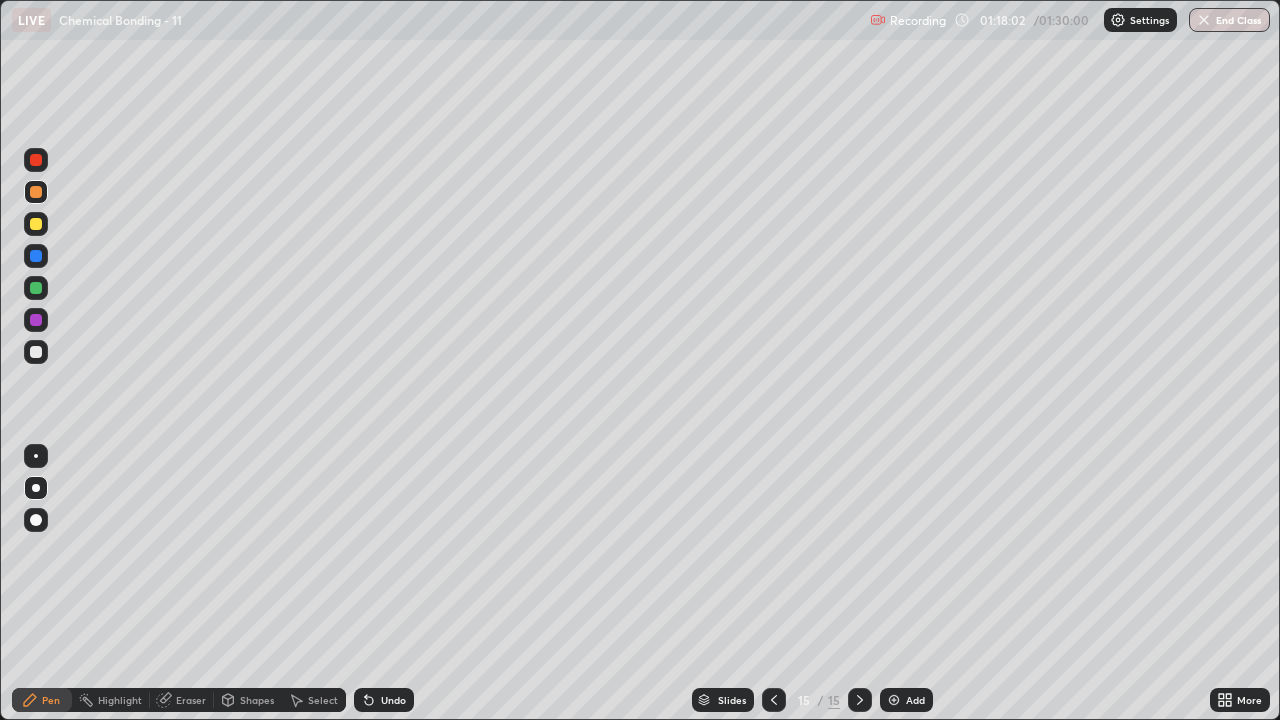 click on "Eraser" at bounding box center [191, 700] 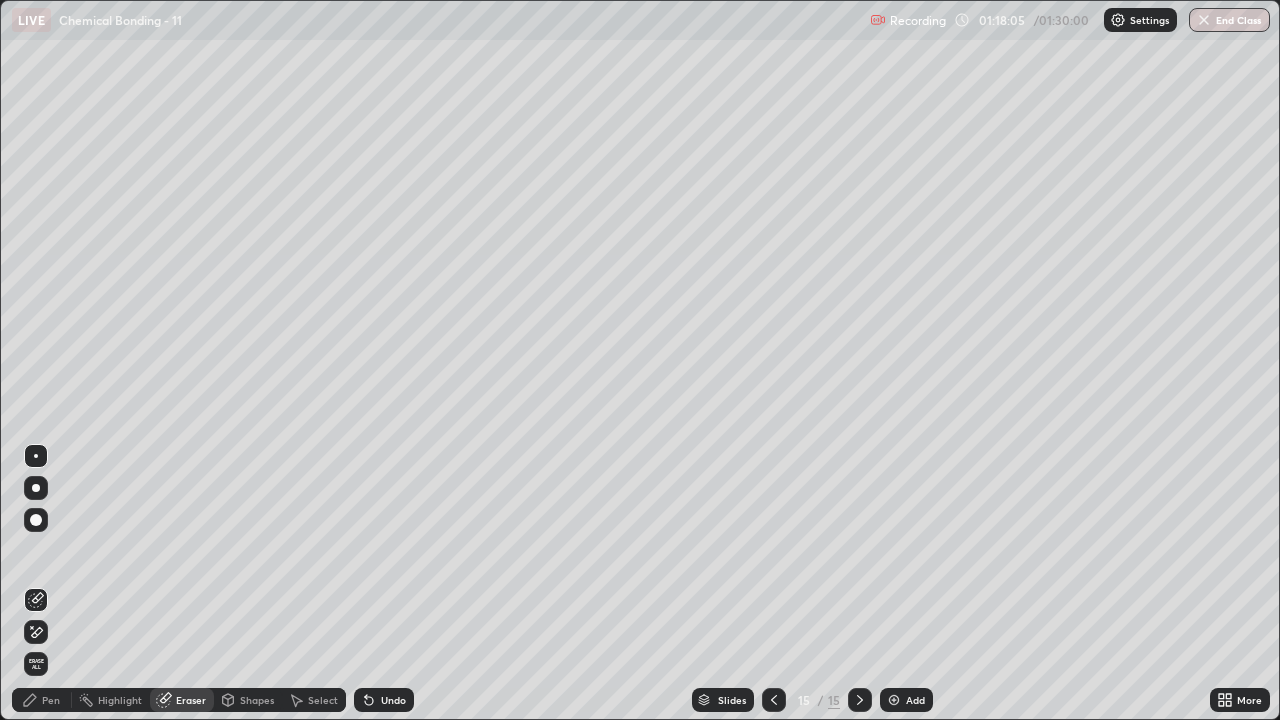 click on "Pen" at bounding box center [51, 700] 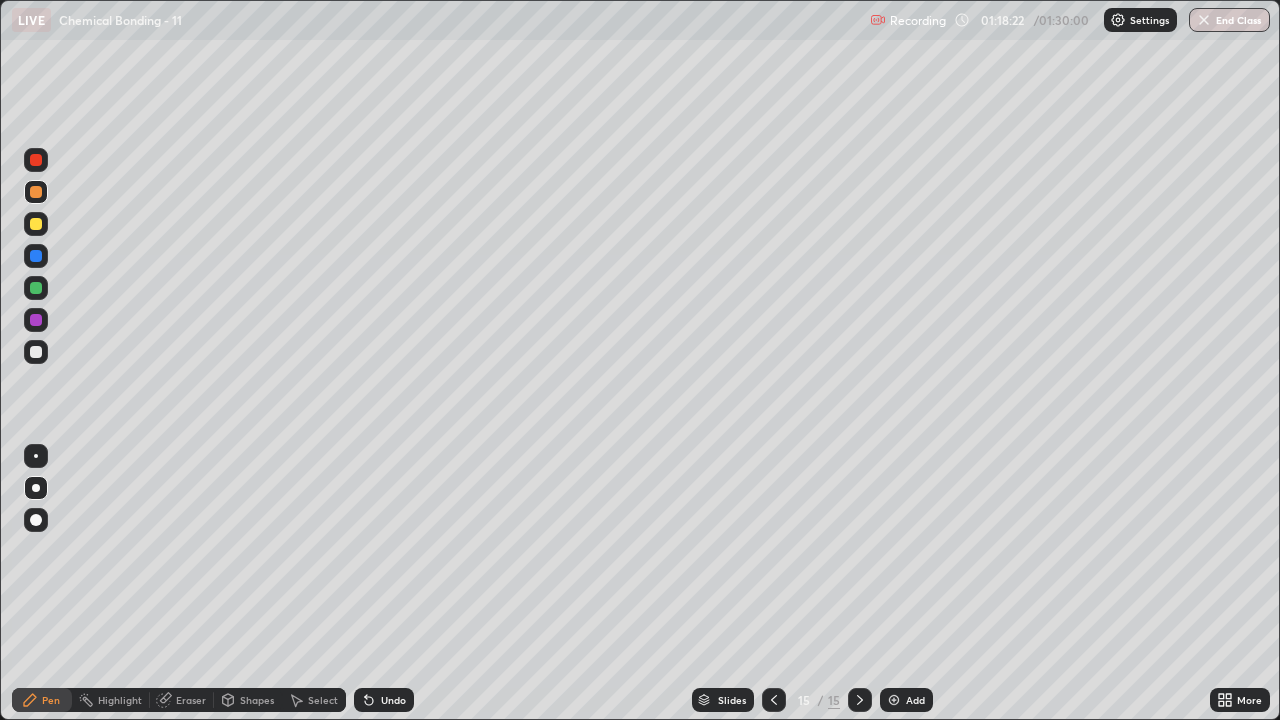click on "Eraser" at bounding box center [191, 700] 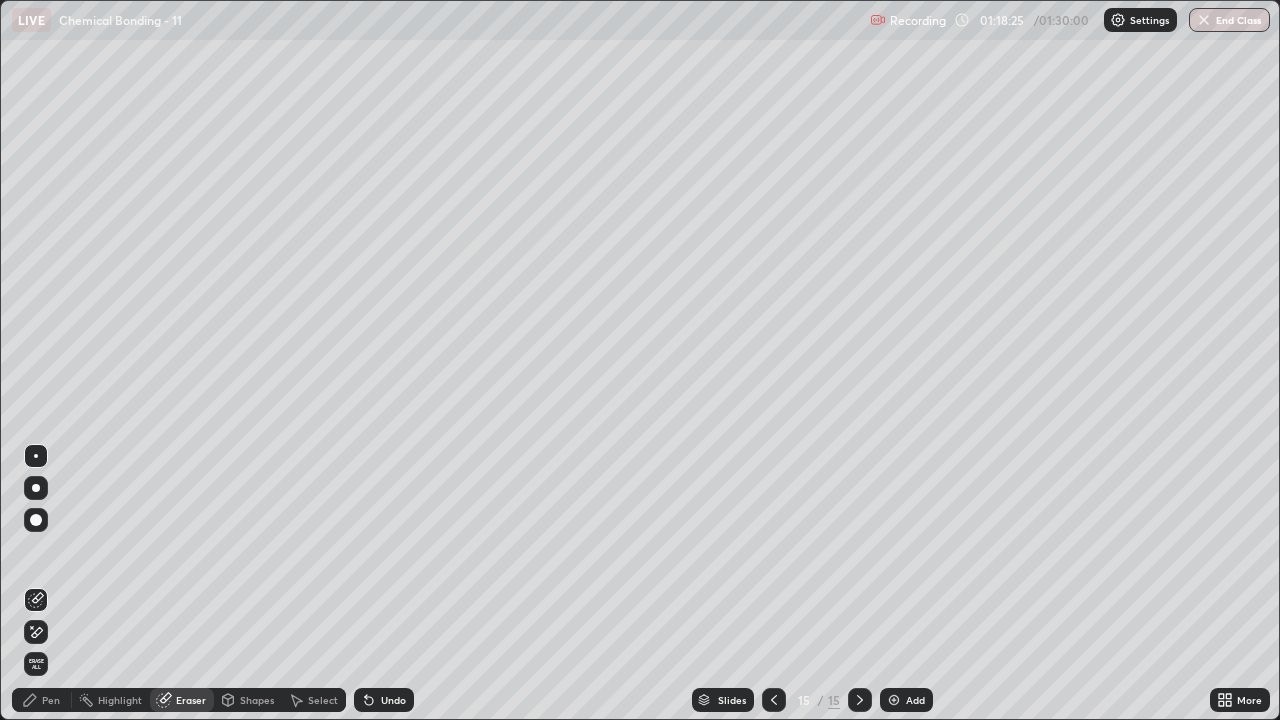 click on "Pen" at bounding box center (51, 700) 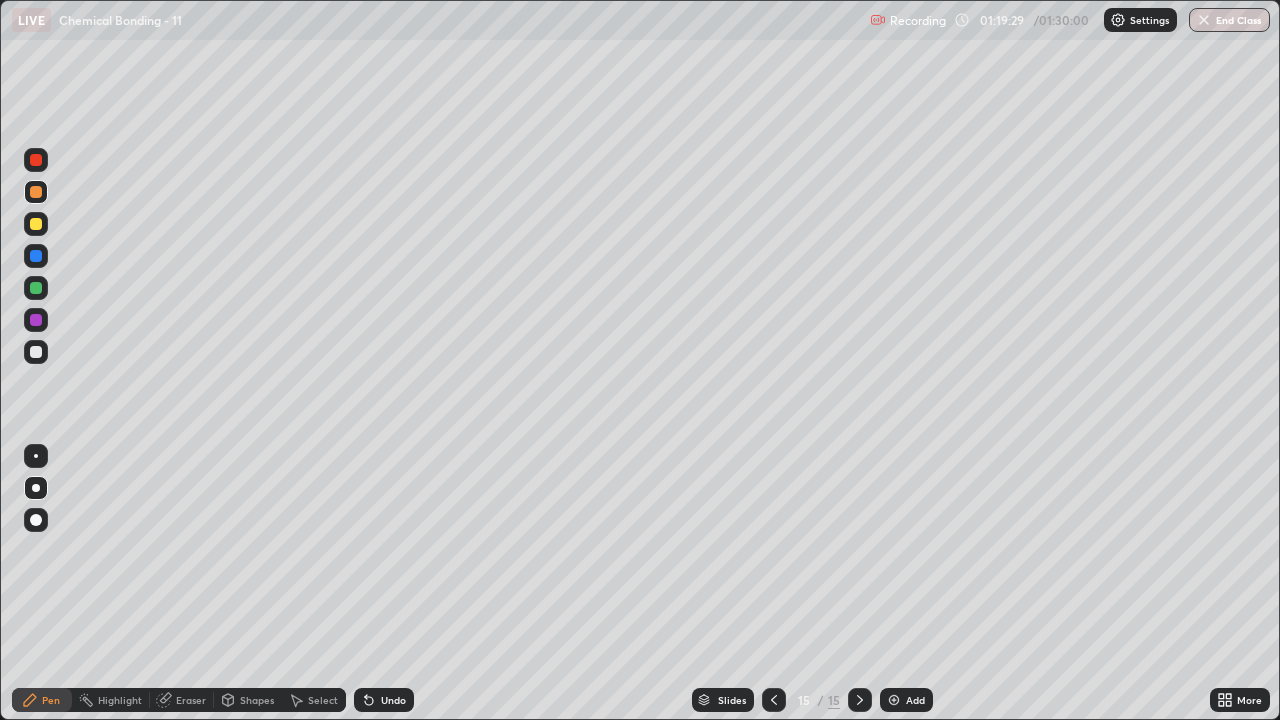 click at bounding box center (36, 192) 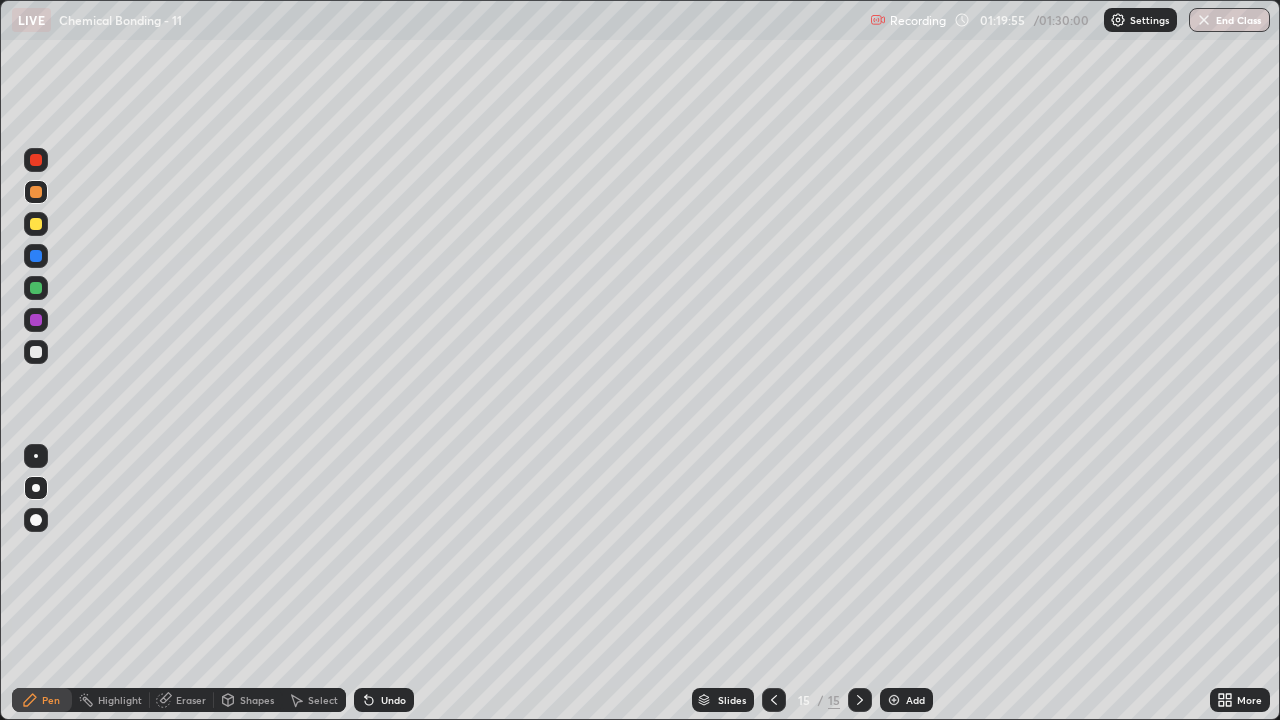 click at bounding box center [36, 224] 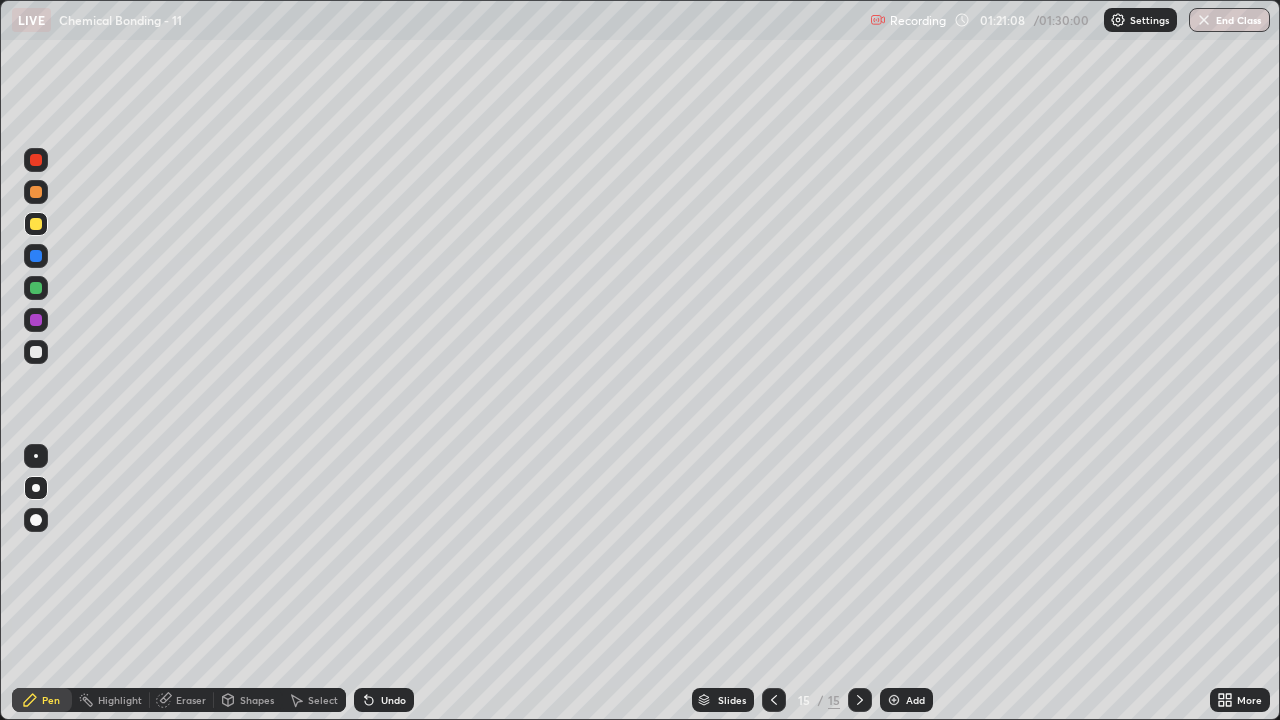 click at bounding box center [36, 352] 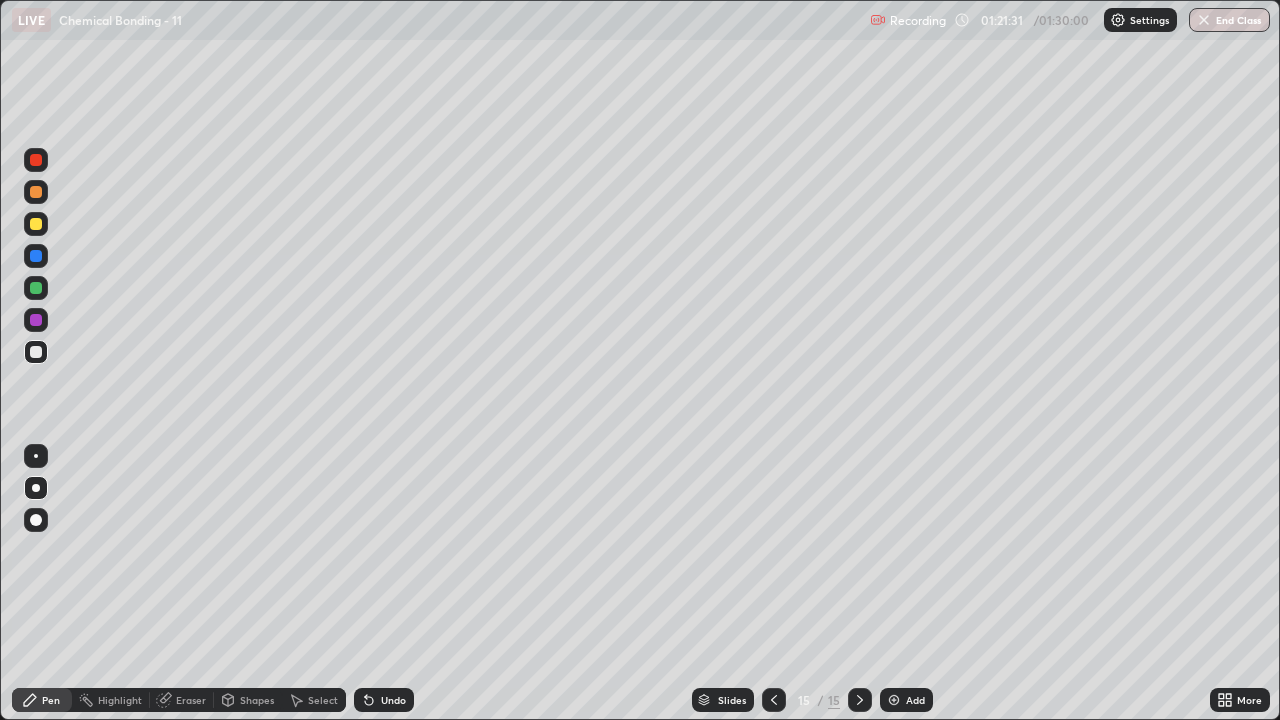 click 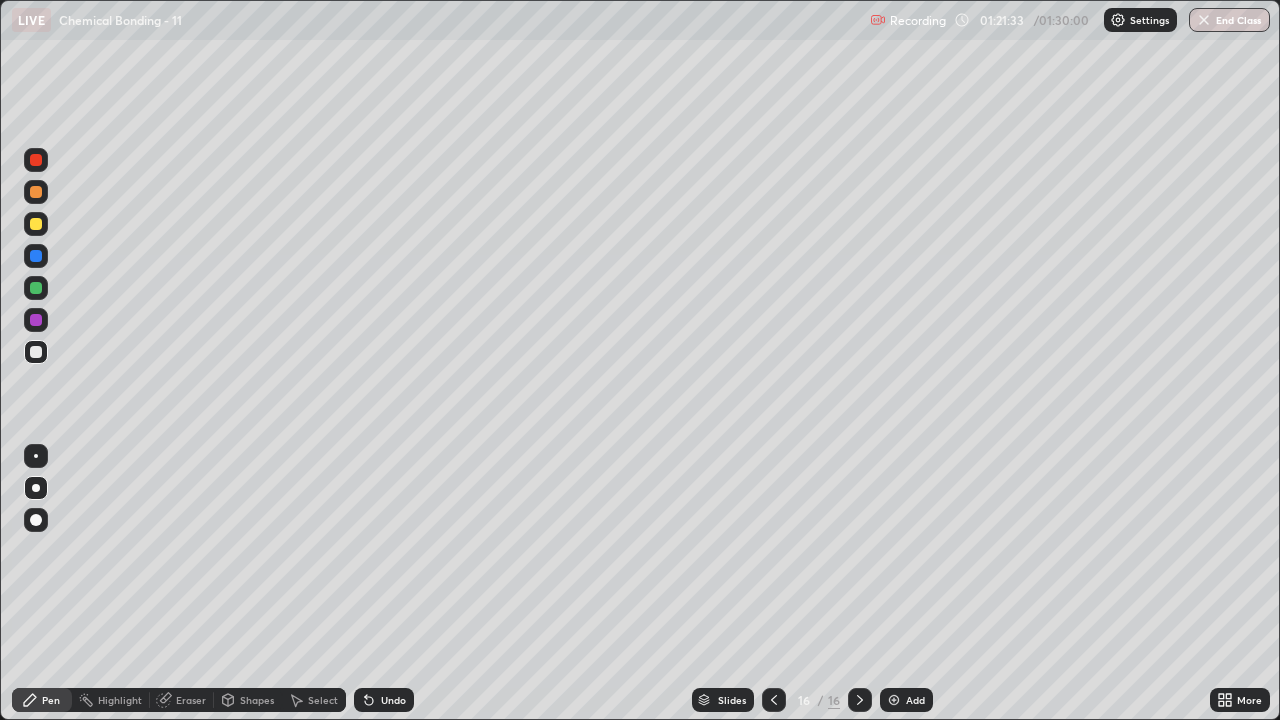 click at bounding box center (36, 352) 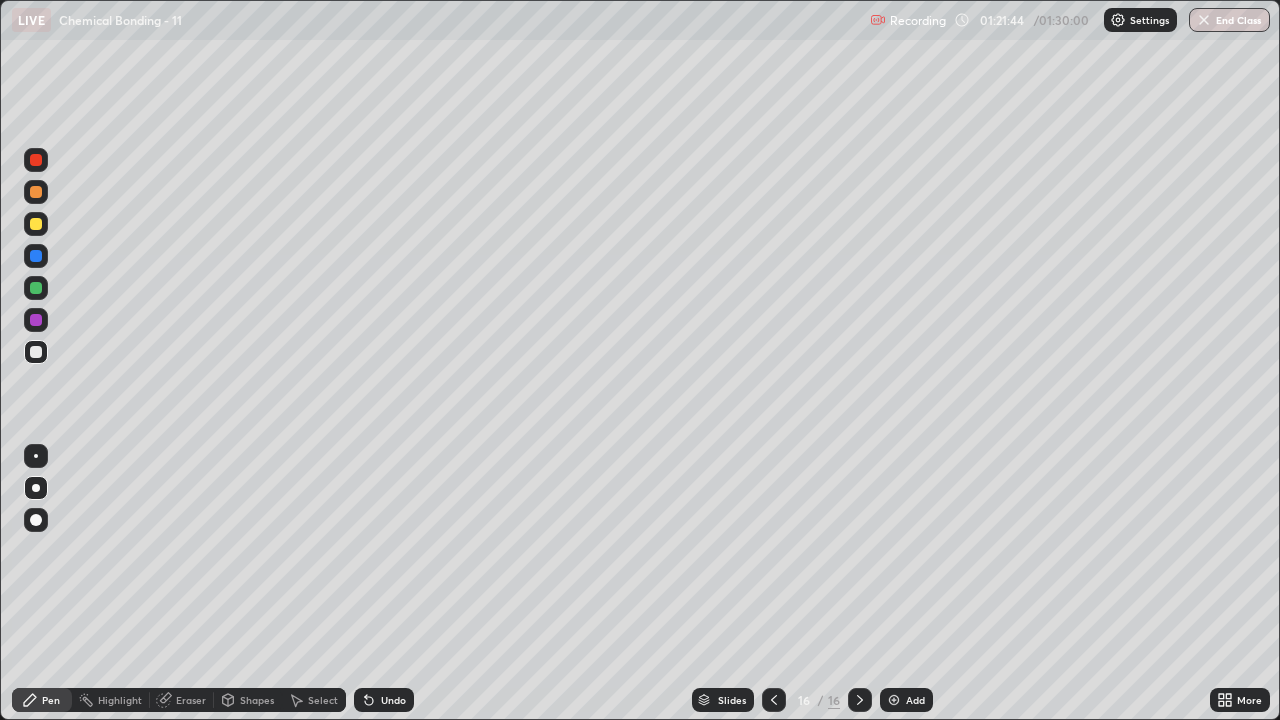 click 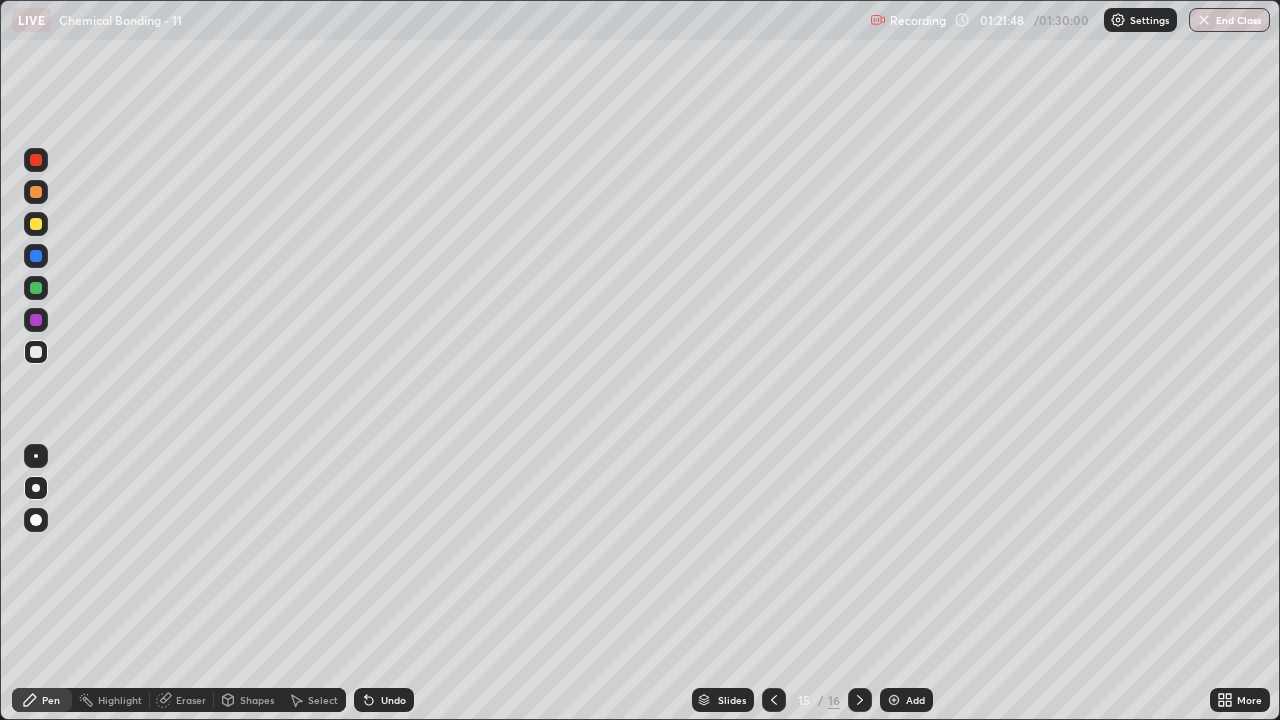 click 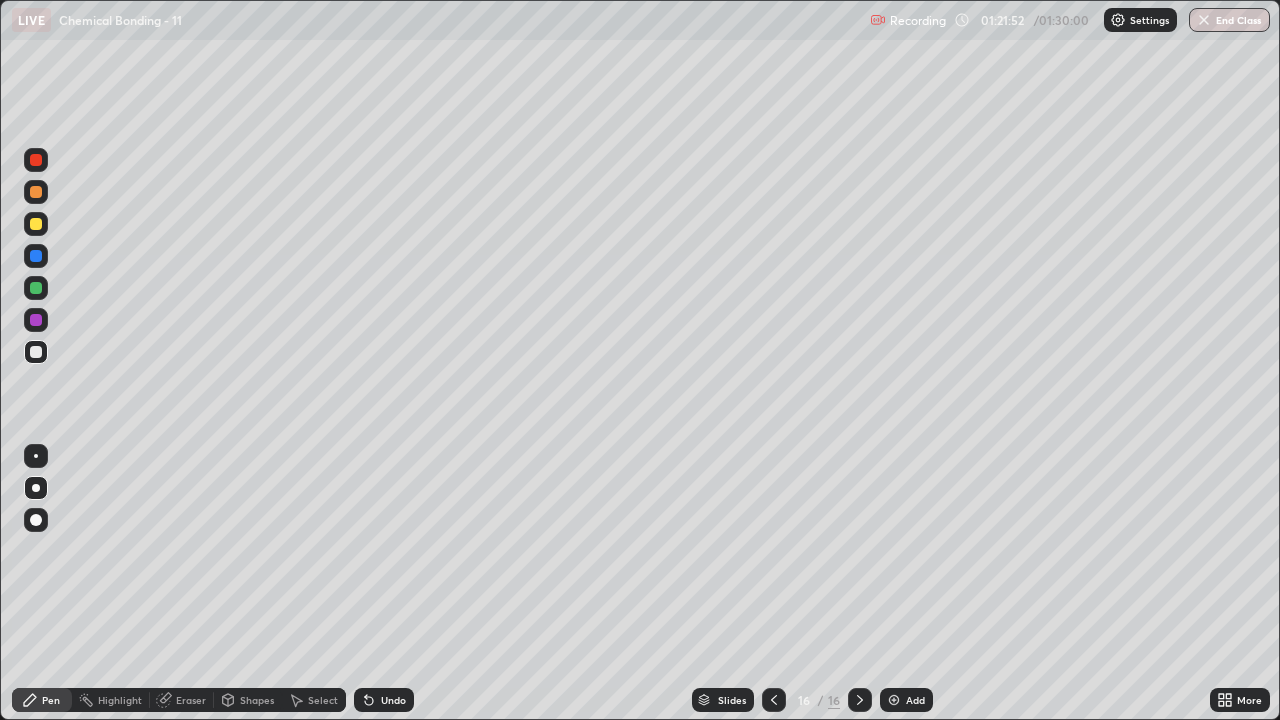 click at bounding box center [36, 224] 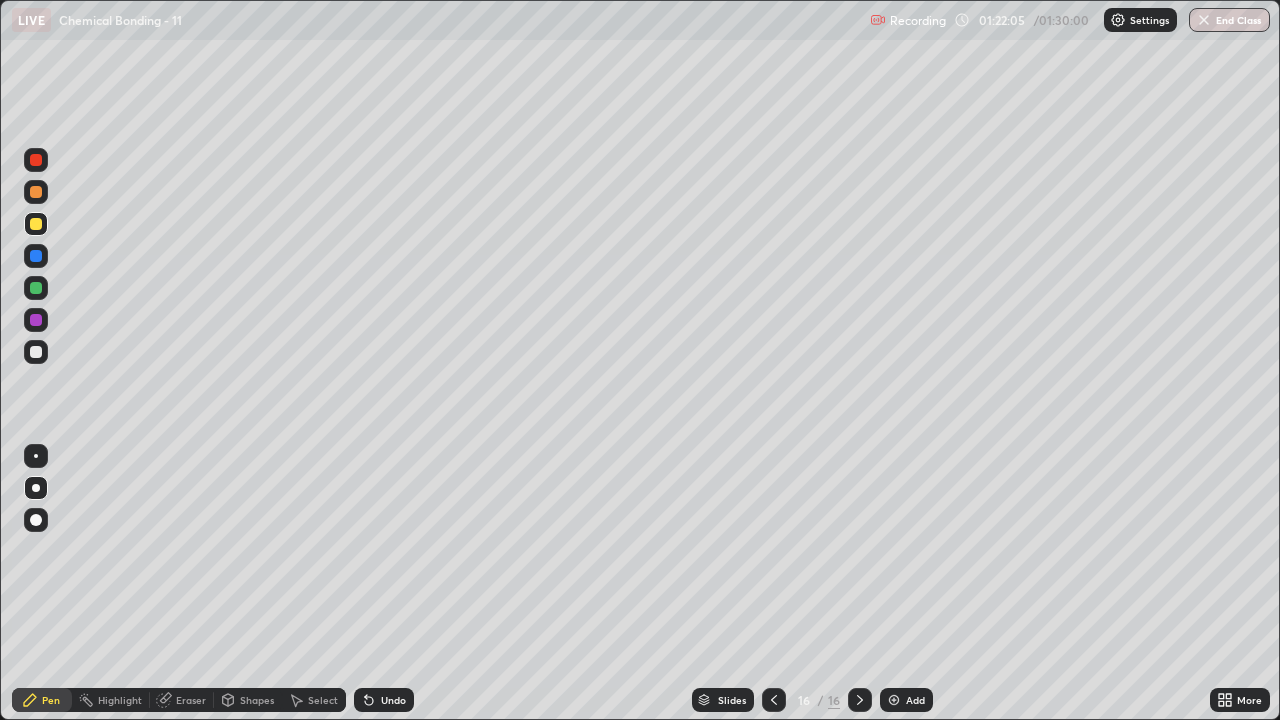 click 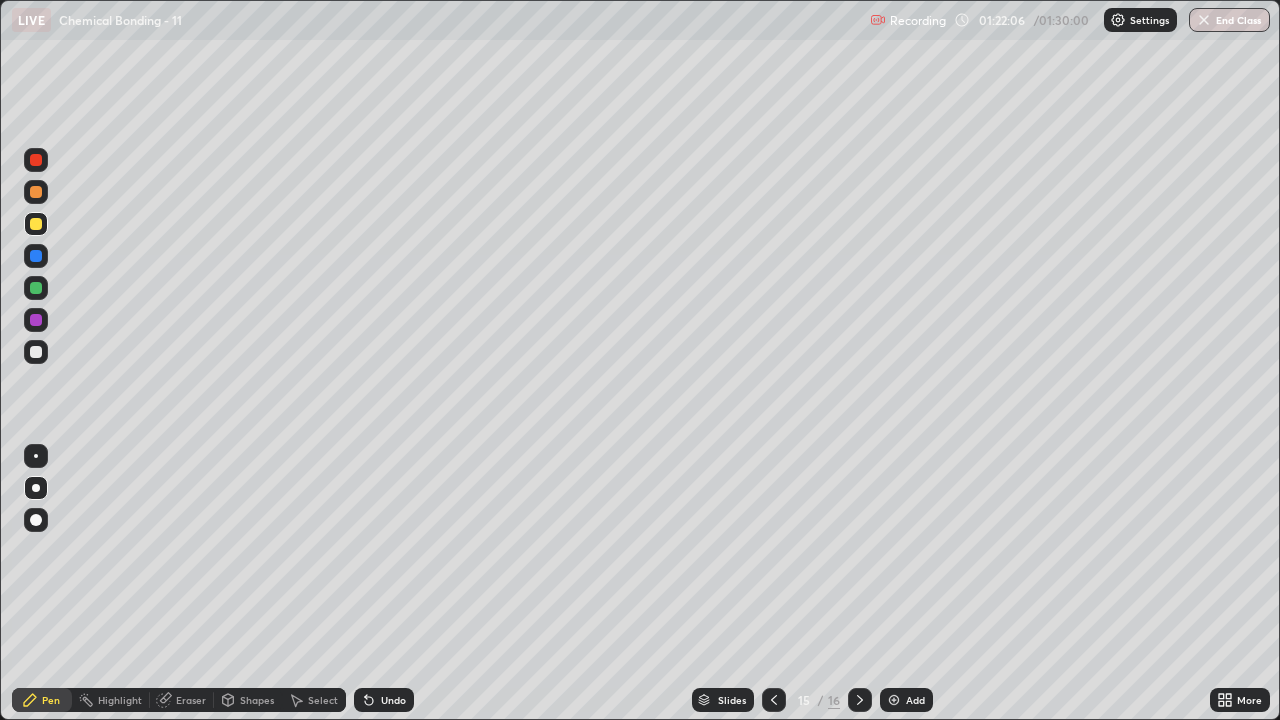 click on "Eraser" at bounding box center (191, 700) 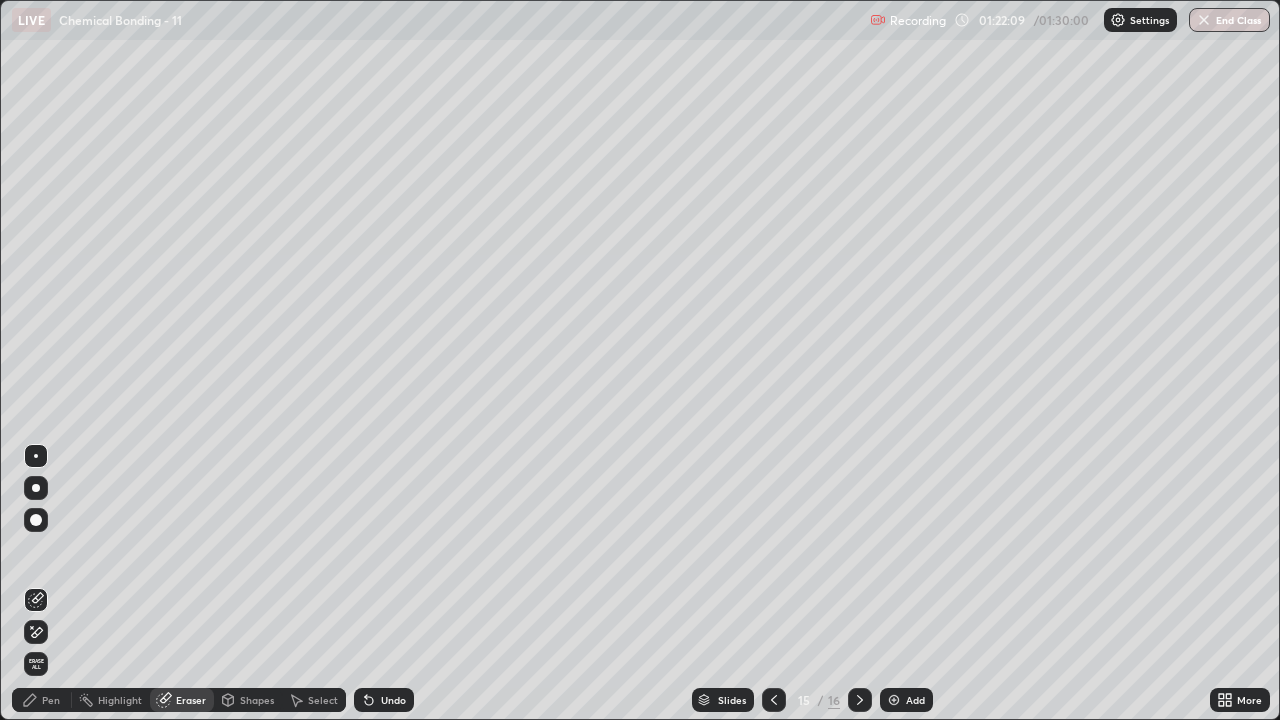 click on "Pen" at bounding box center (51, 700) 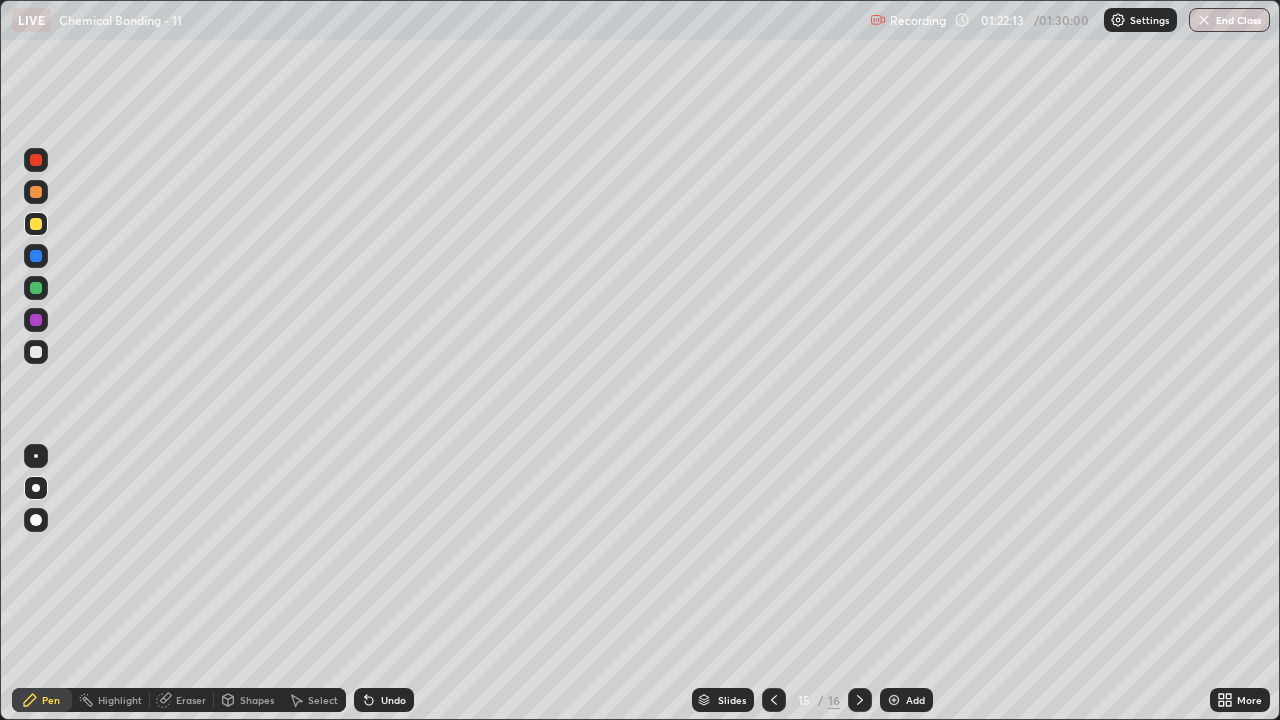 click 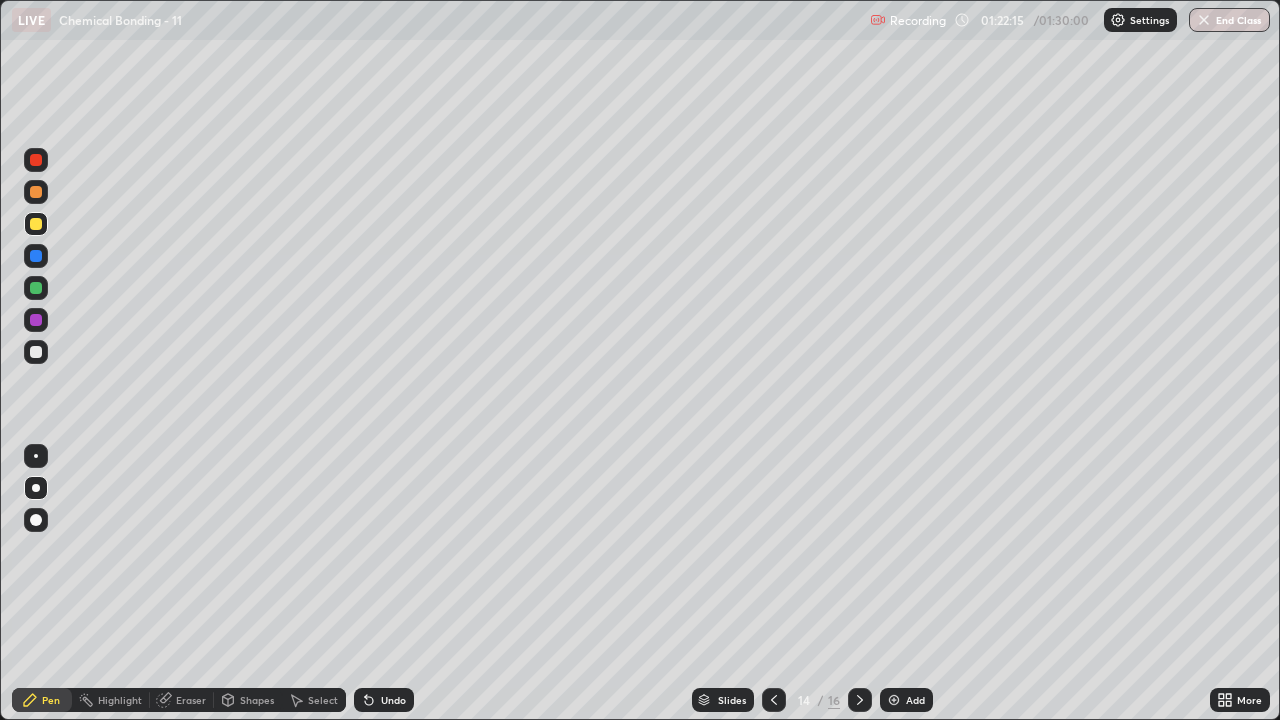 click 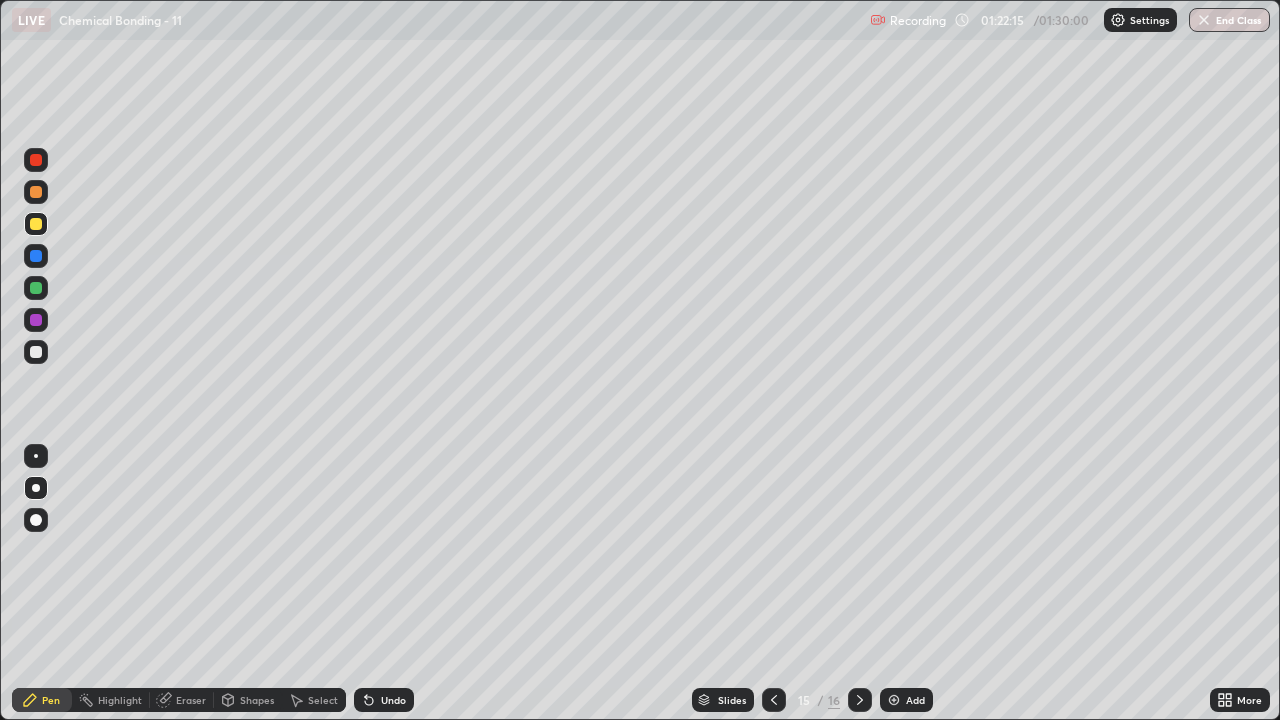 click 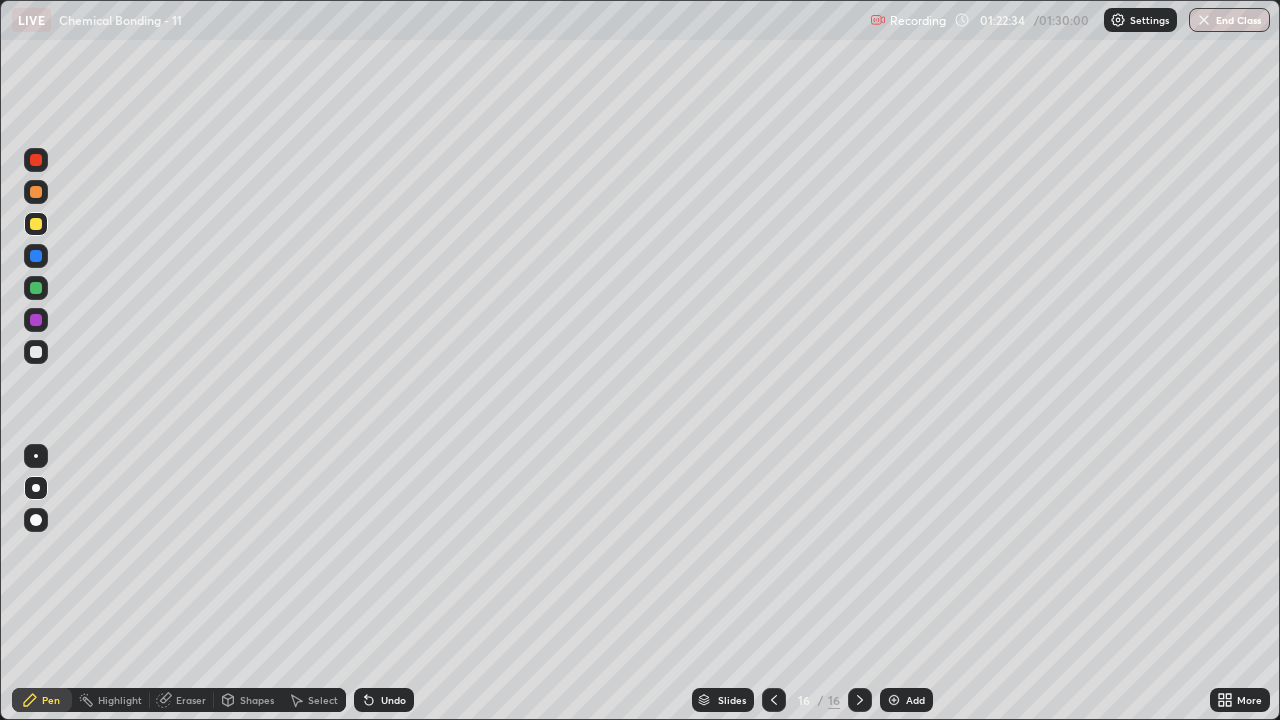 click at bounding box center (36, 352) 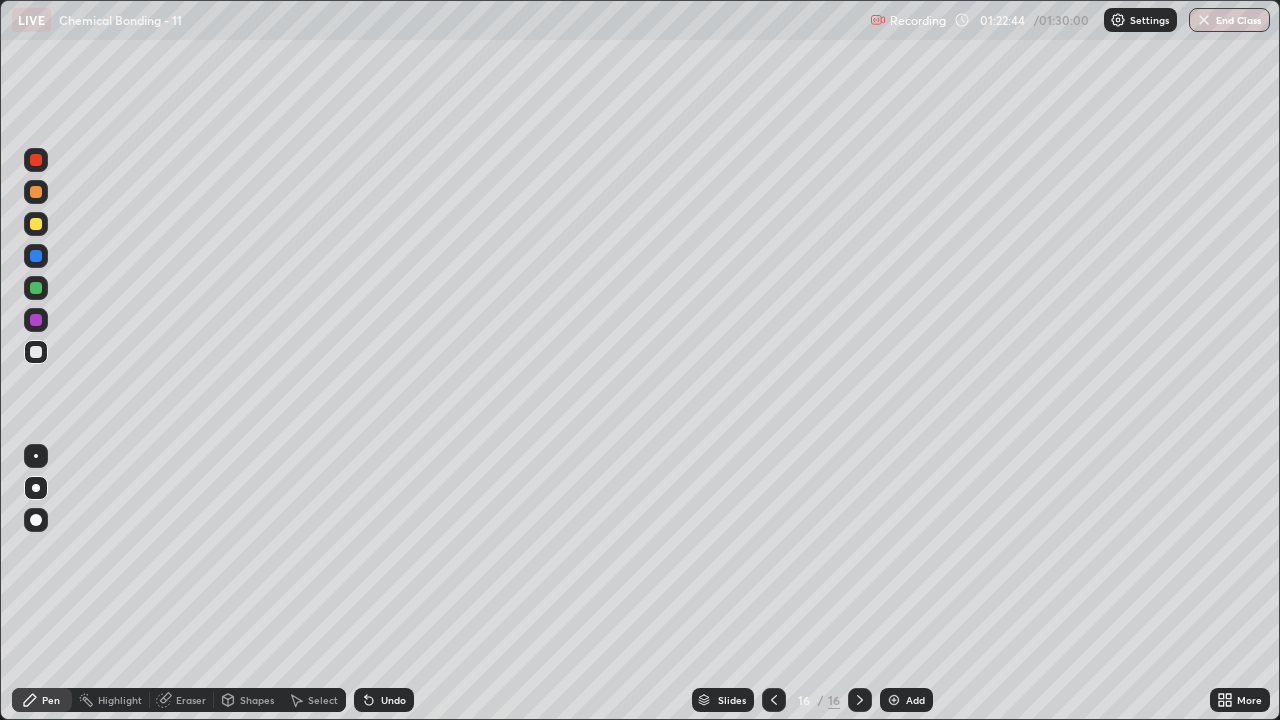 click at bounding box center (36, 224) 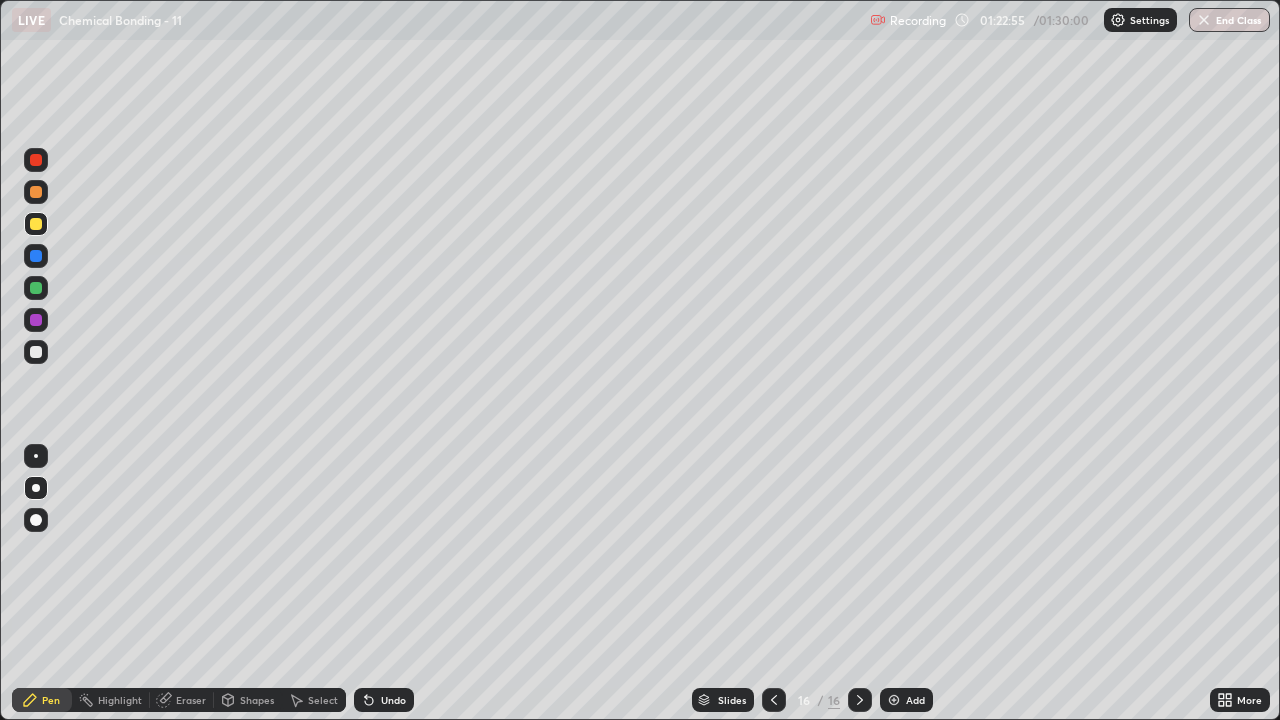 click at bounding box center (36, 352) 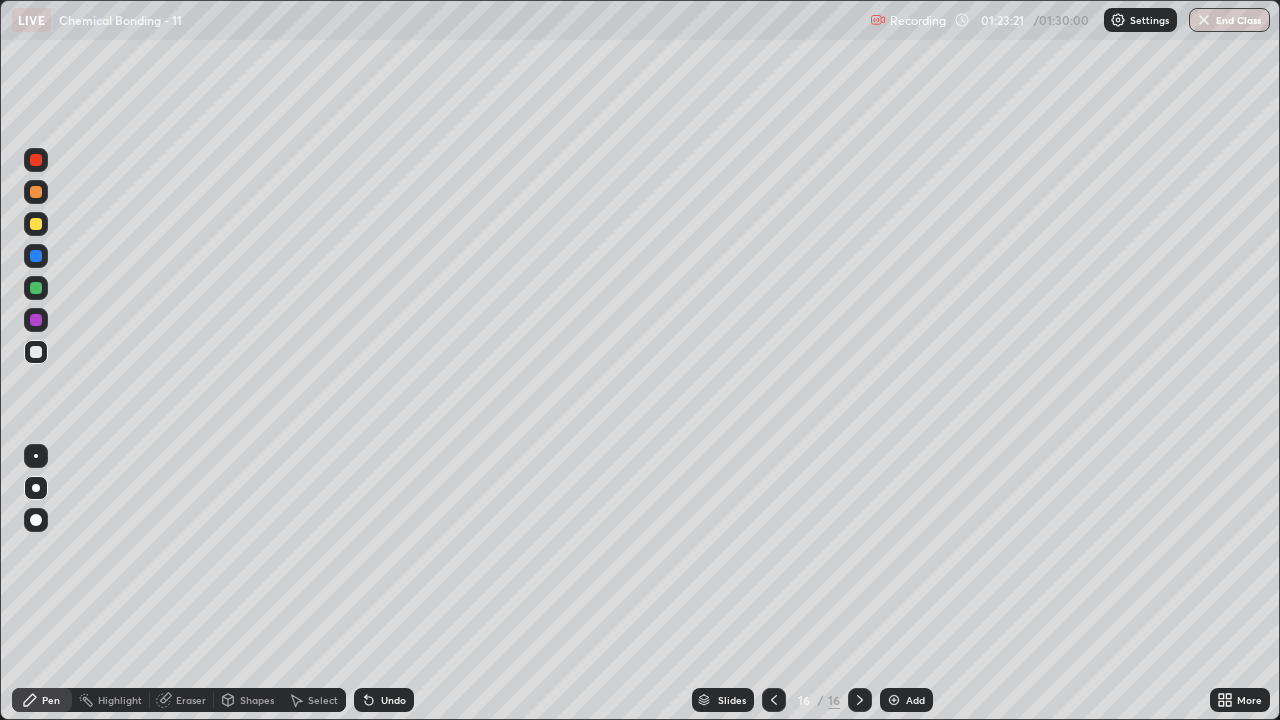click at bounding box center (36, 224) 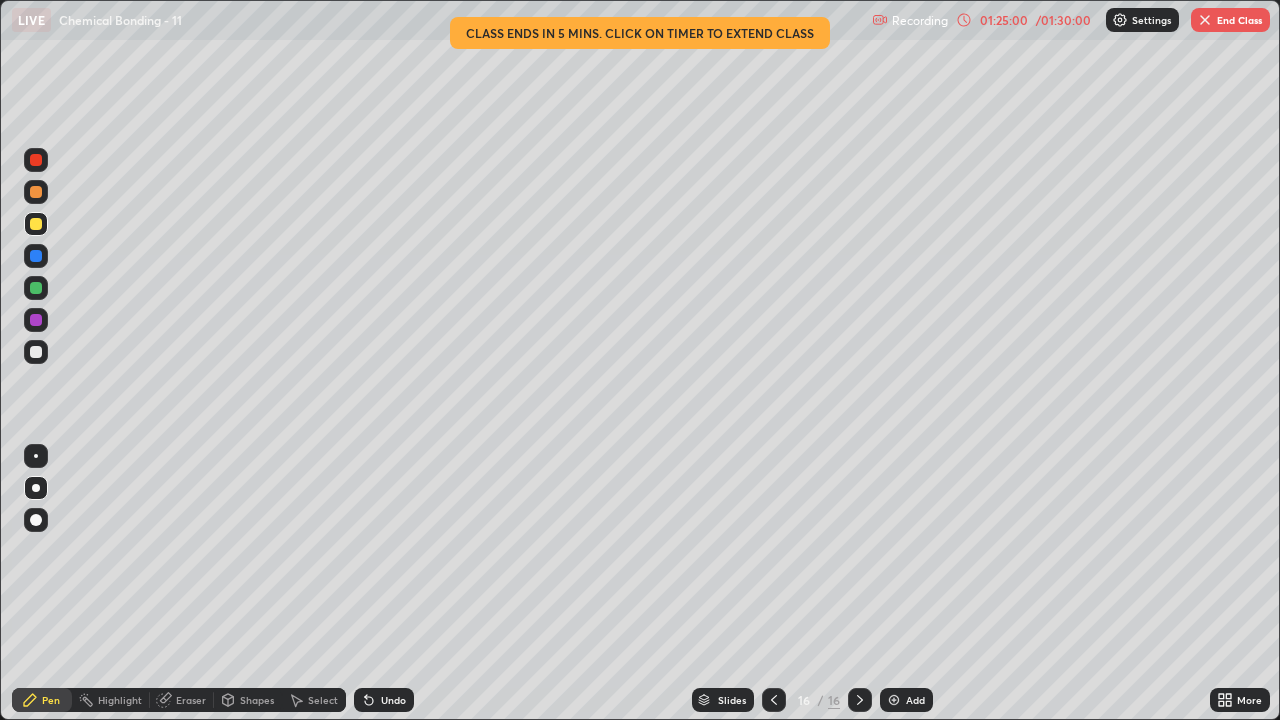 click on "Add" at bounding box center (915, 700) 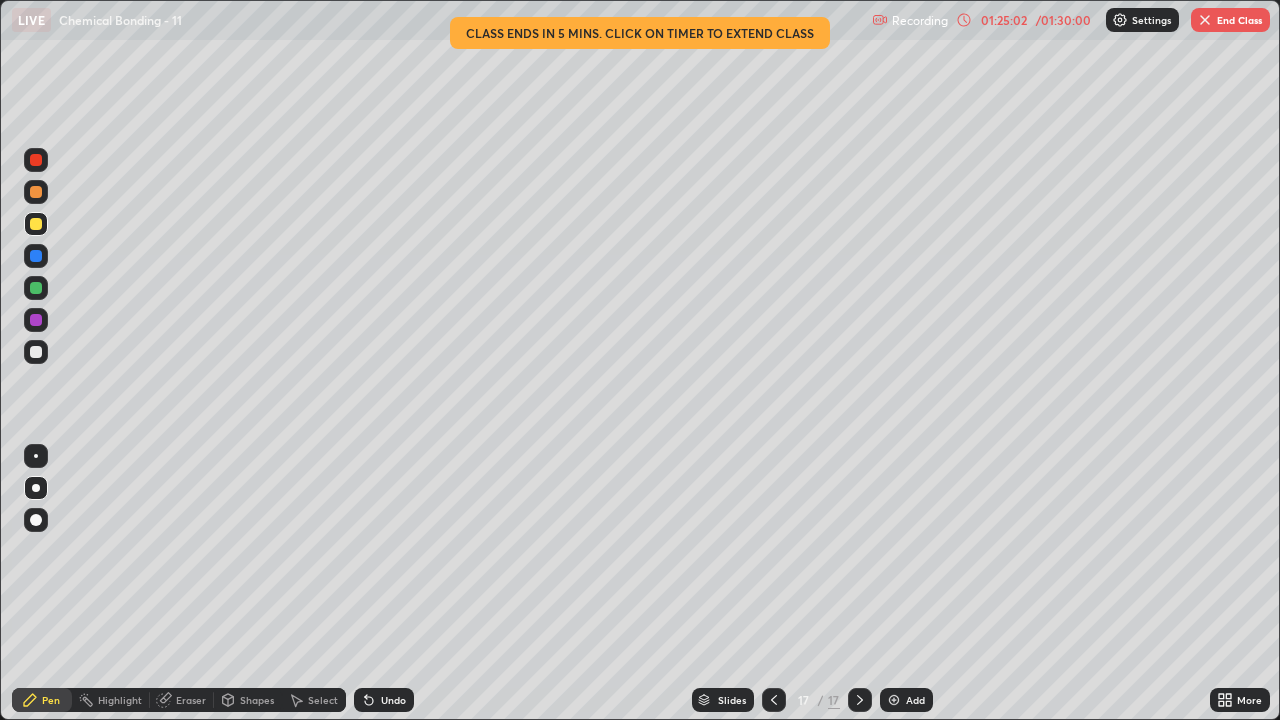 click at bounding box center [36, 352] 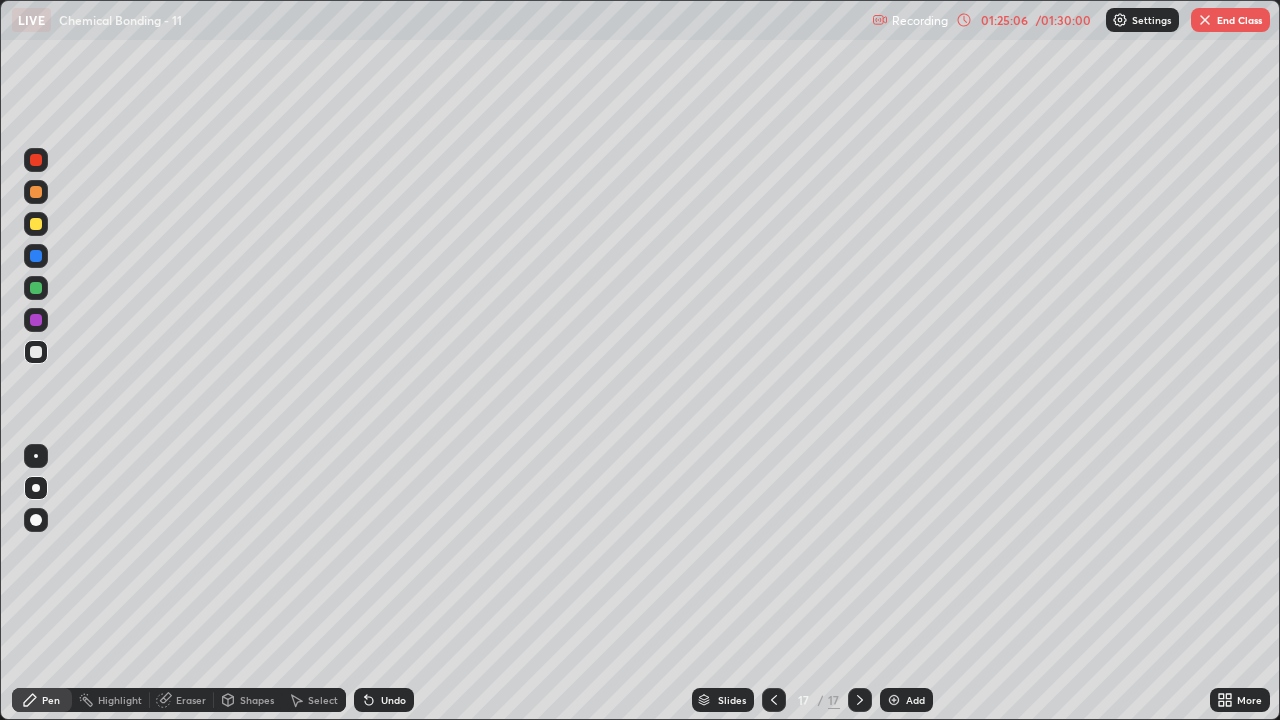 click on "Eraser" at bounding box center (182, 700) 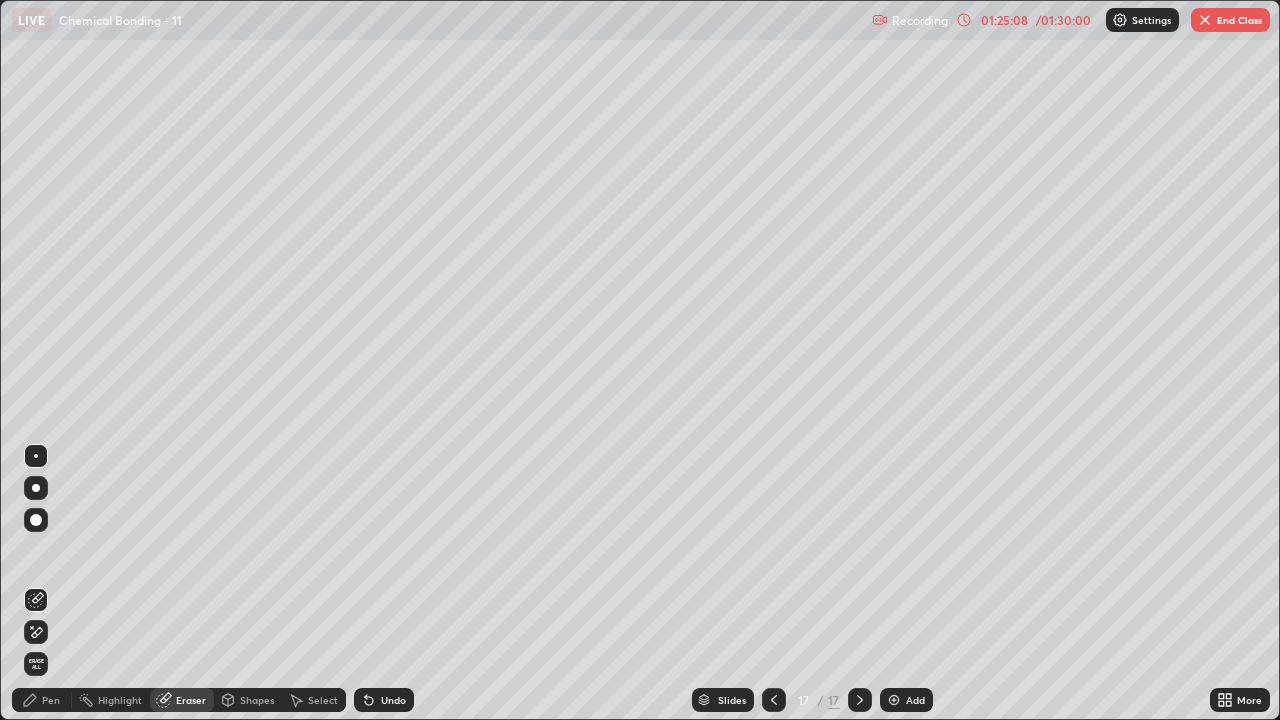 click on "Pen" at bounding box center [51, 700] 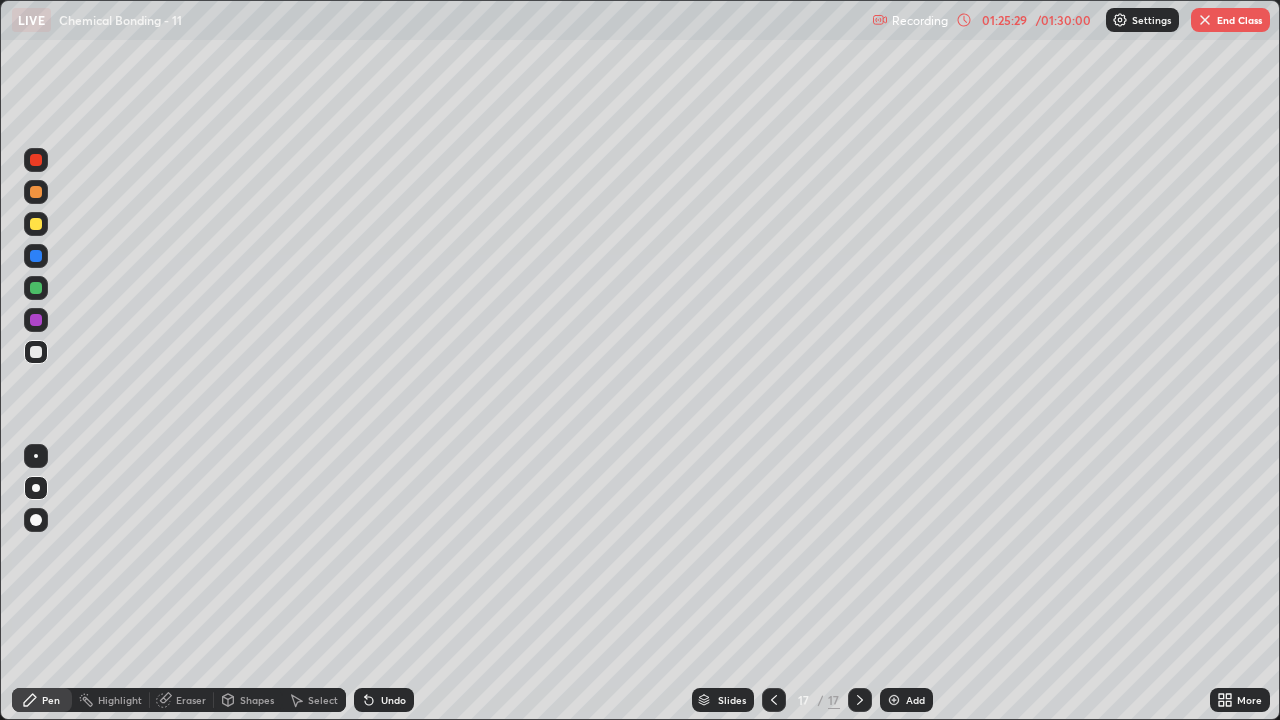 click at bounding box center (36, 192) 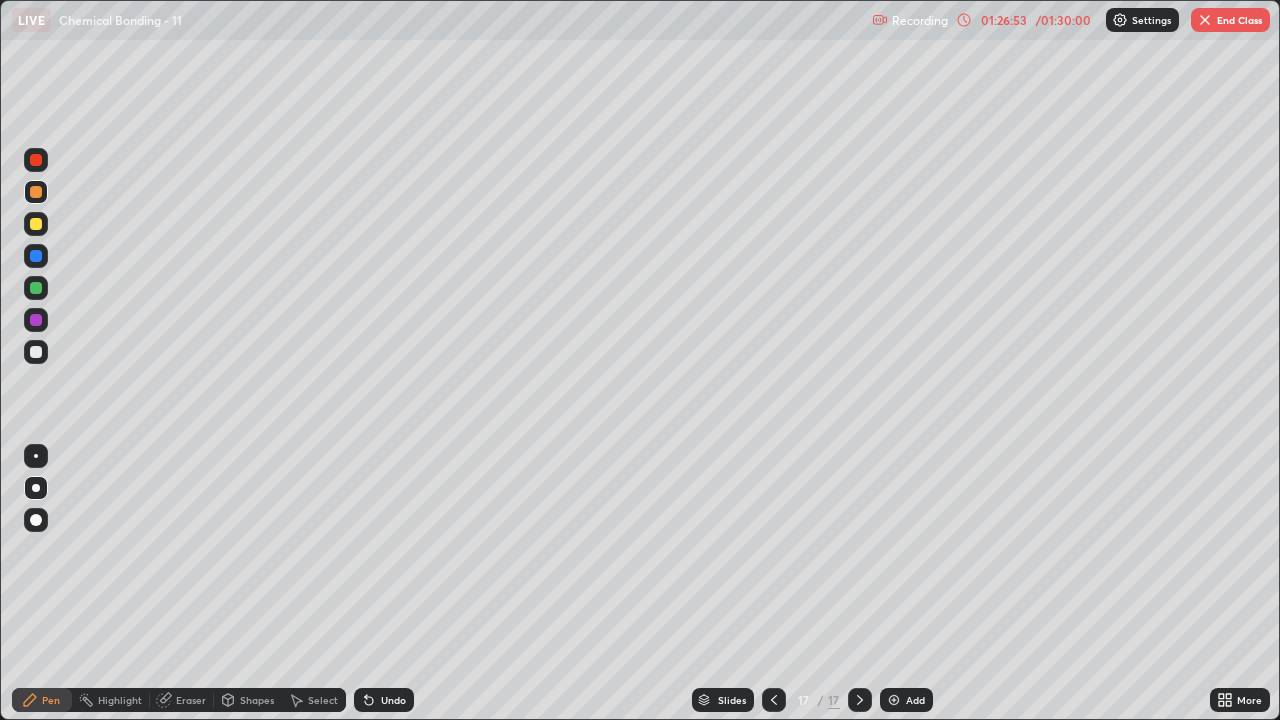 click at bounding box center [36, 224] 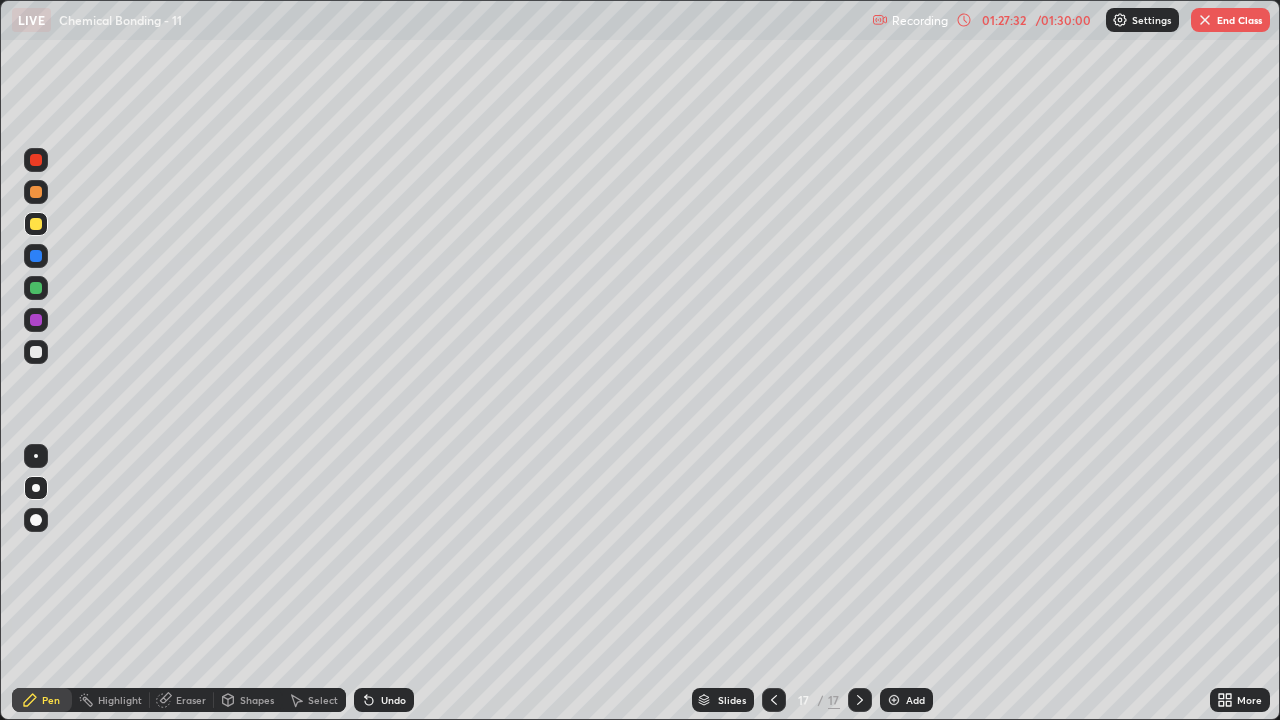 click at bounding box center [36, 352] 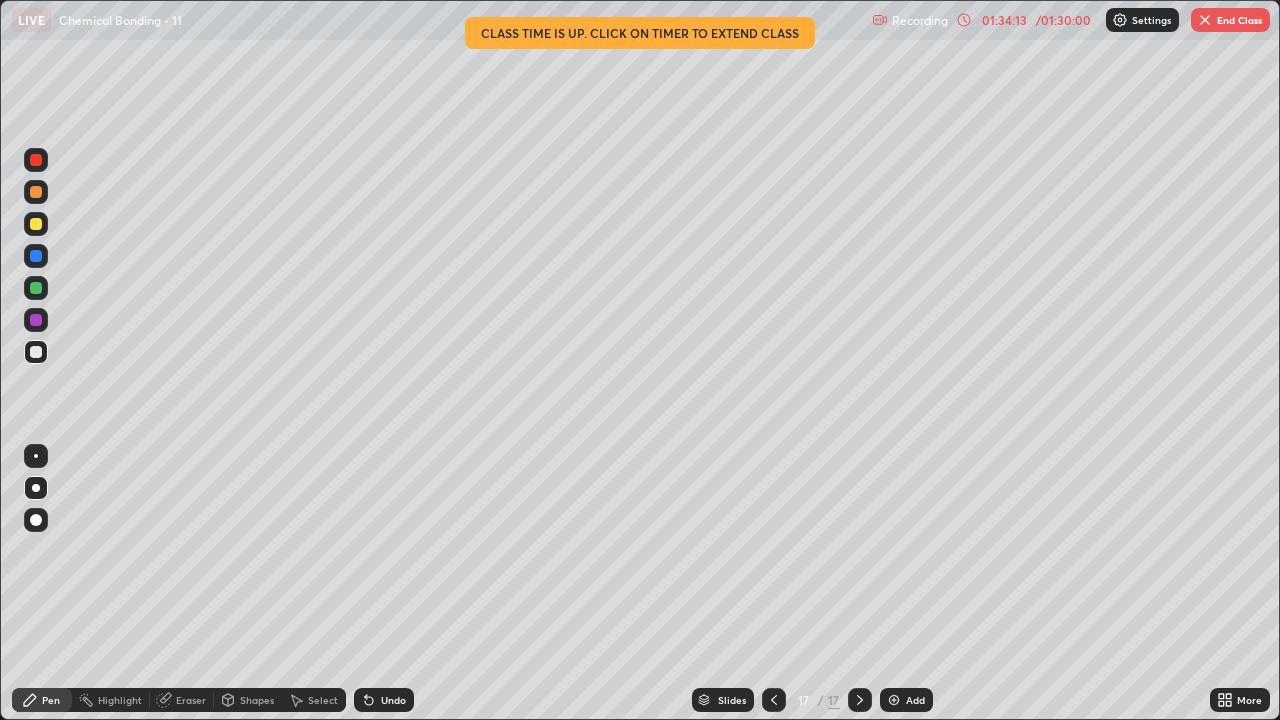 click on "End Class" at bounding box center [1230, 20] 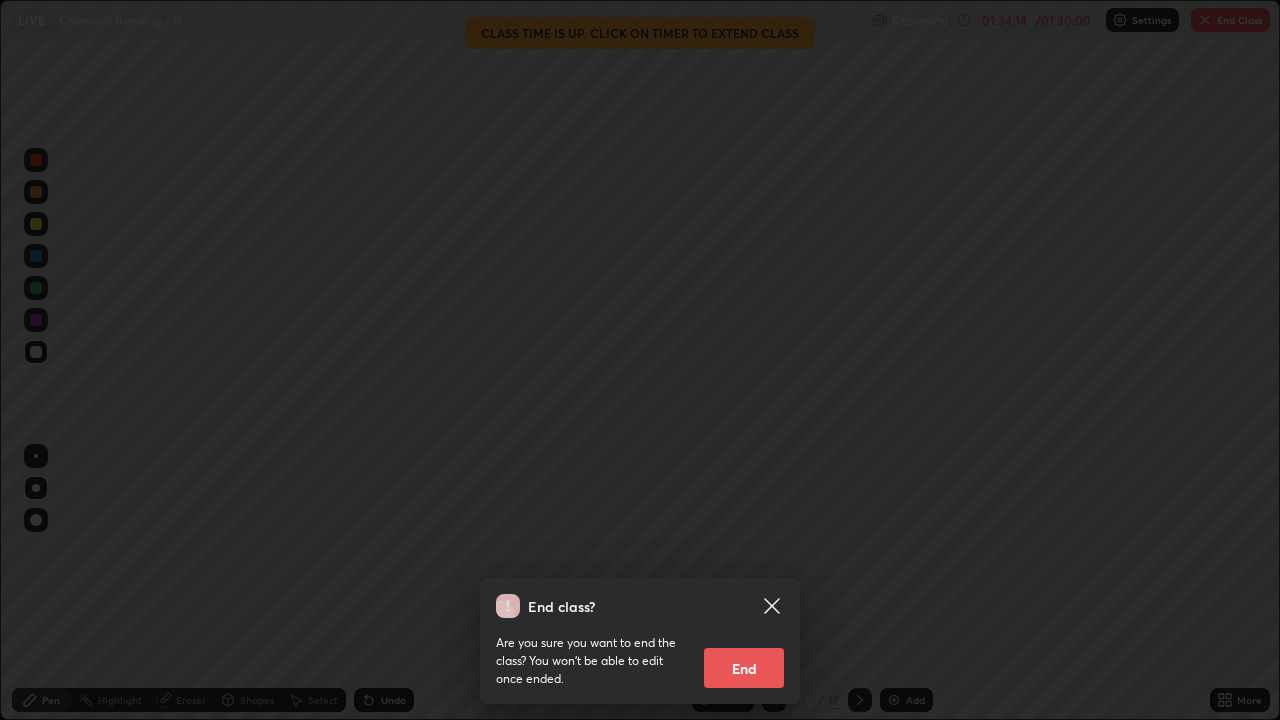 click on "End" at bounding box center [744, 668] 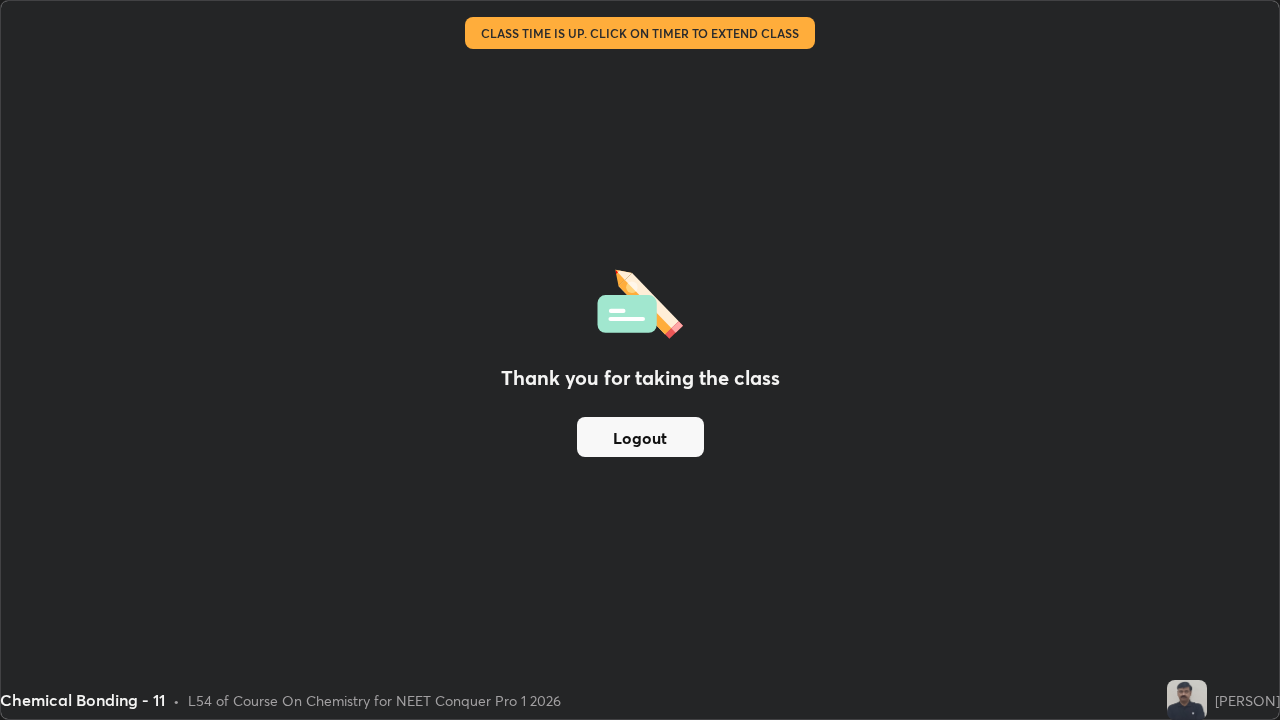 click on "Logout" at bounding box center (640, 437) 